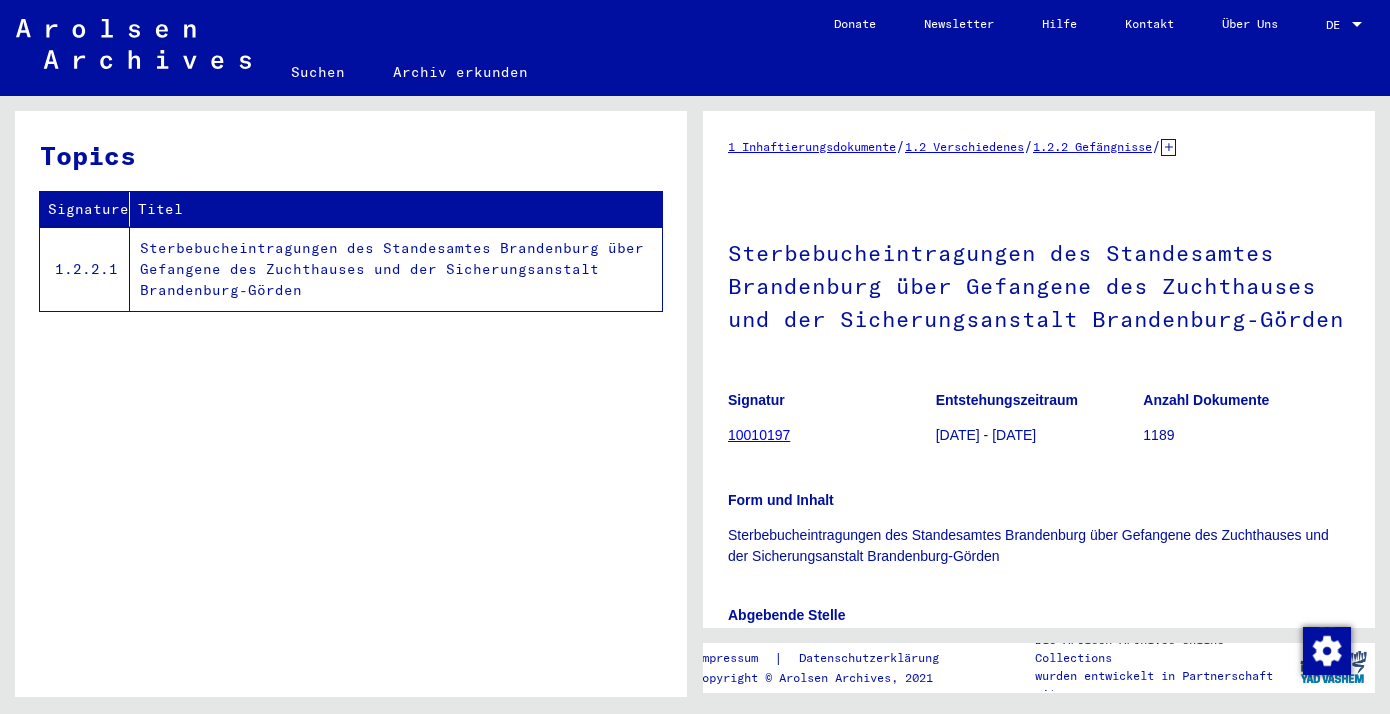 scroll, scrollTop: 0, scrollLeft: 0, axis: both 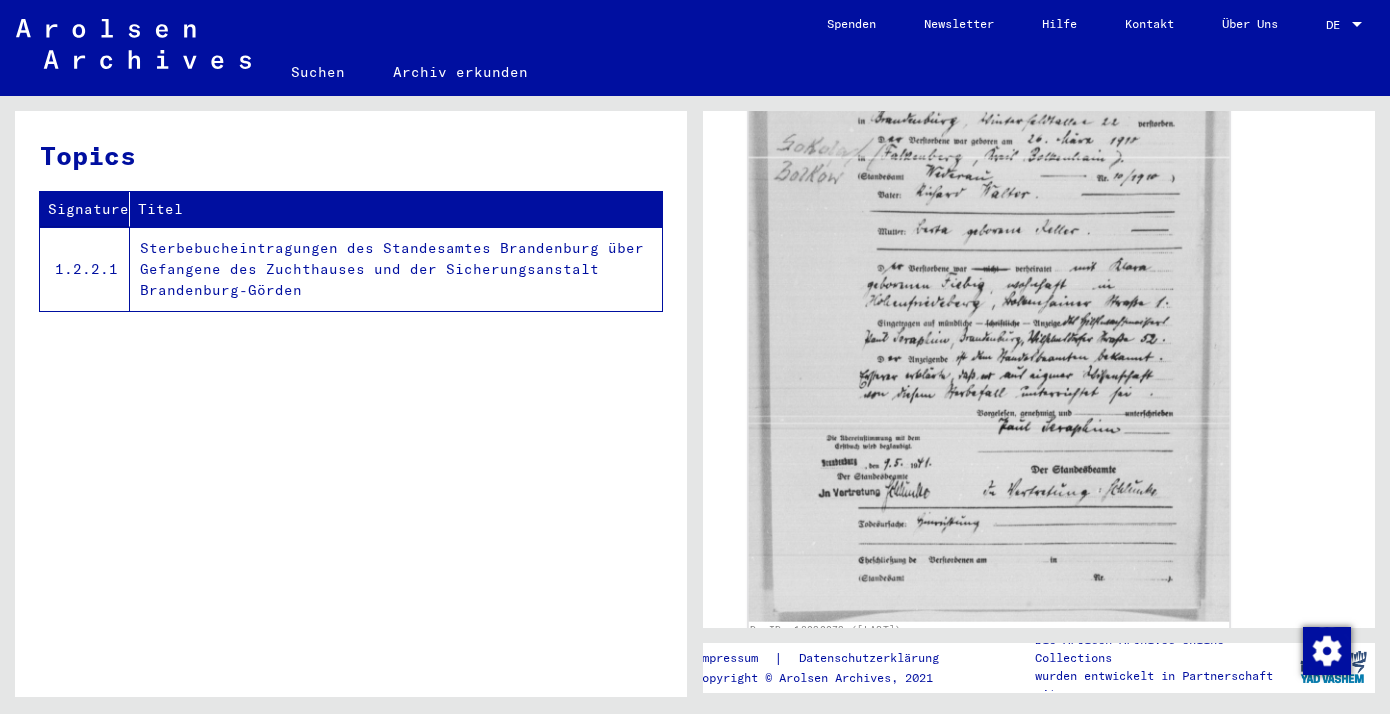 click 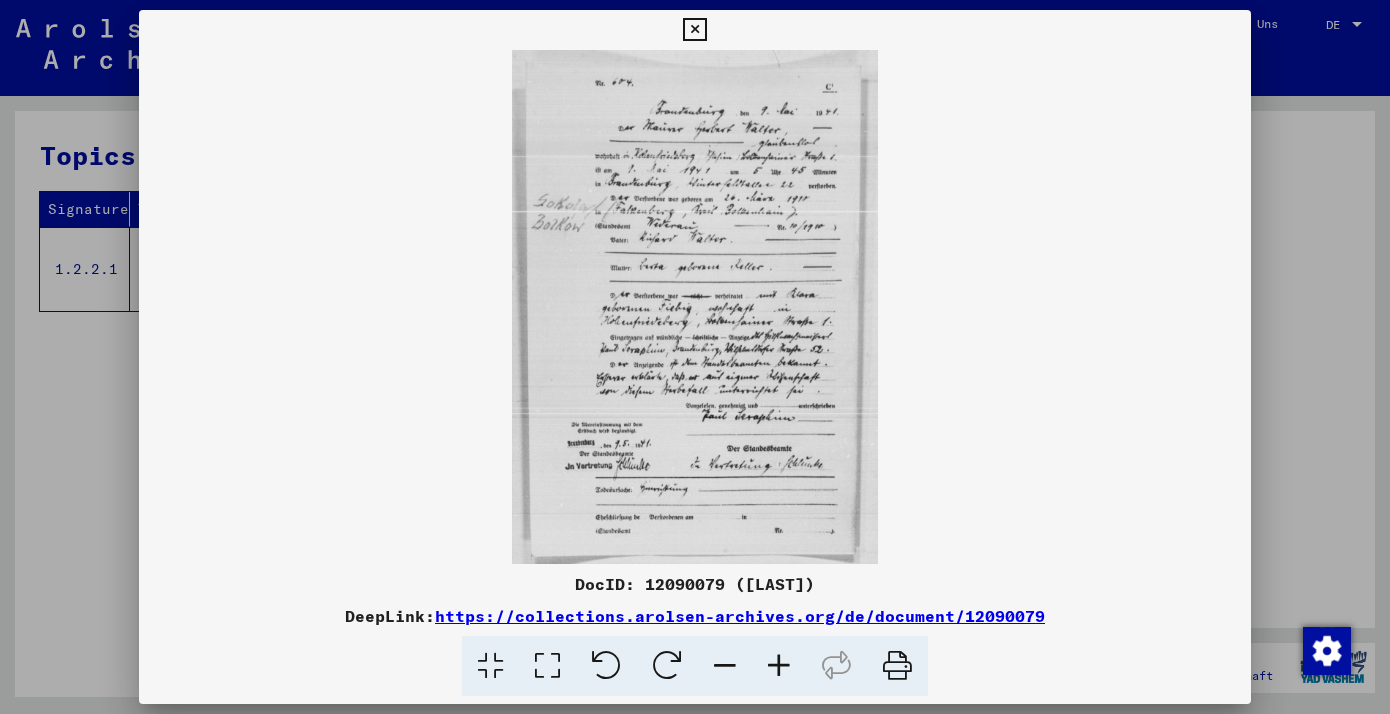 click at bounding box center [695, 307] 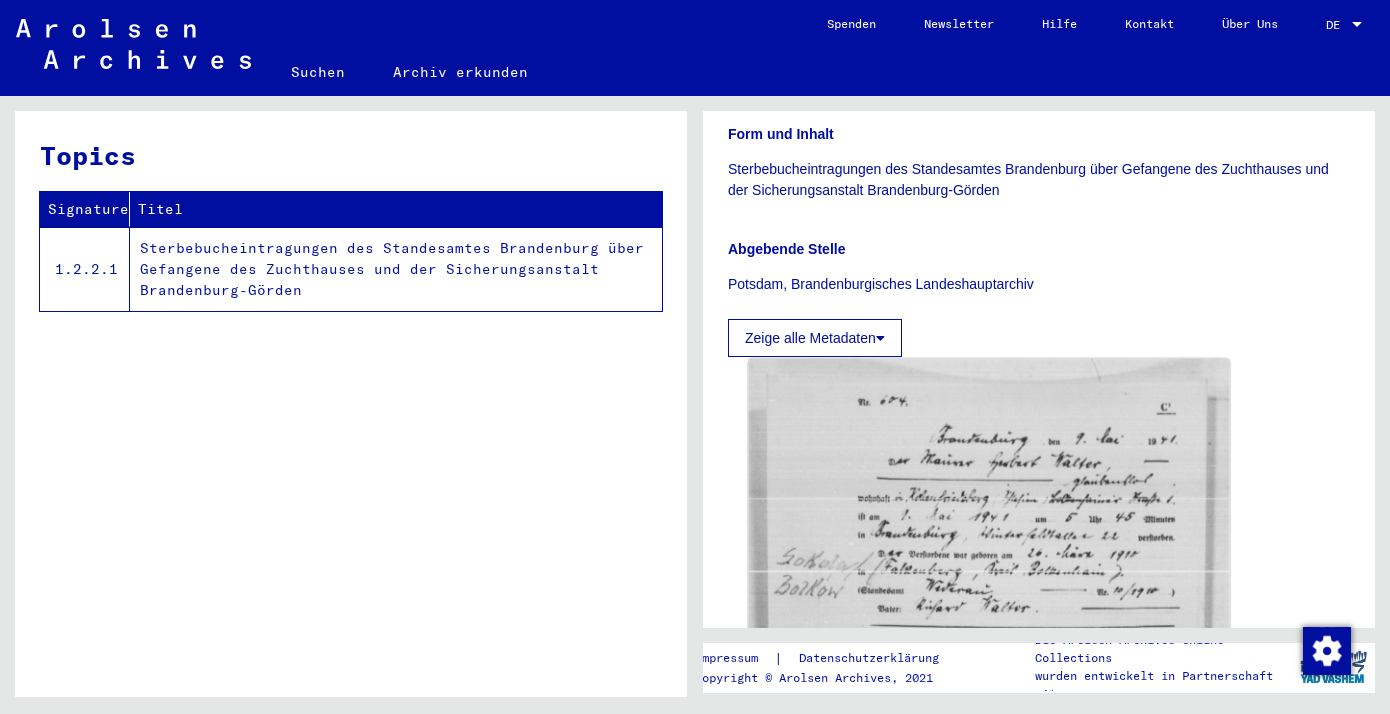 scroll, scrollTop: 357, scrollLeft: 0, axis: vertical 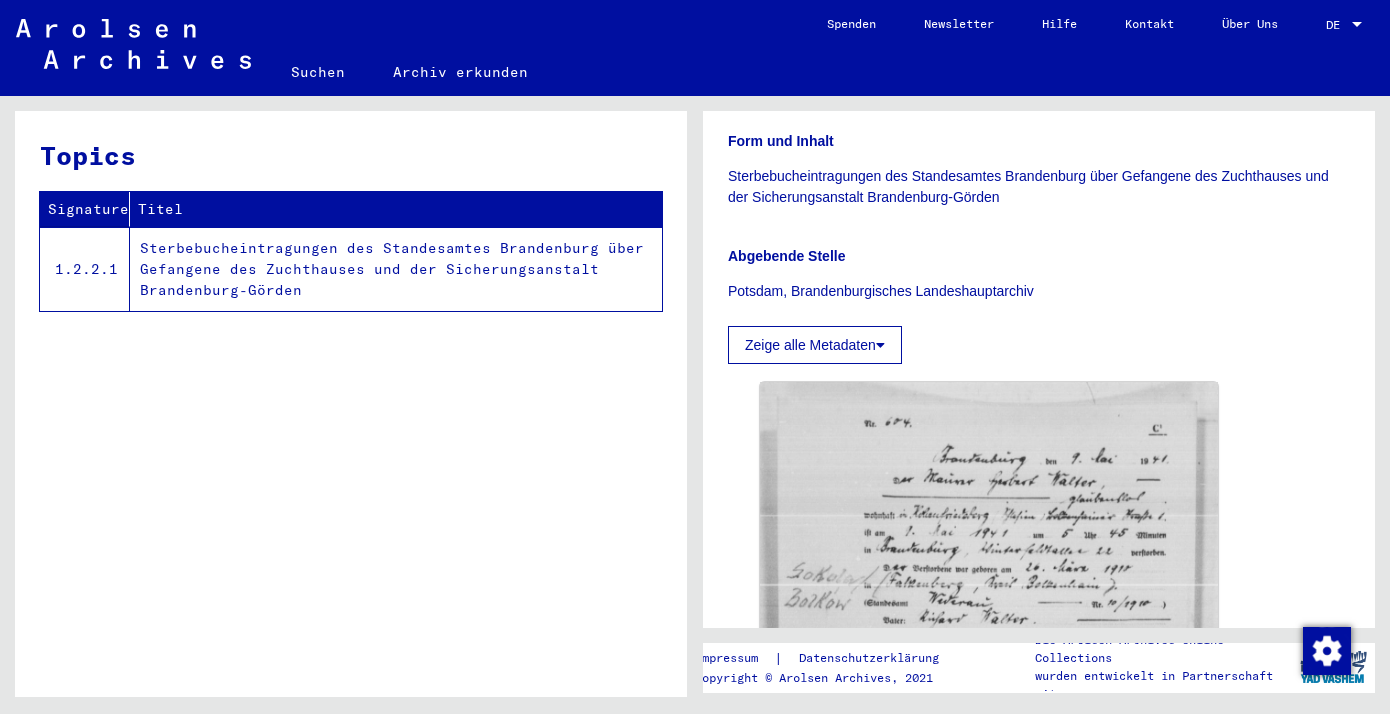 click on "Zeige alle Metadaten" 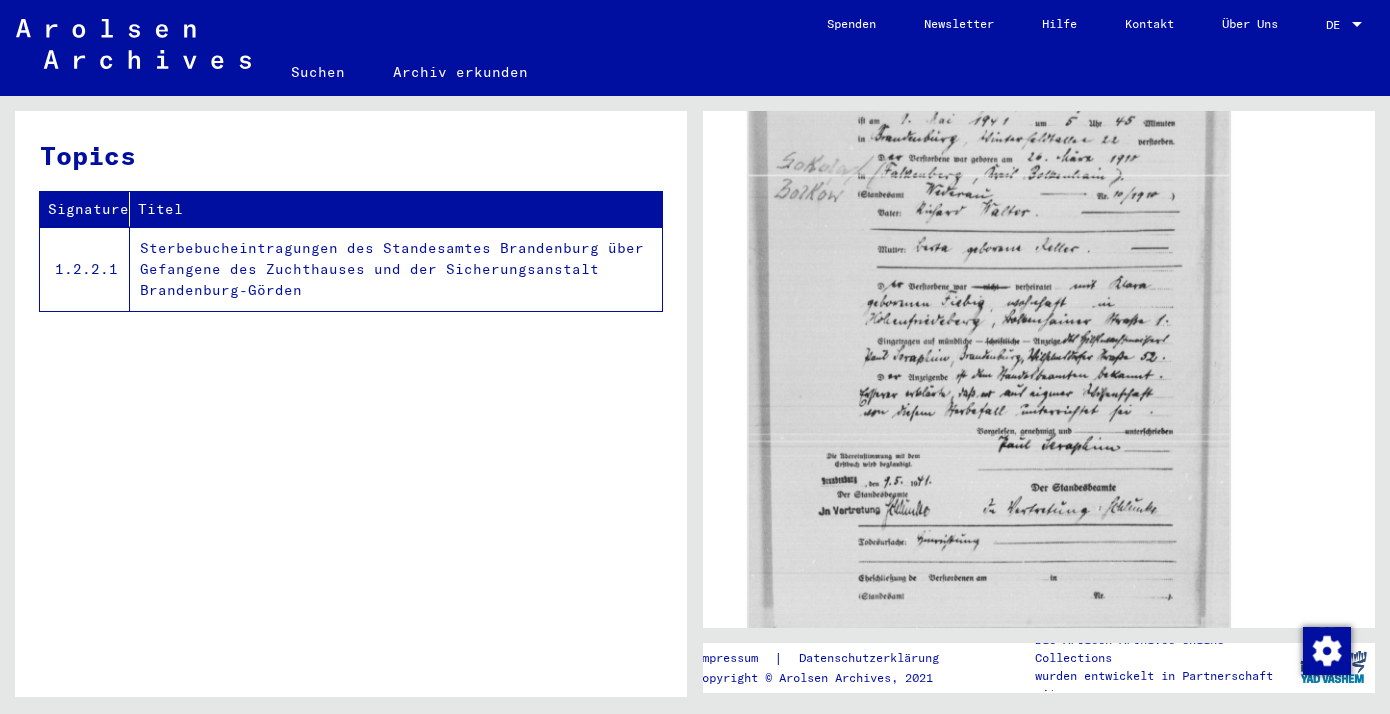 scroll, scrollTop: 898, scrollLeft: 0, axis: vertical 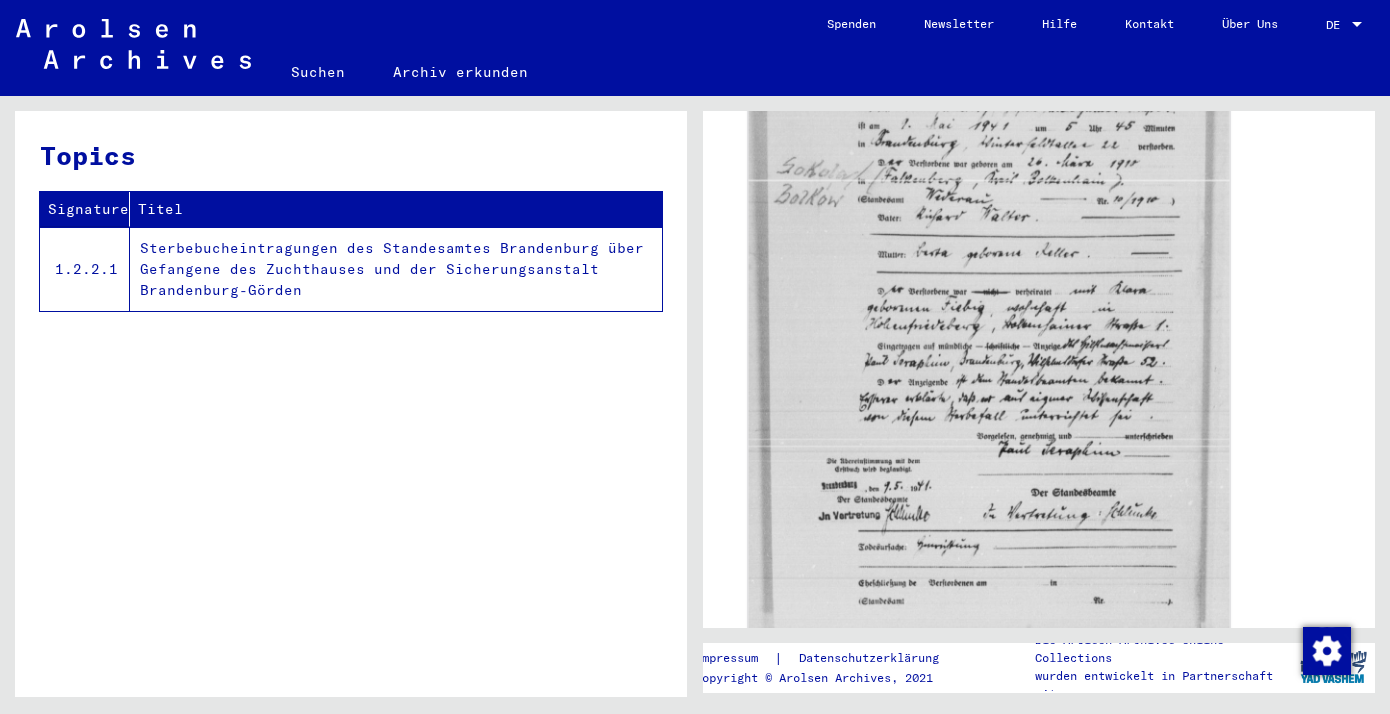 click 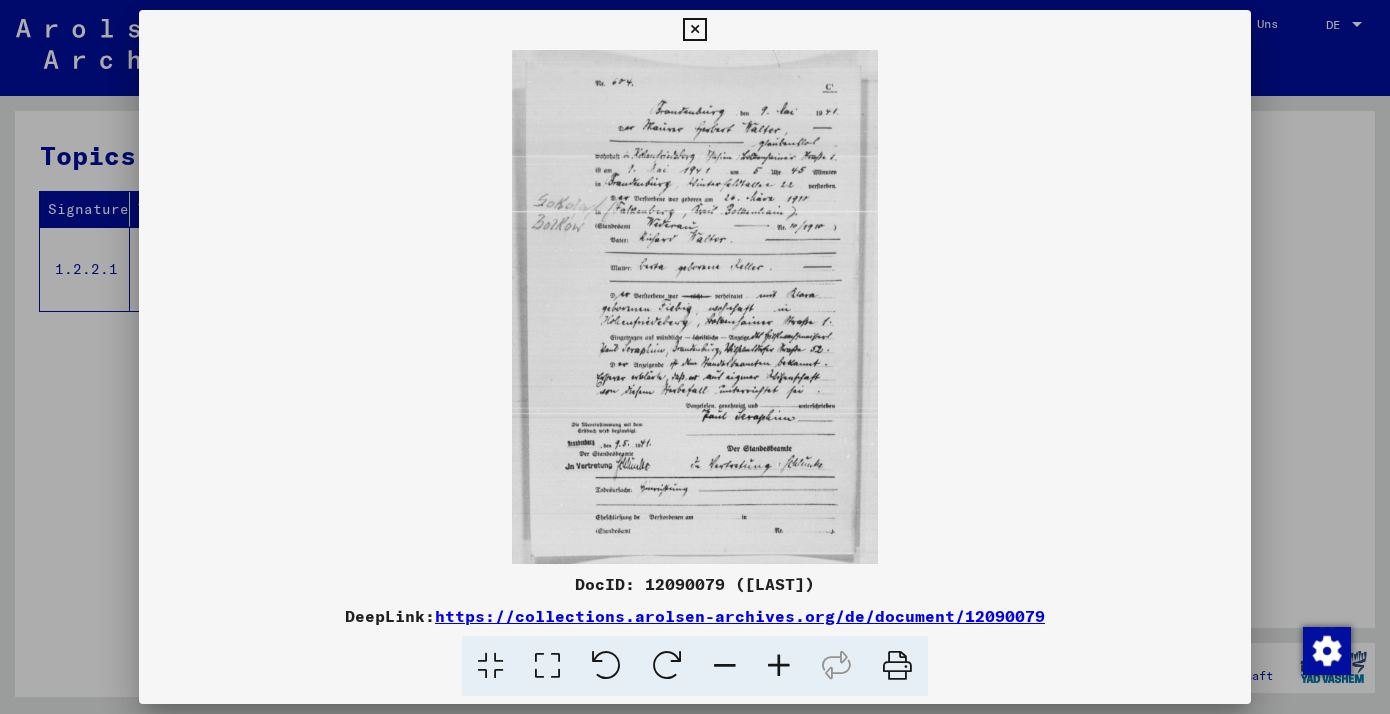 click at bounding box center [897, 666] 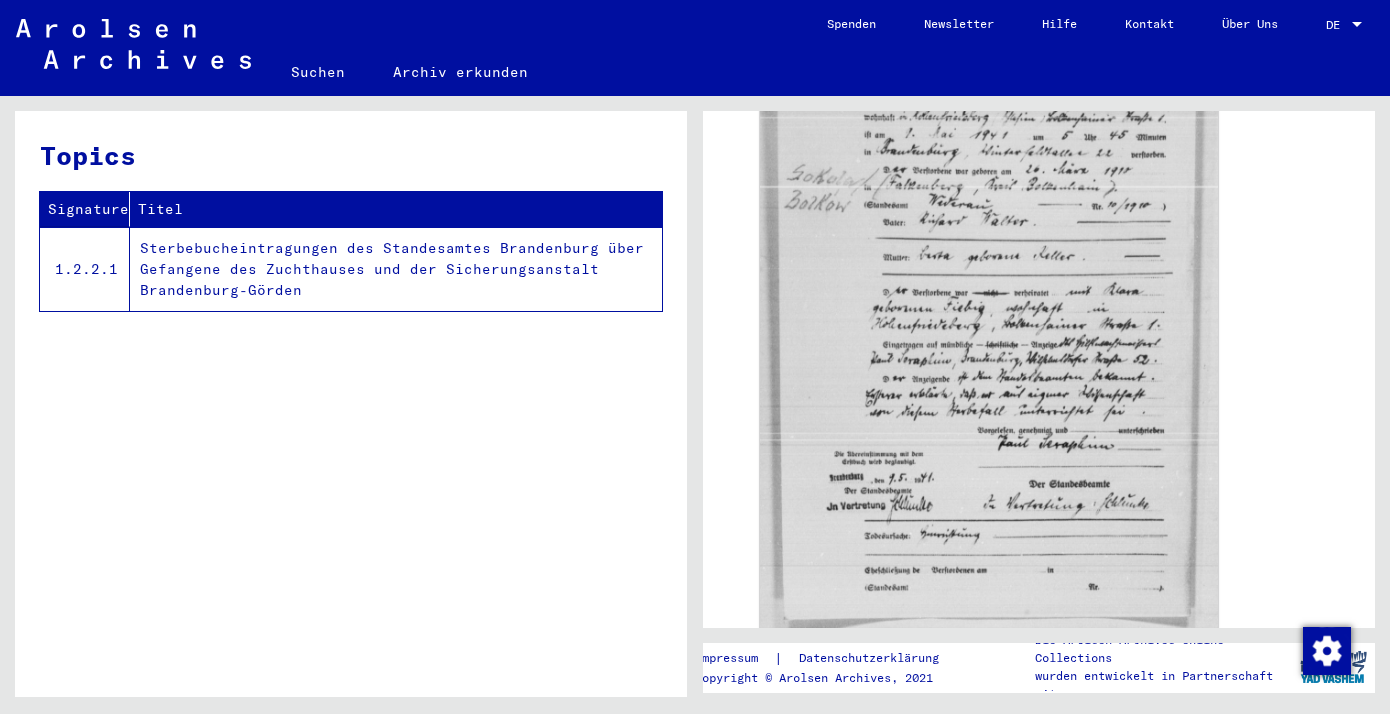 scroll, scrollTop: 0, scrollLeft: 0, axis: both 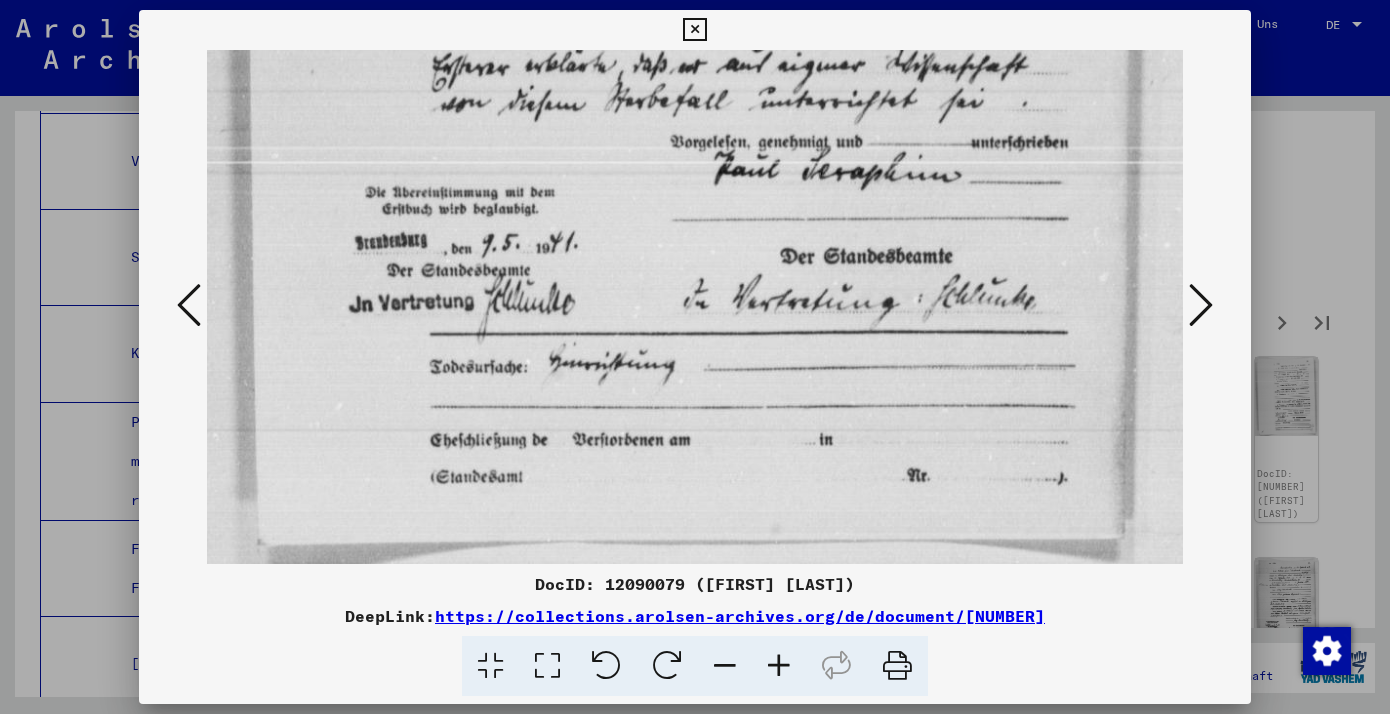 click at bounding box center (694, 30) 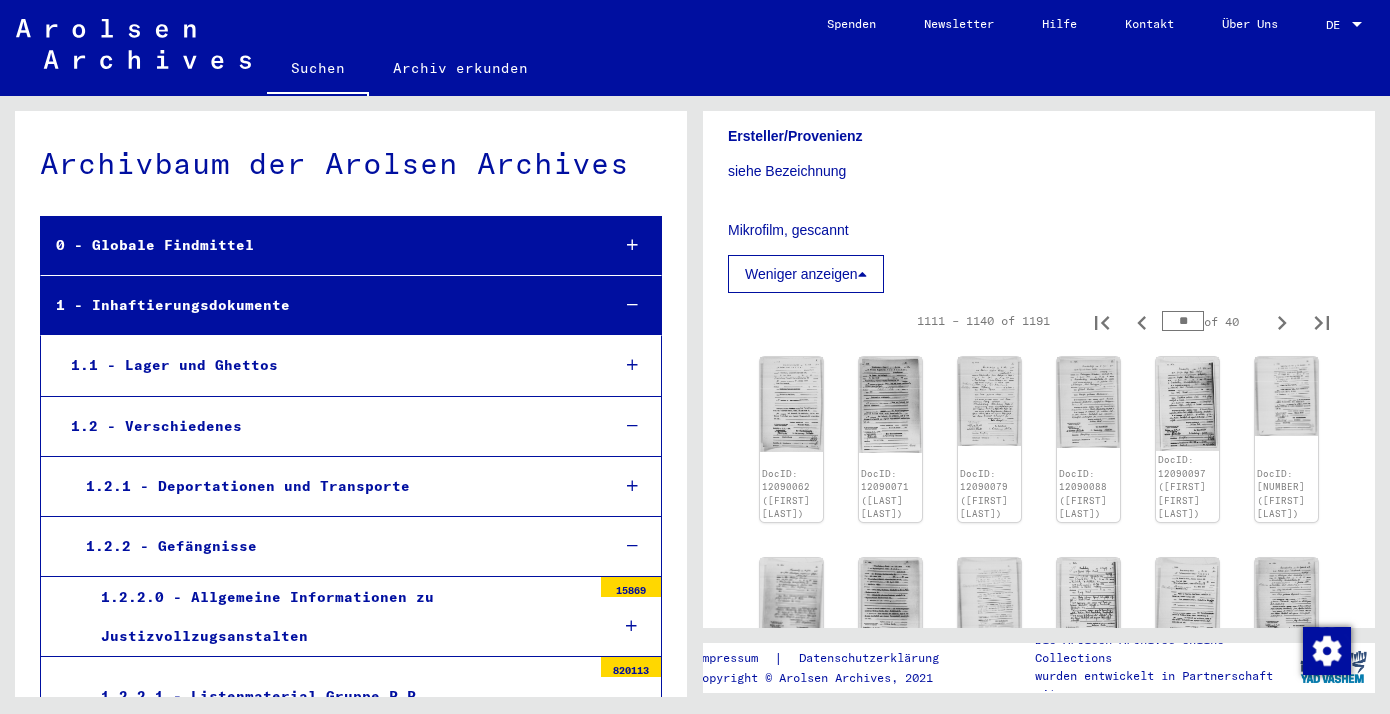 scroll, scrollTop: 0, scrollLeft: 0, axis: both 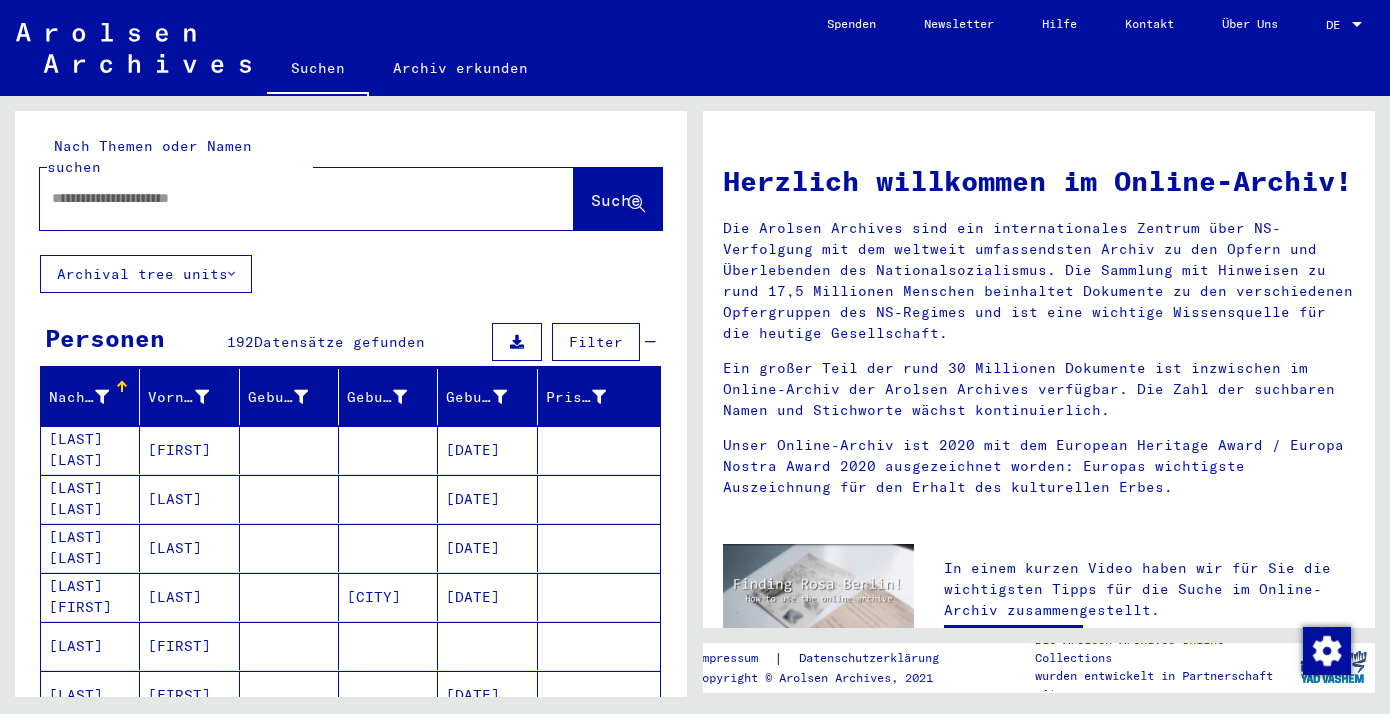 click at bounding box center [283, 198] 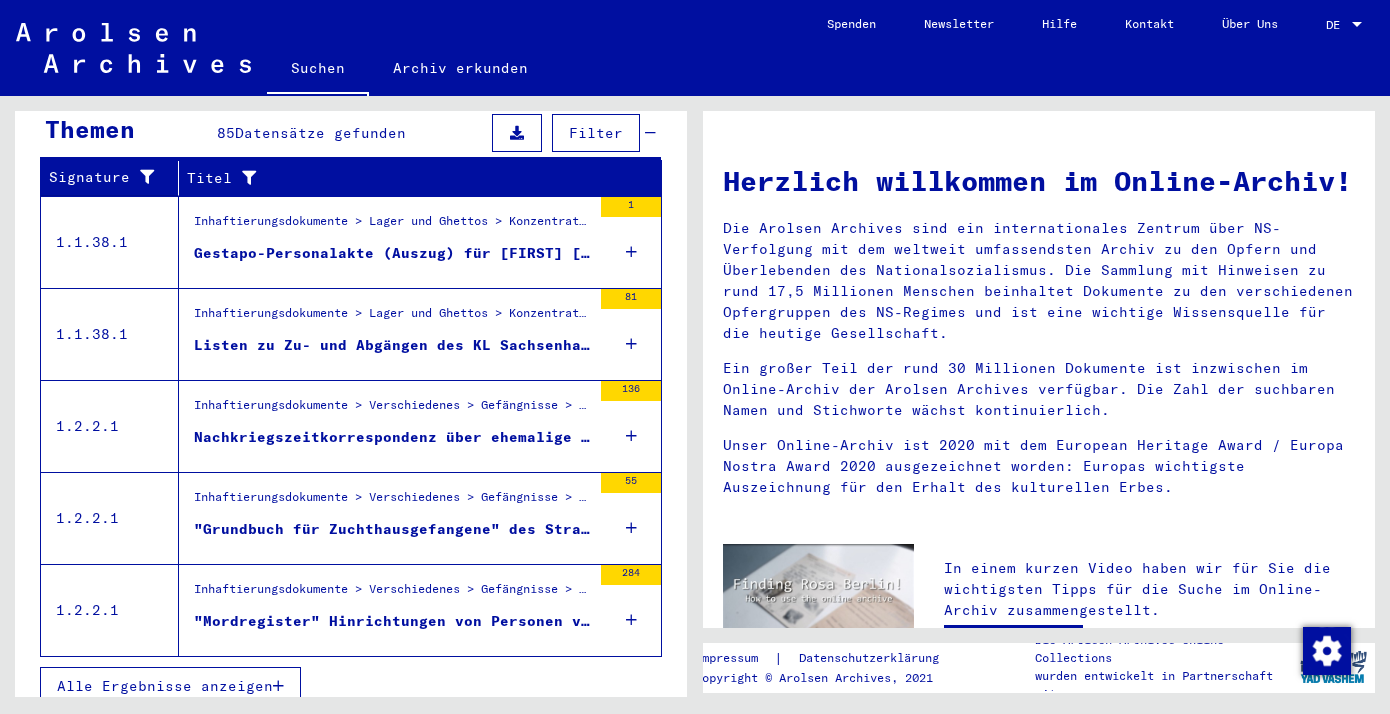 scroll, scrollTop: 685, scrollLeft: 0, axis: vertical 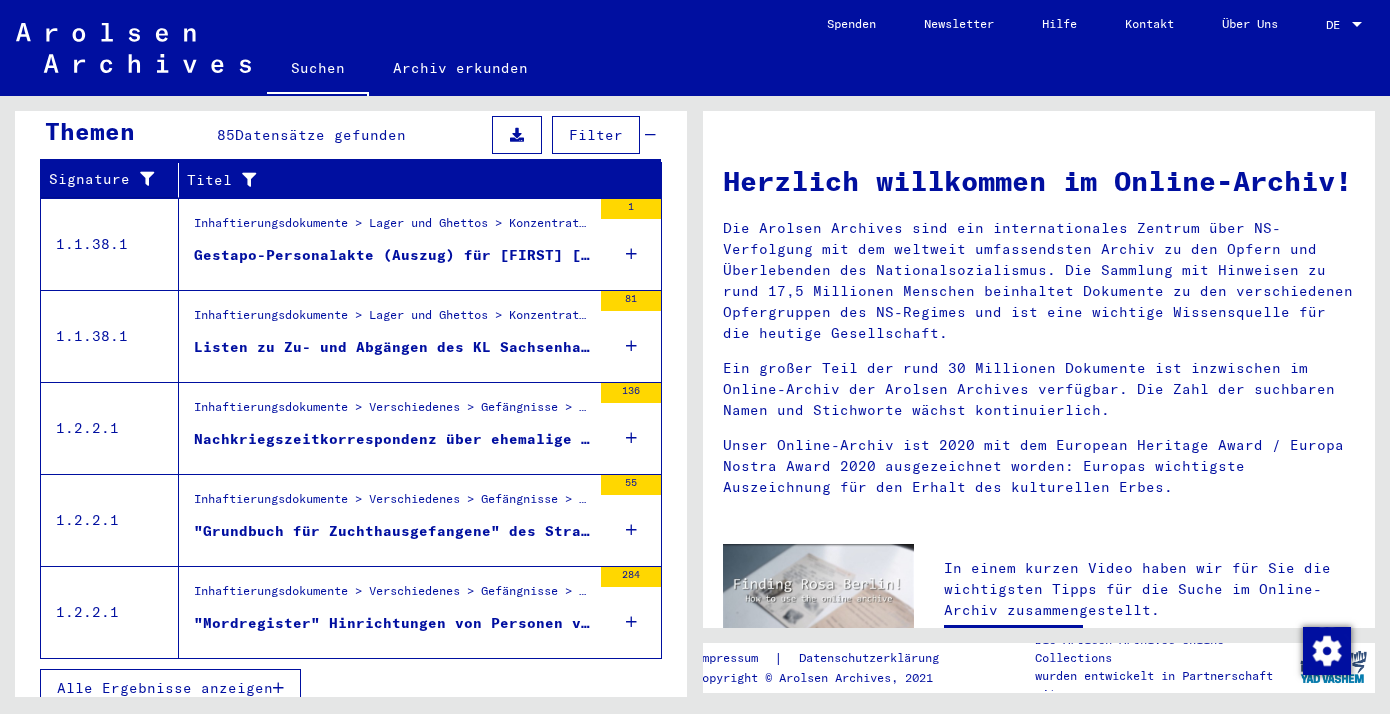 type on "**********" 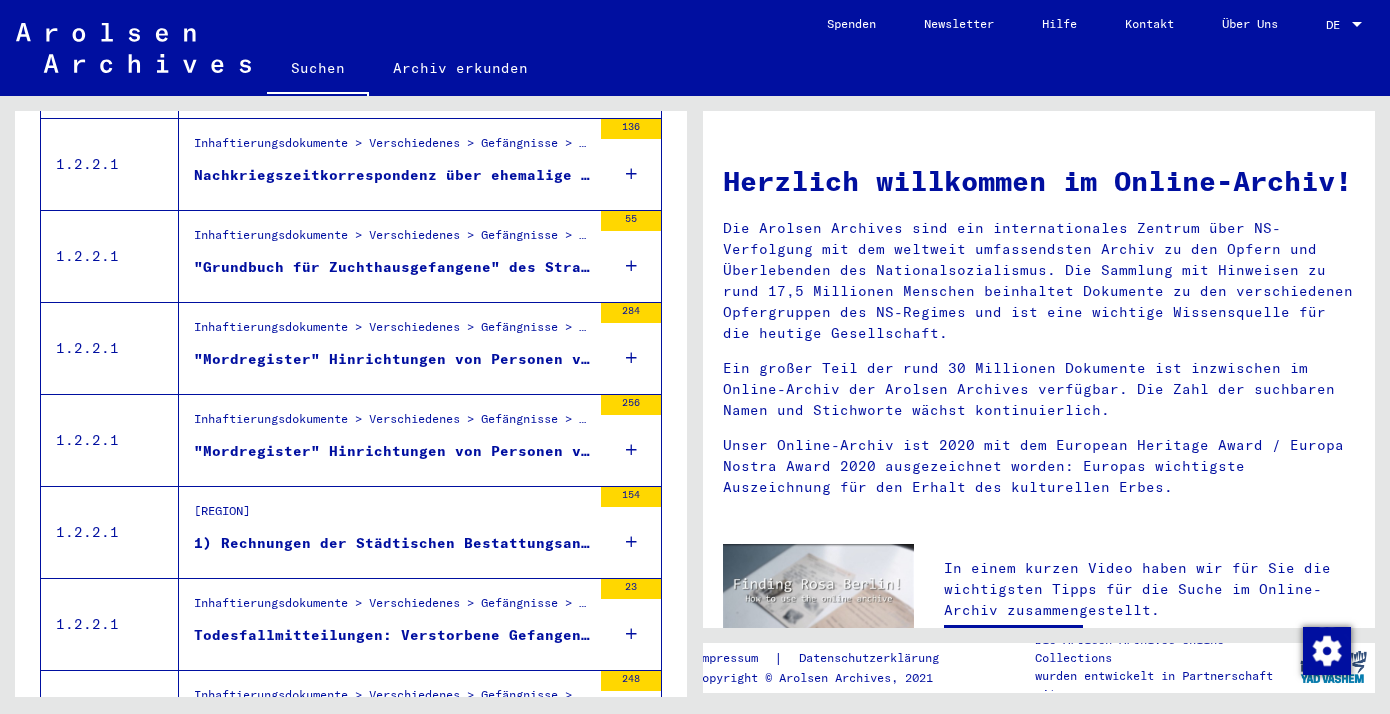 scroll, scrollTop: 605, scrollLeft: 0, axis: vertical 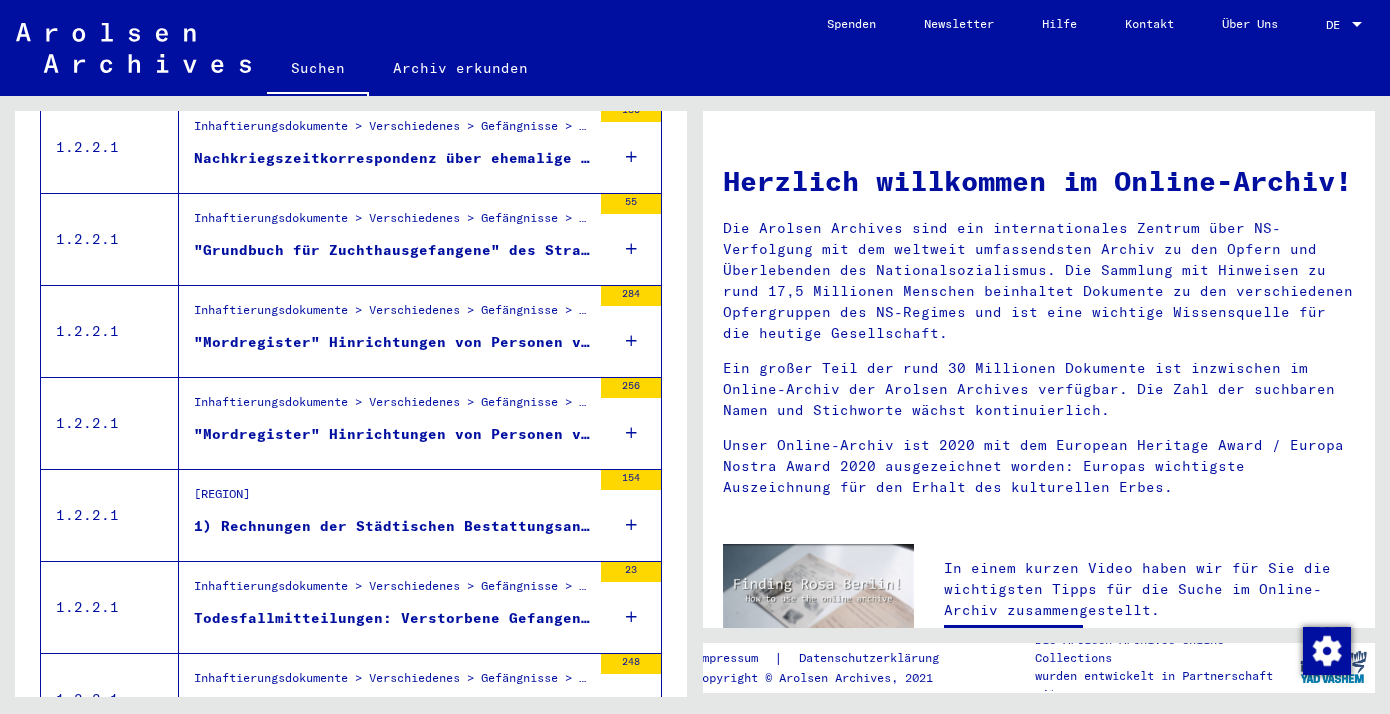 click on "Inhaftierungsdokumente > Verschiedenes > Gefängnisse > Reichsjustizministerium > "Mordregister" Hinrichtungen von Personen versch. Nationalitäten die durch      versch. Gerichte in Deutschland und den besetzten Gebieten verurteilt      wurden" at bounding box center (392, 316) 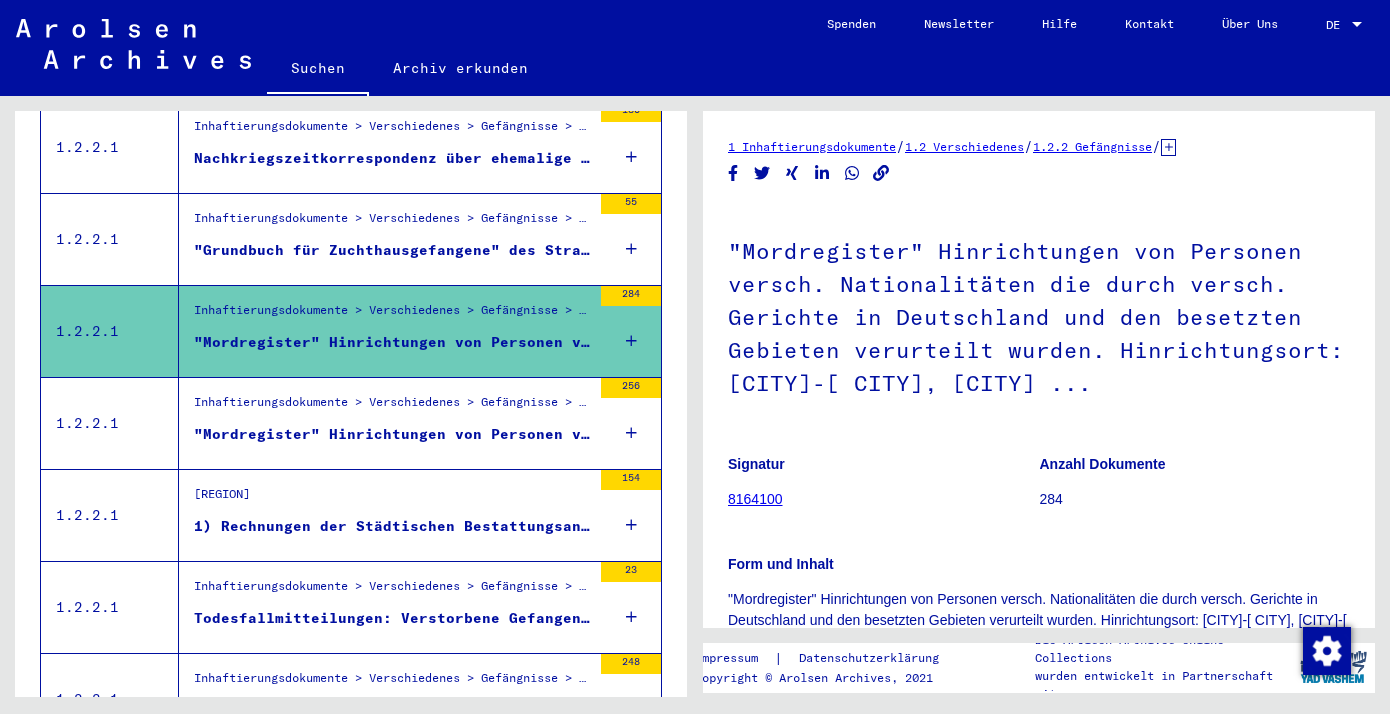 scroll, scrollTop: 0, scrollLeft: 0, axis: both 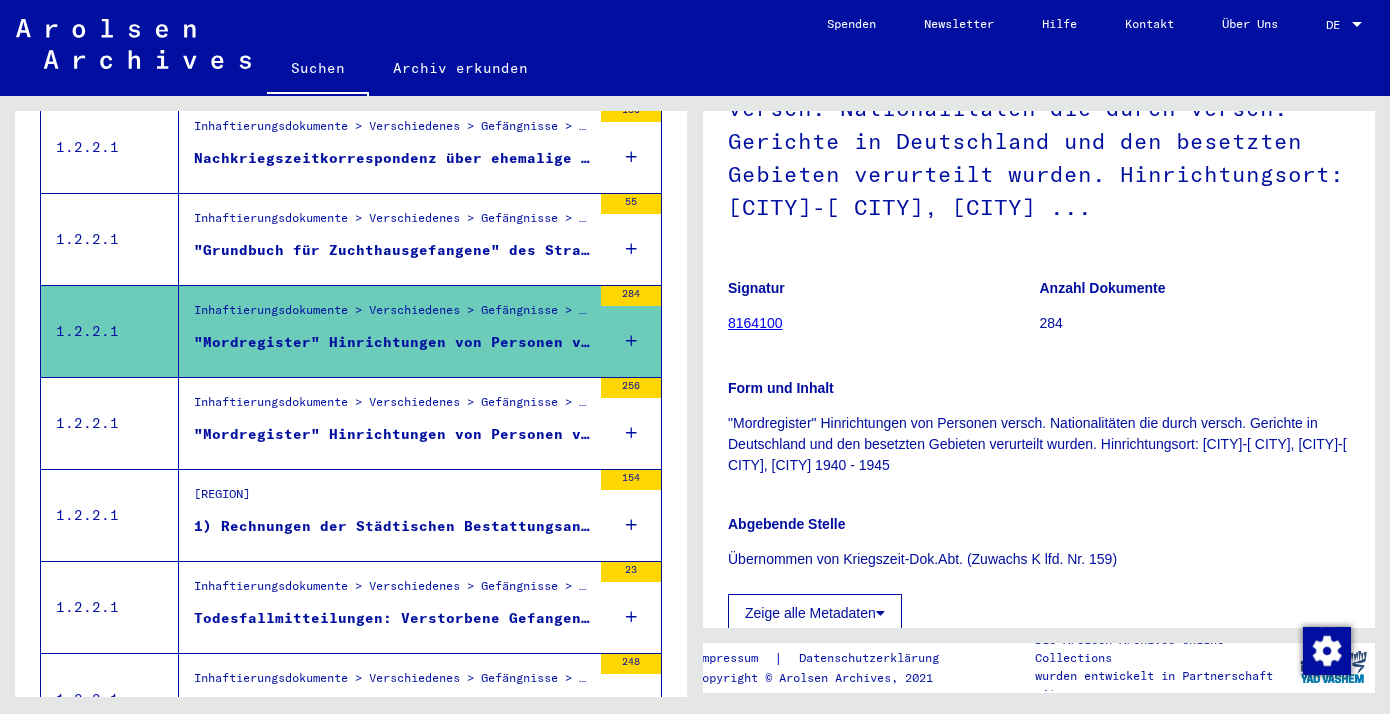 click on "8164100" 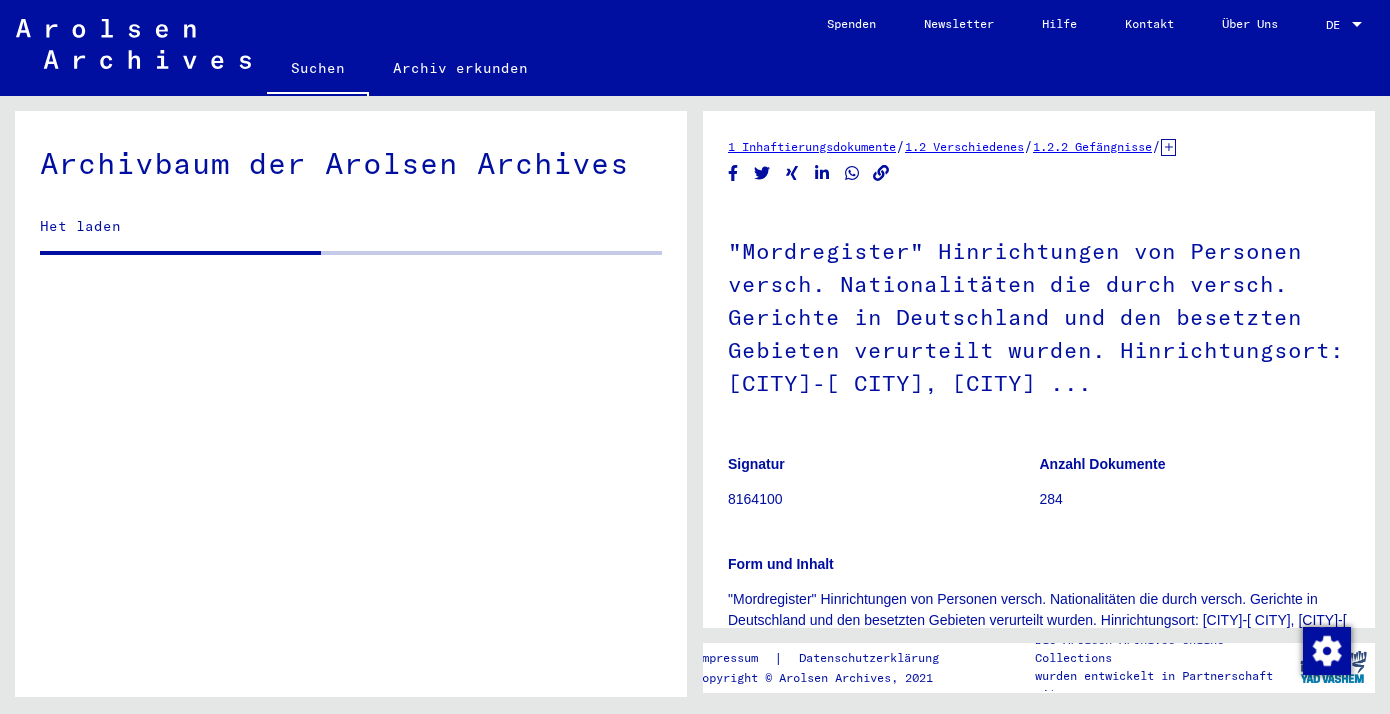 scroll, scrollTop: 3910, scrollLeft: 0, axis: vertical 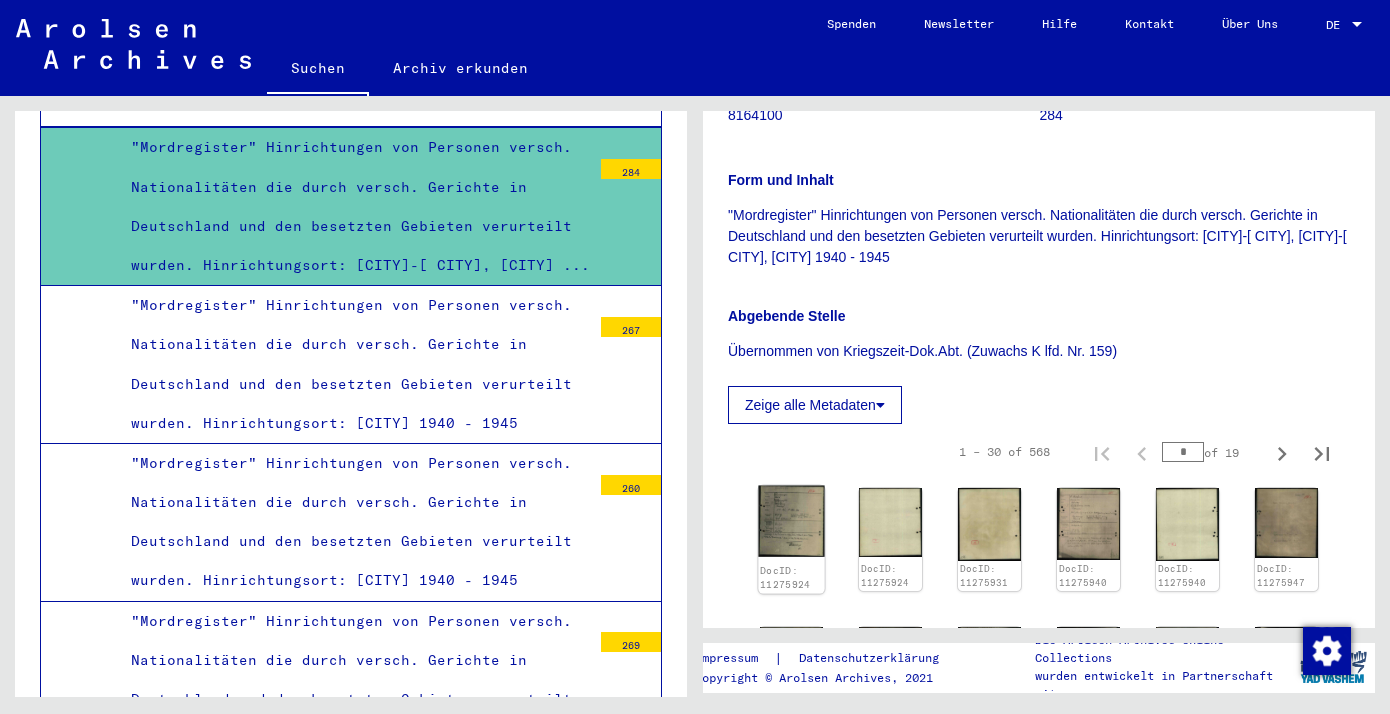 click 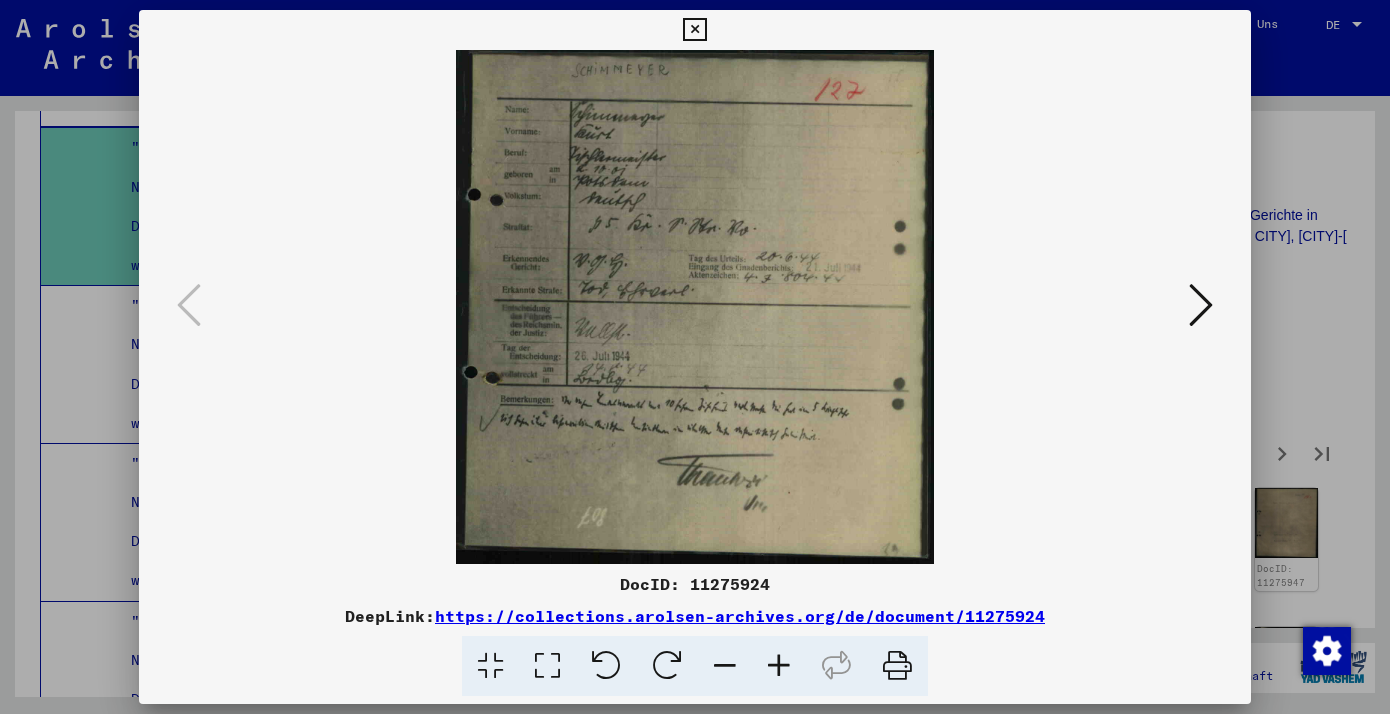 click at bounding box center (1201, 305) 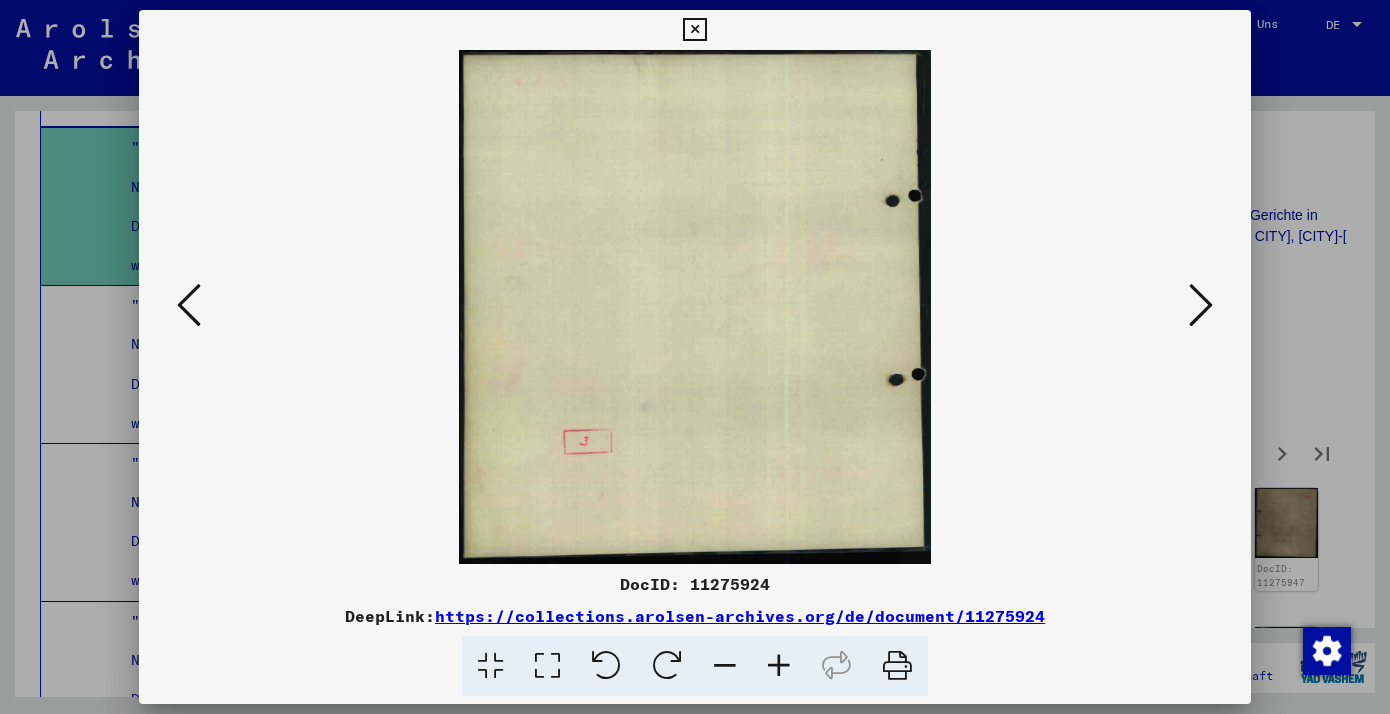 click at bounding box center [1201, 305] 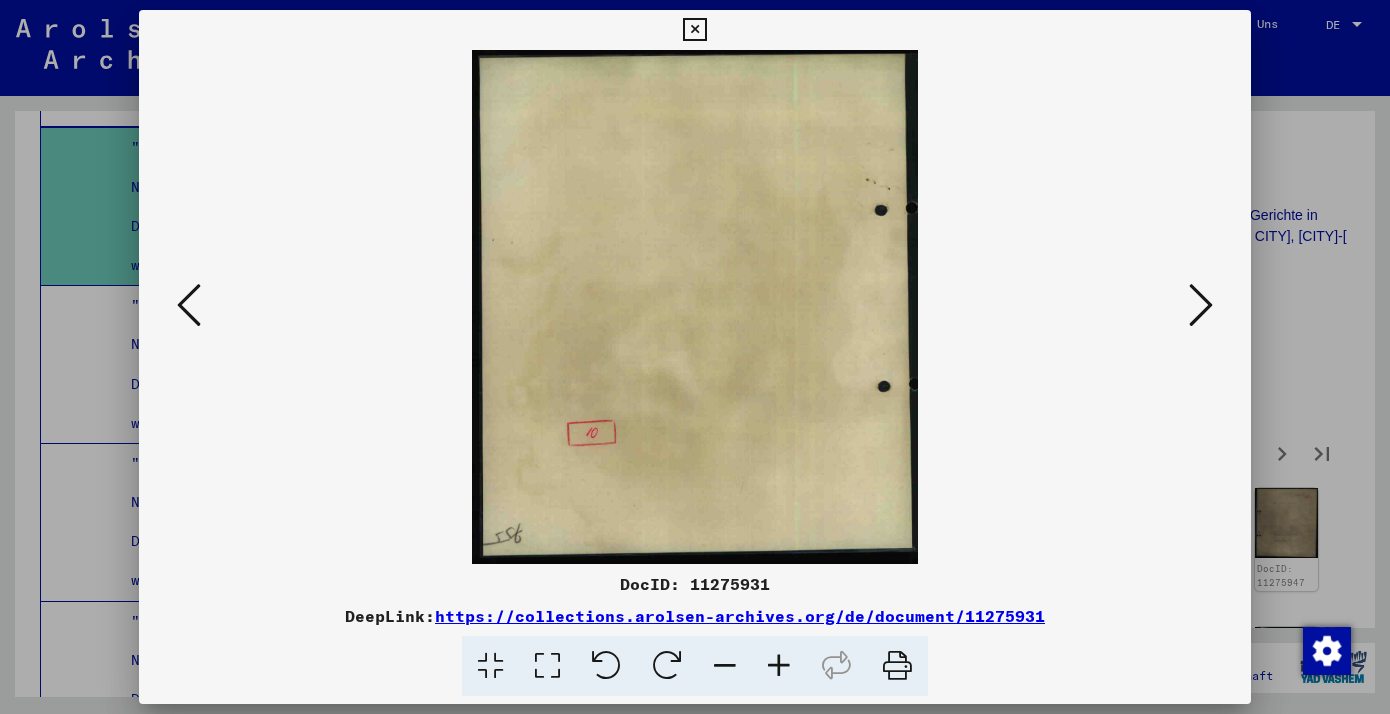 click at bounding box center [1201, 305] 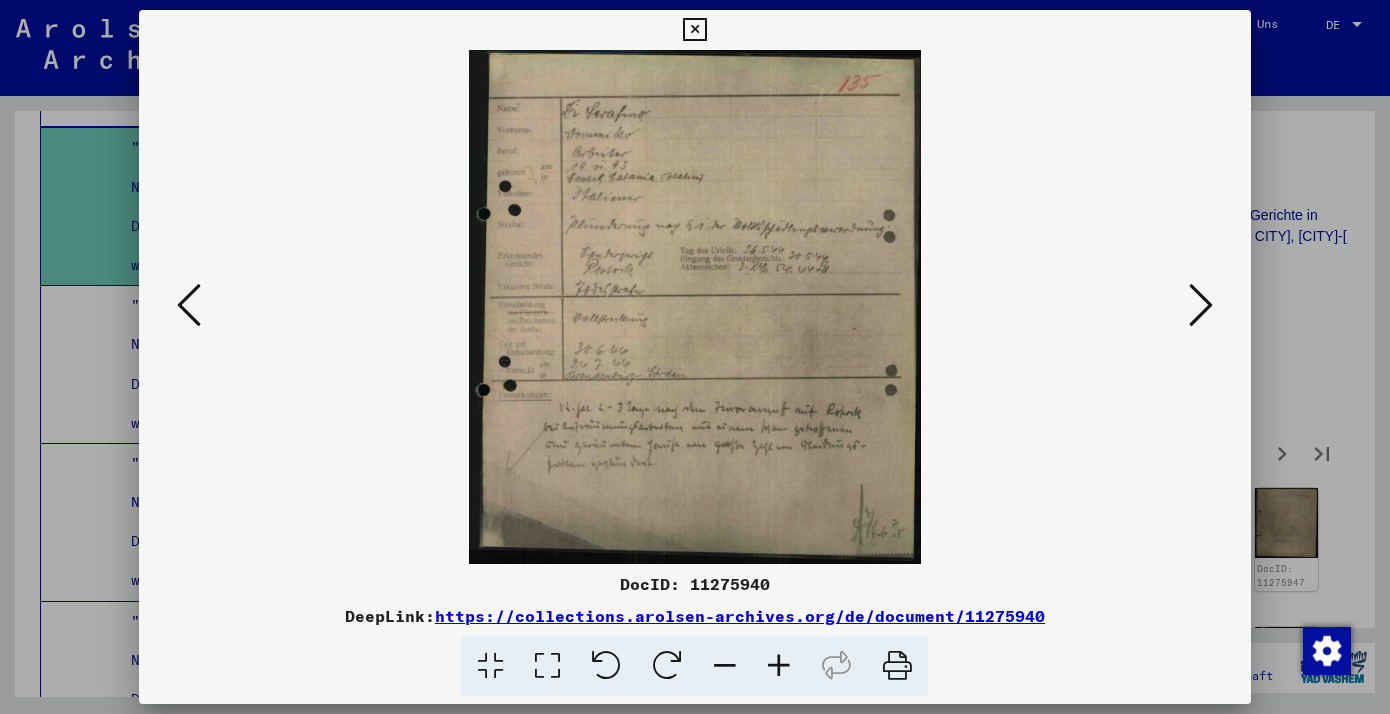 click at bounding box center [1201, 305] 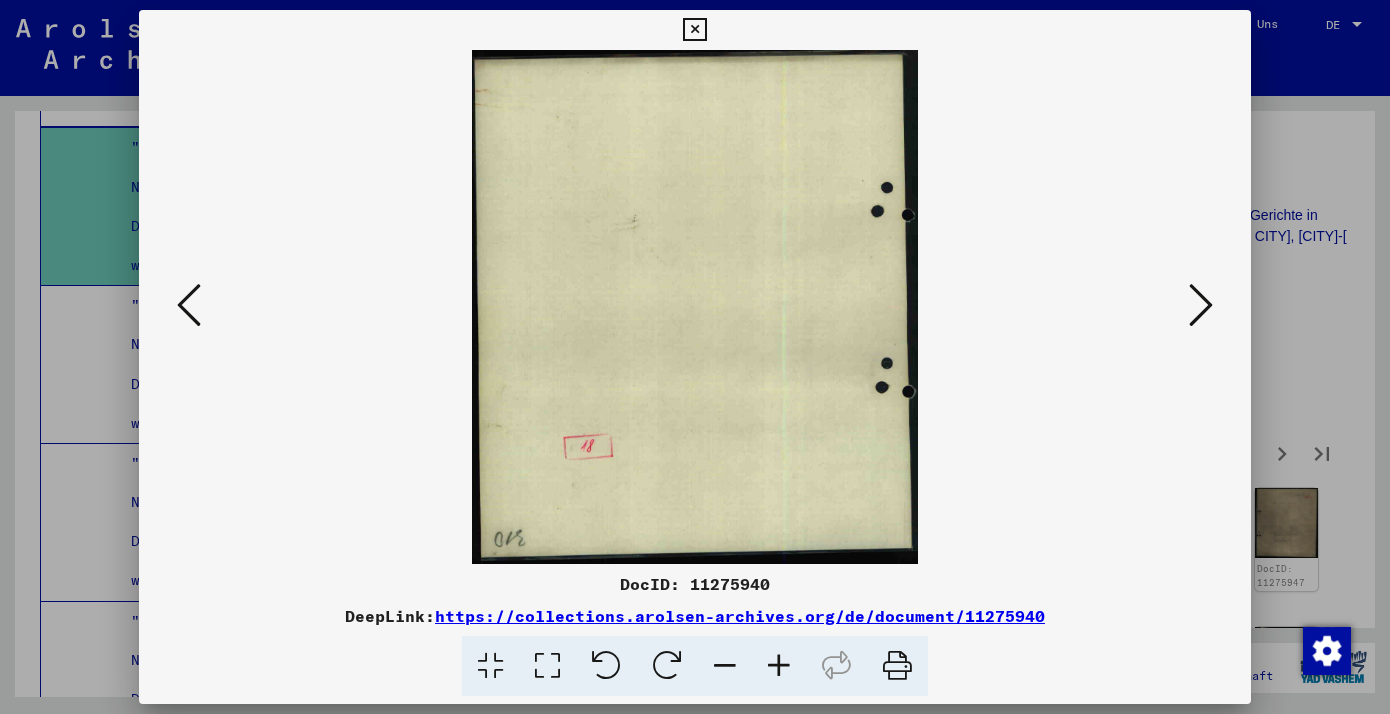click at bounding box center (1201, 305) 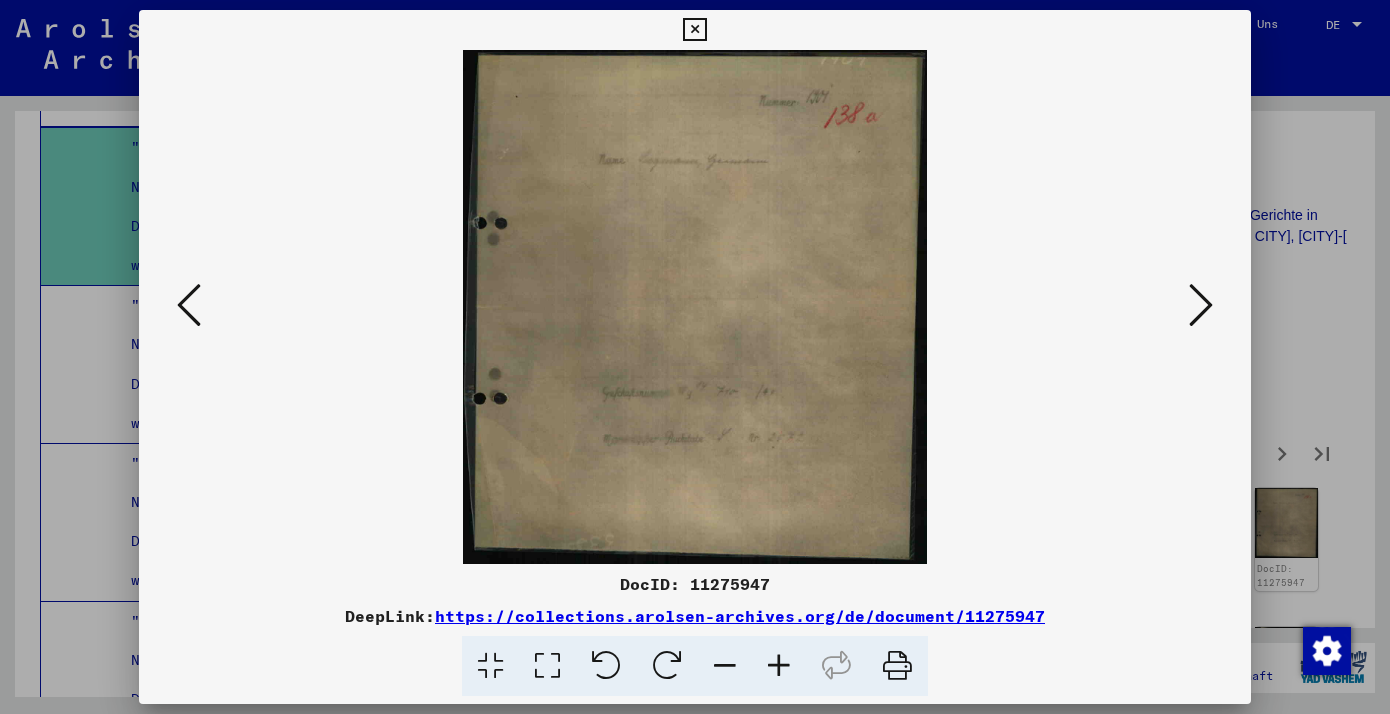 click at bounding box center [1201, 305] 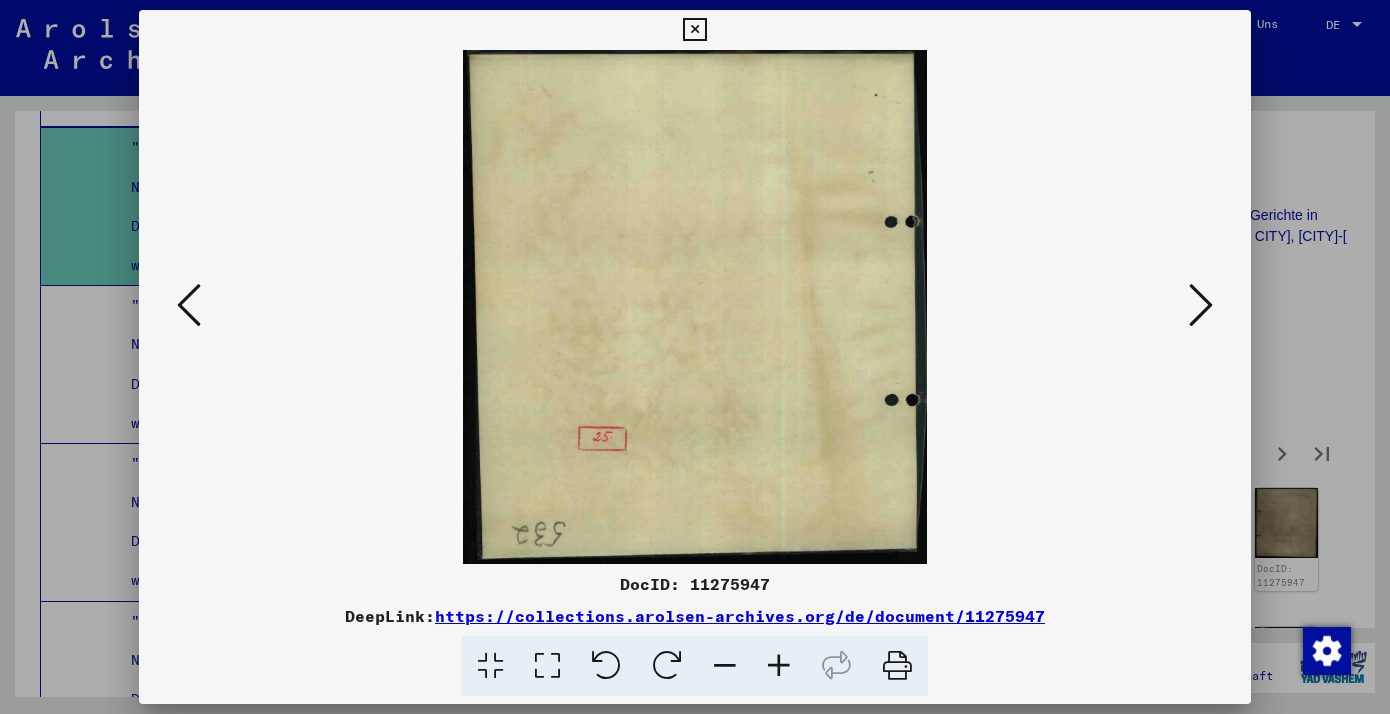 click at bounding box center [1201, 305] 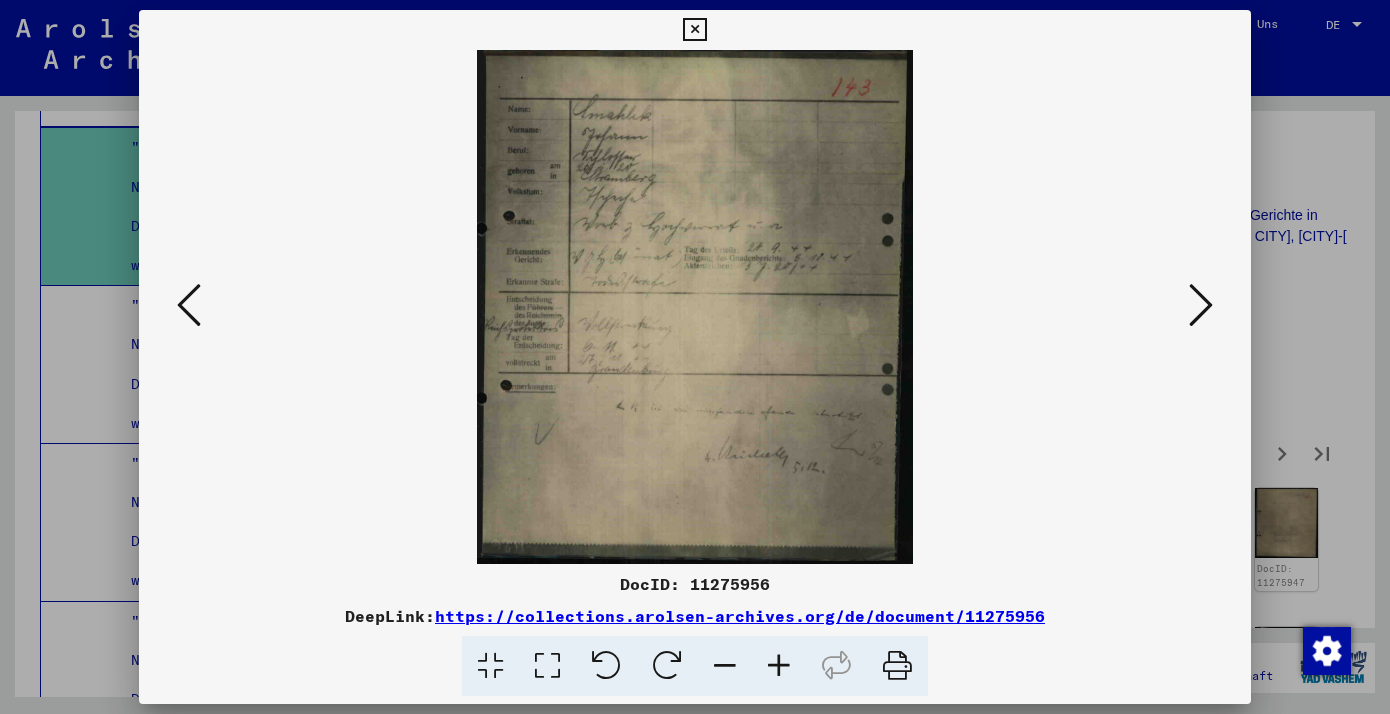 click at bounding box center [547, 666] 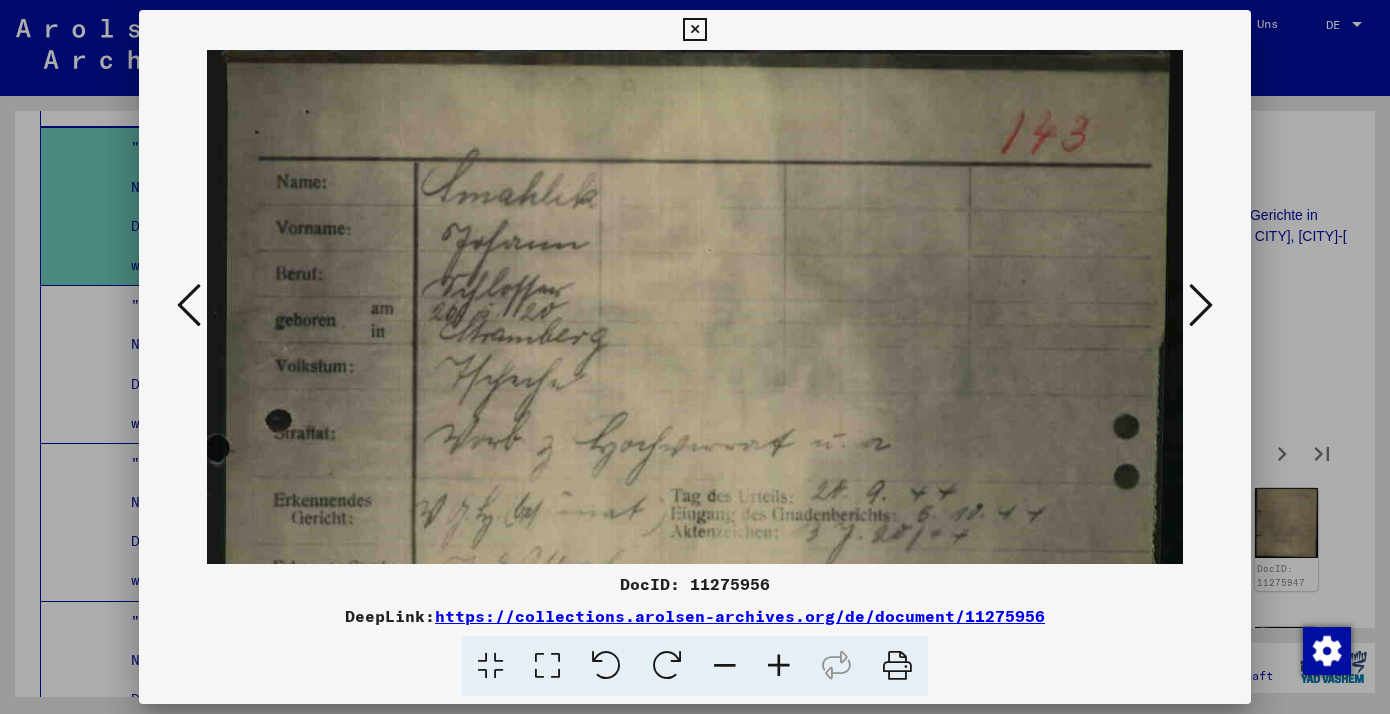 scroll, scrollTop: 0, scrollLeft: 0, axis: both 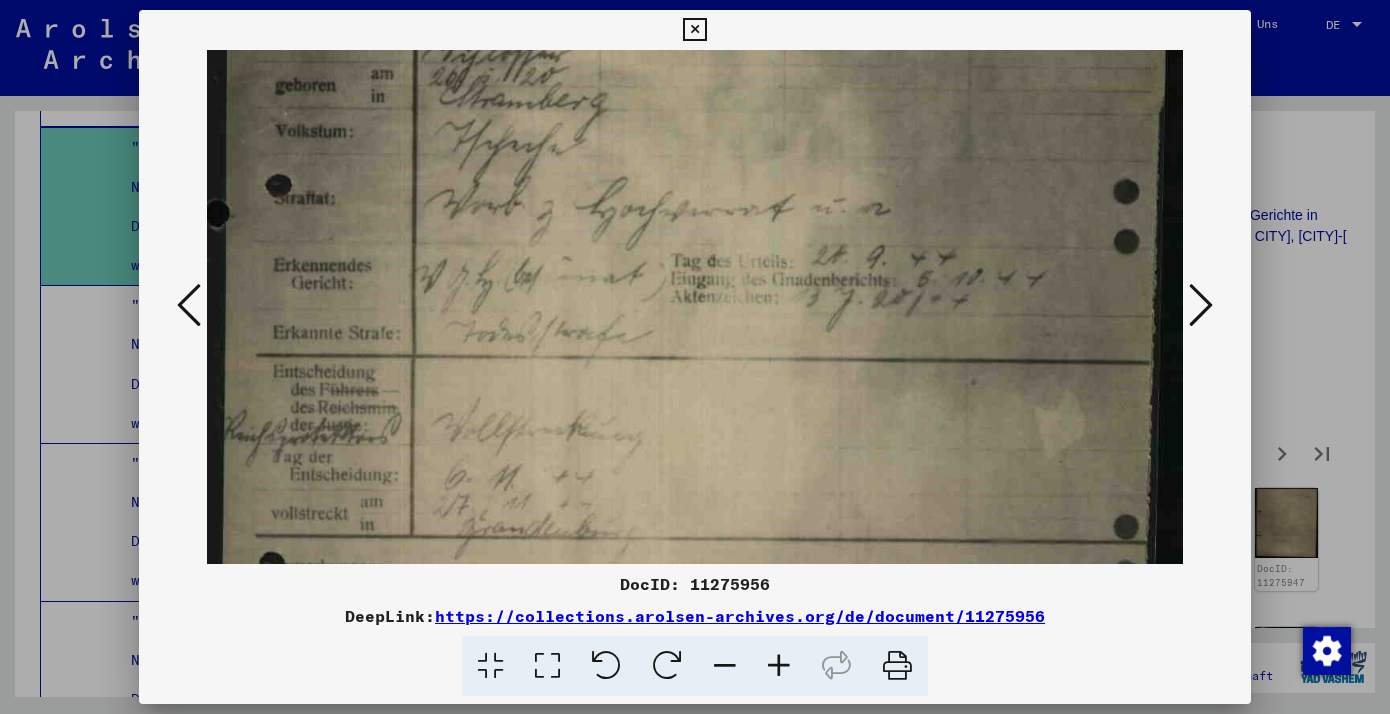 drag, startPoint x: 972, startPoint y: 355, endPoint x: 999, endPoint y: 120, distance: 236.54597 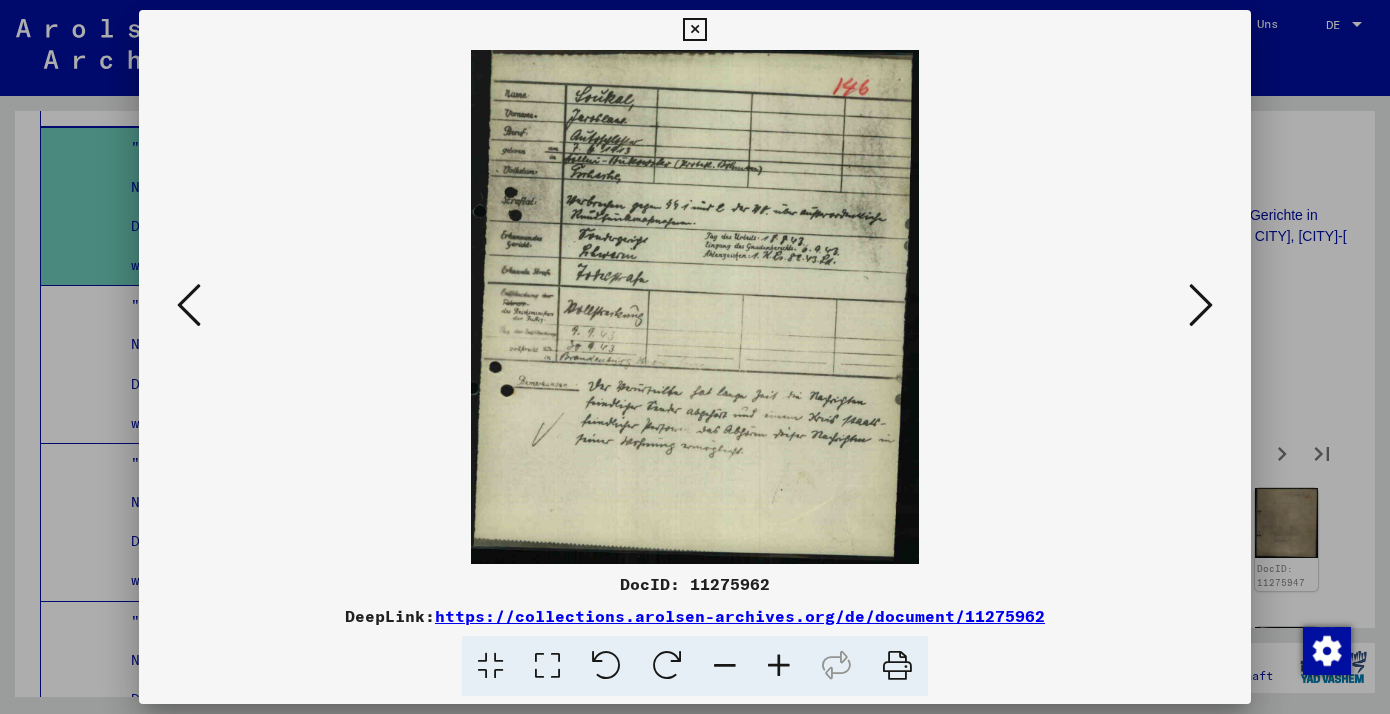 click at bounding box center [1201, 305] 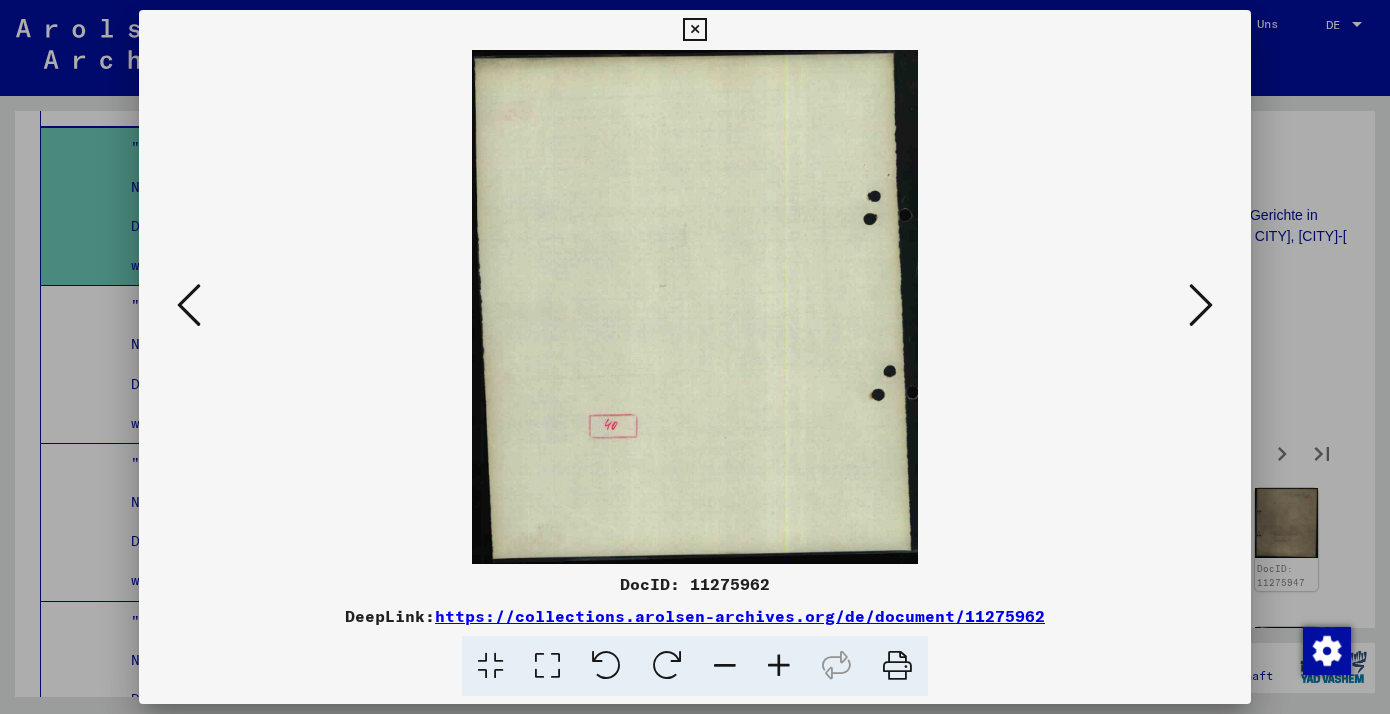 click at bounding box center [1201, 305] 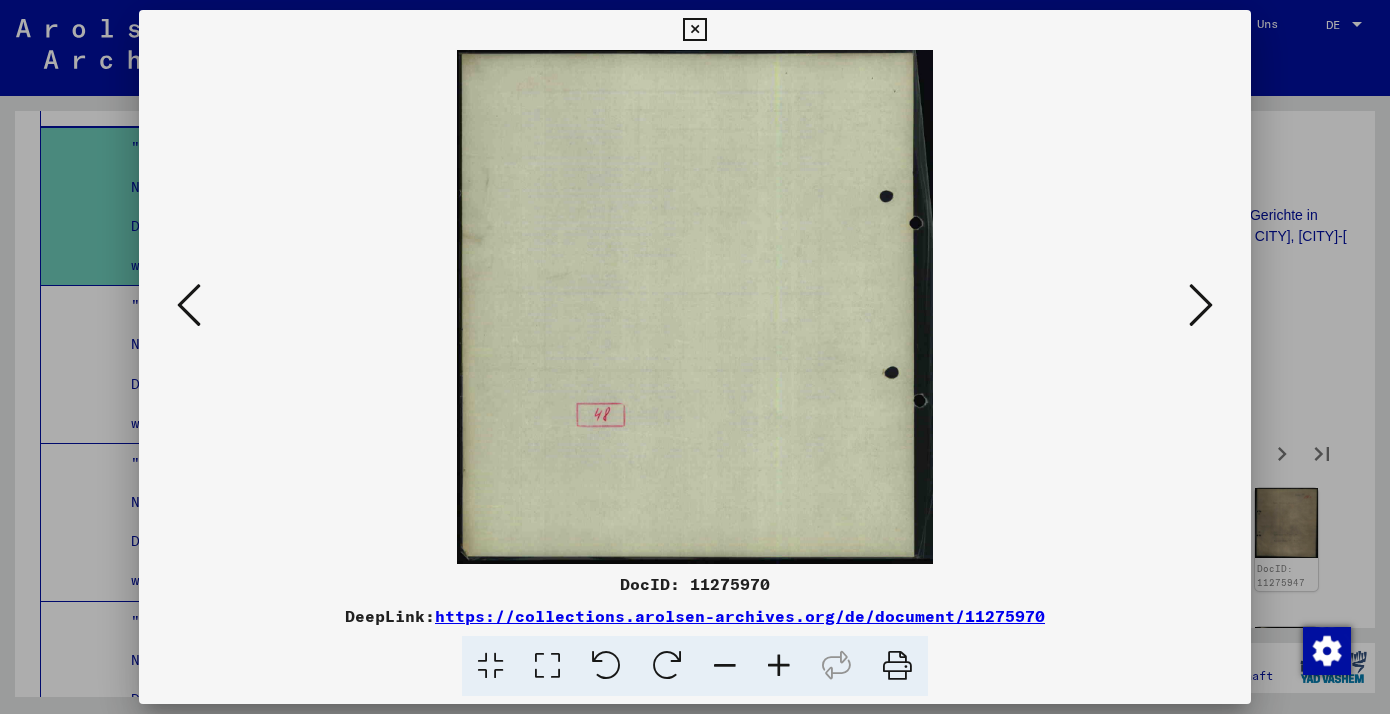 click at bounding box center (1201, 305) 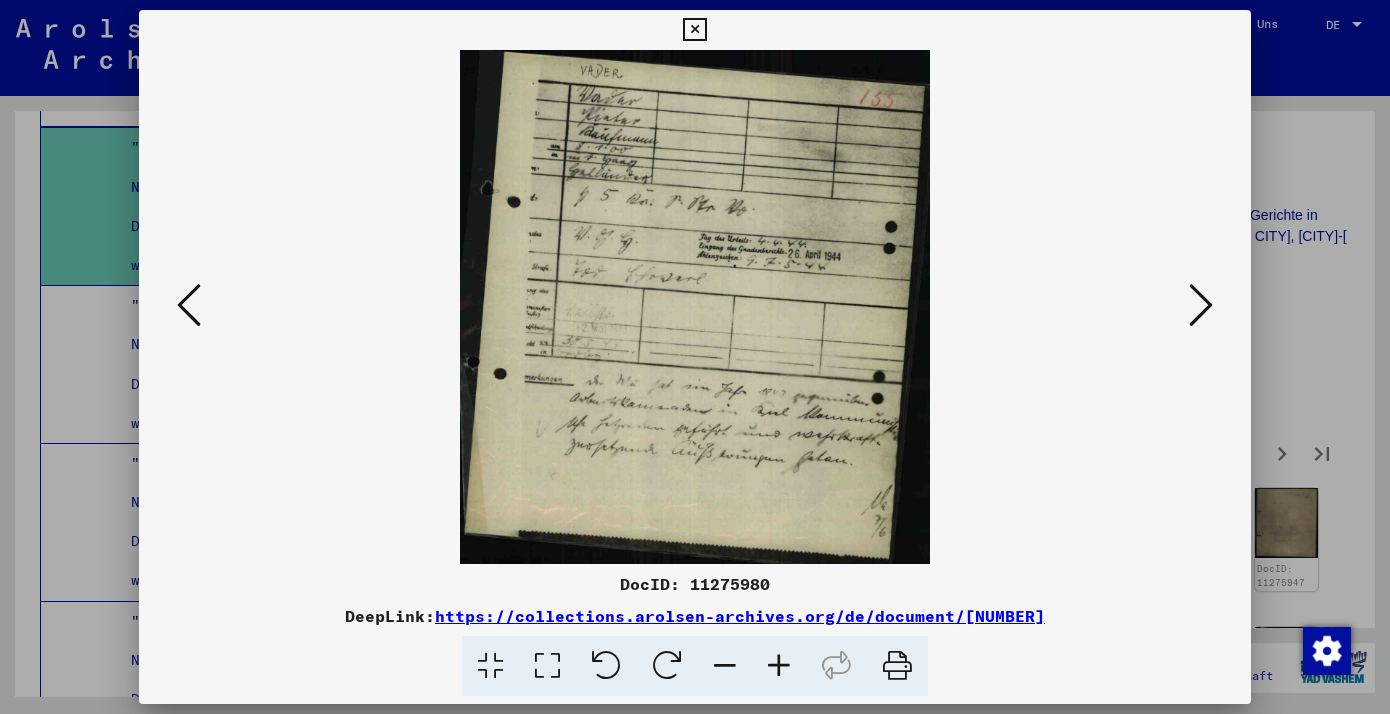 click at bounding box center [1201, 305] 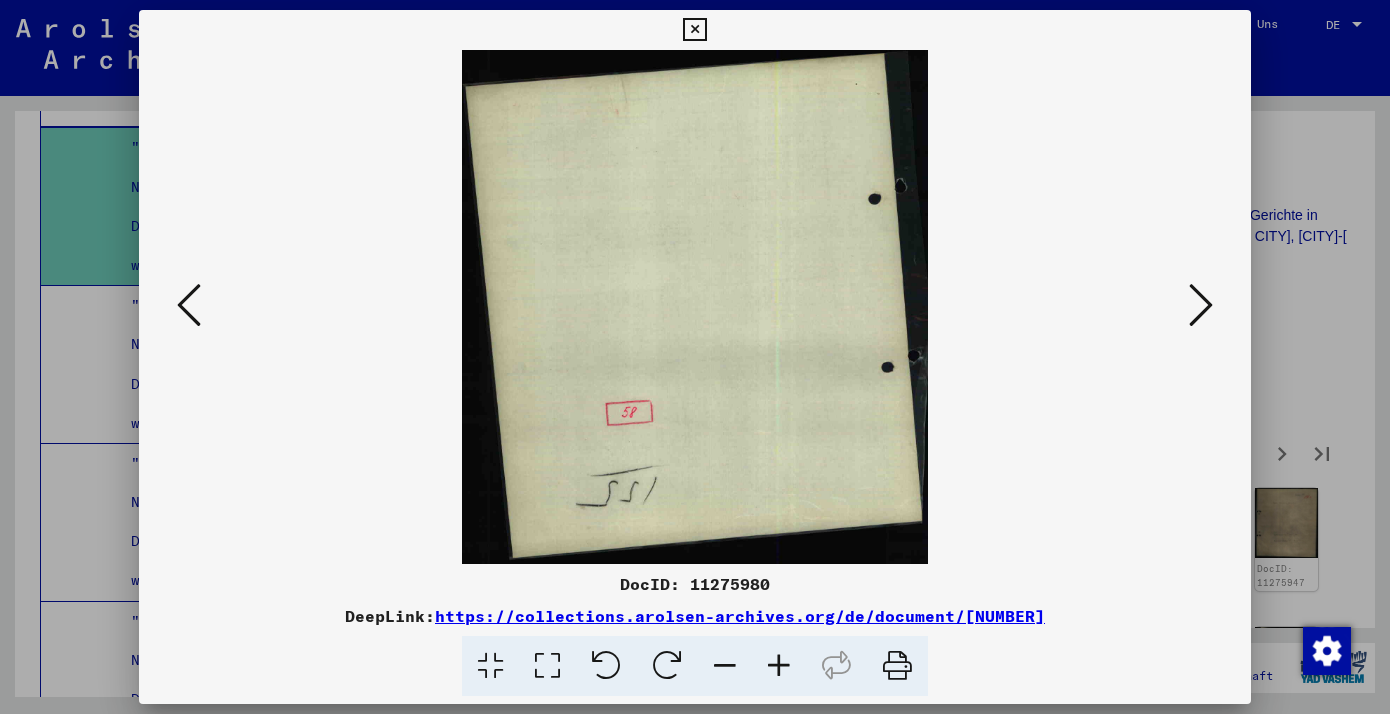 click at bounding box center [1201, 305] 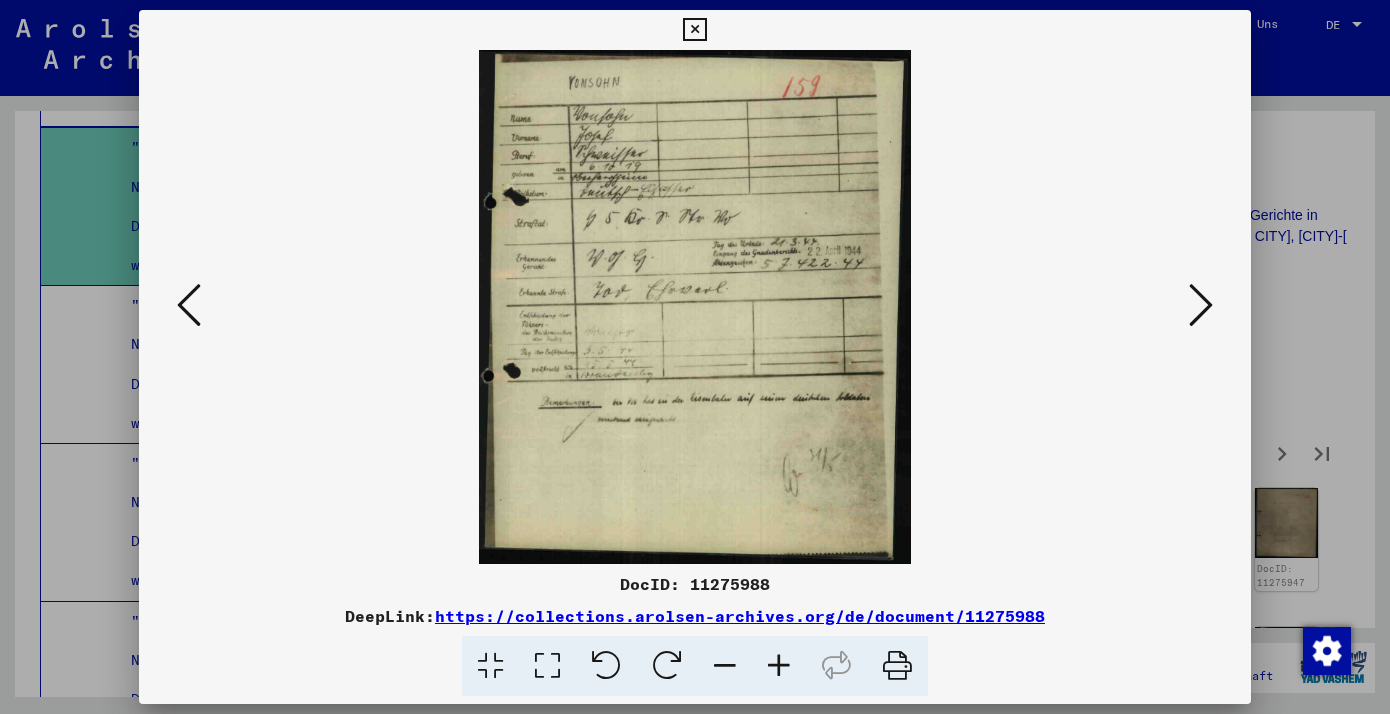 click at bounding box center (1201, 305) 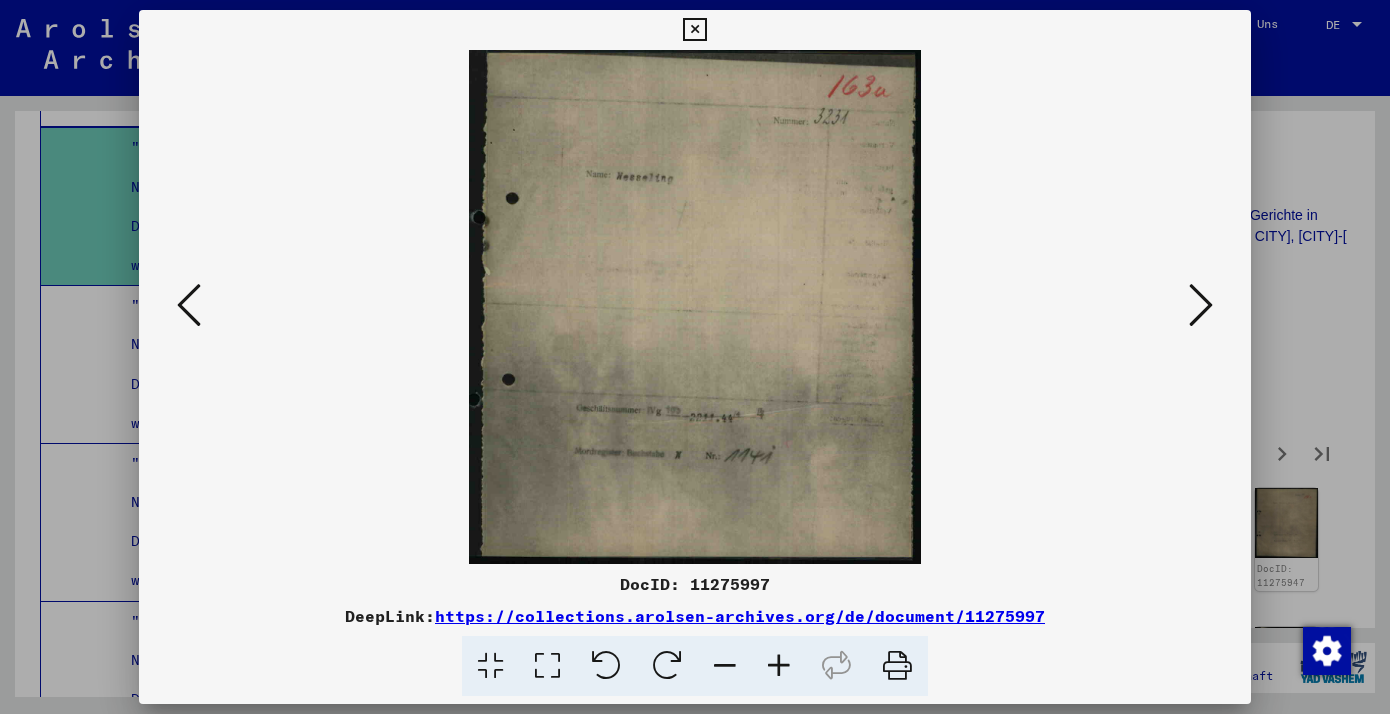 click at bounding box center [1201, 305] 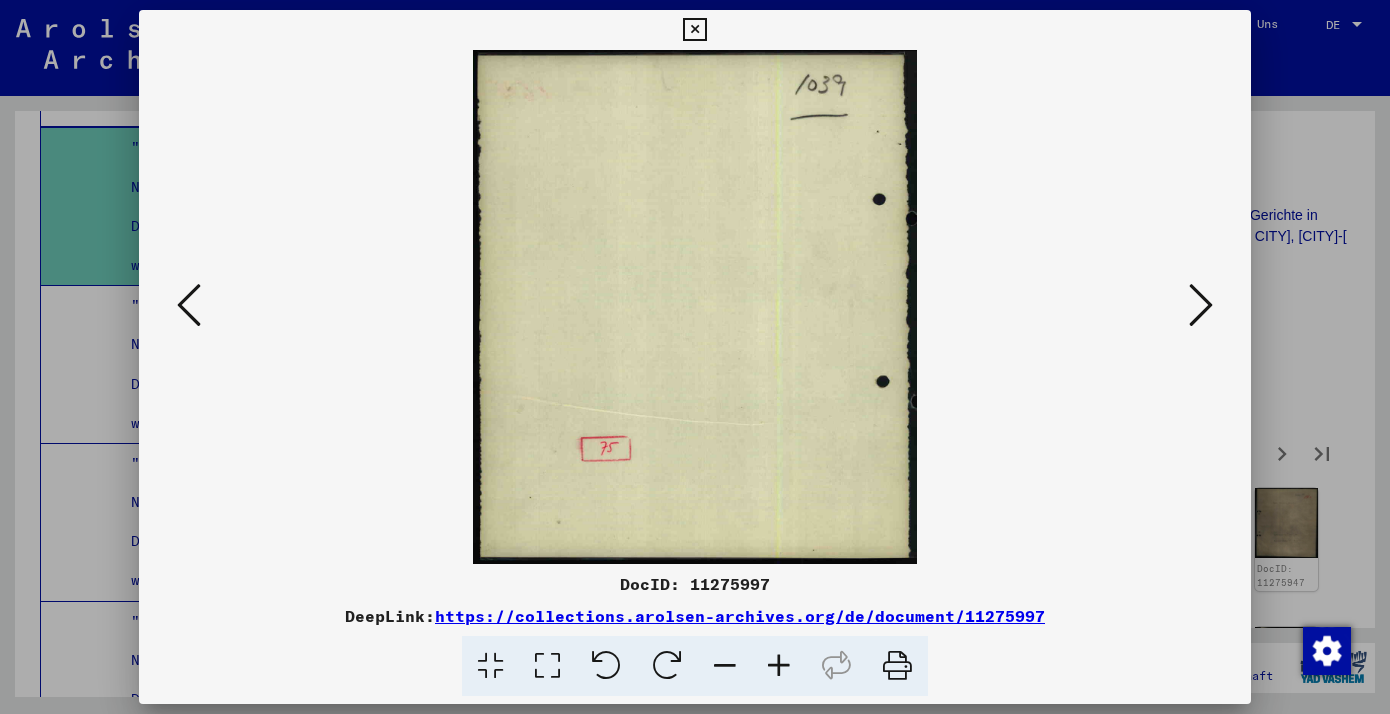 click at bounding box center (1201, 305) 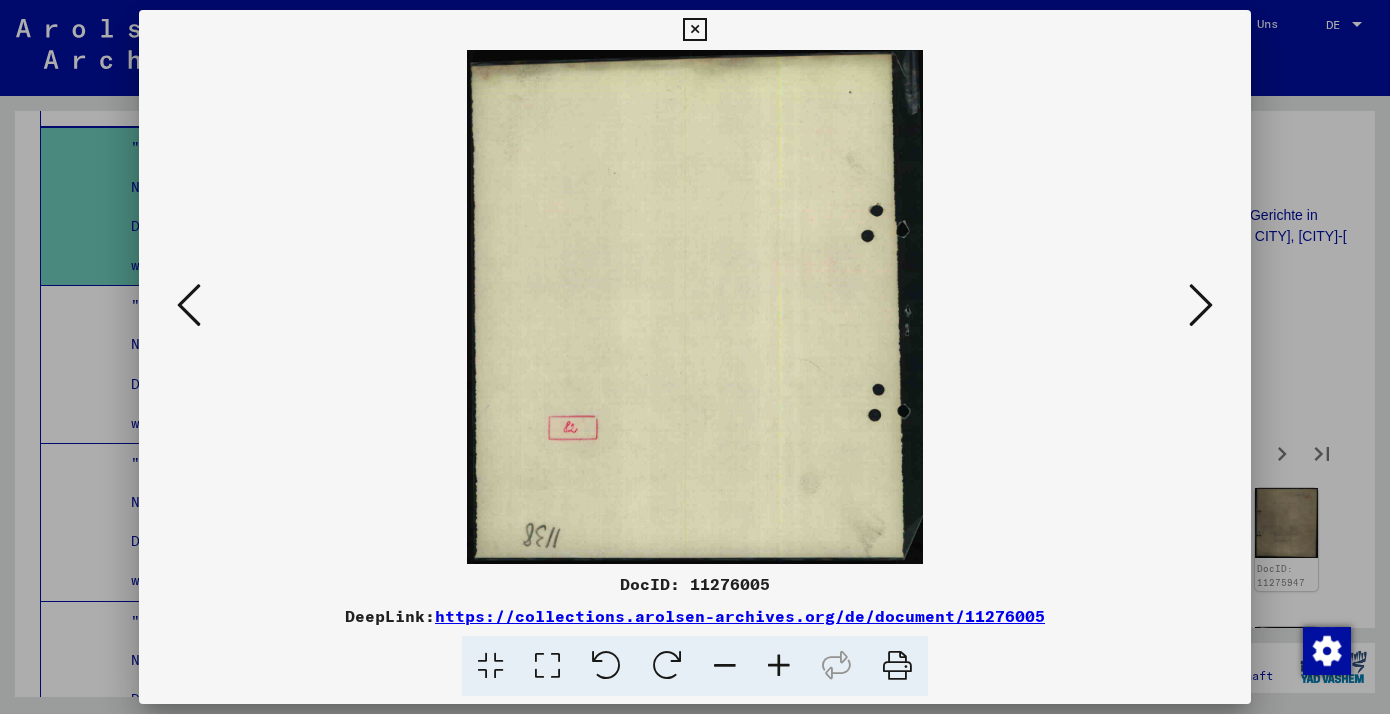click at bounding box center [1201, 305] 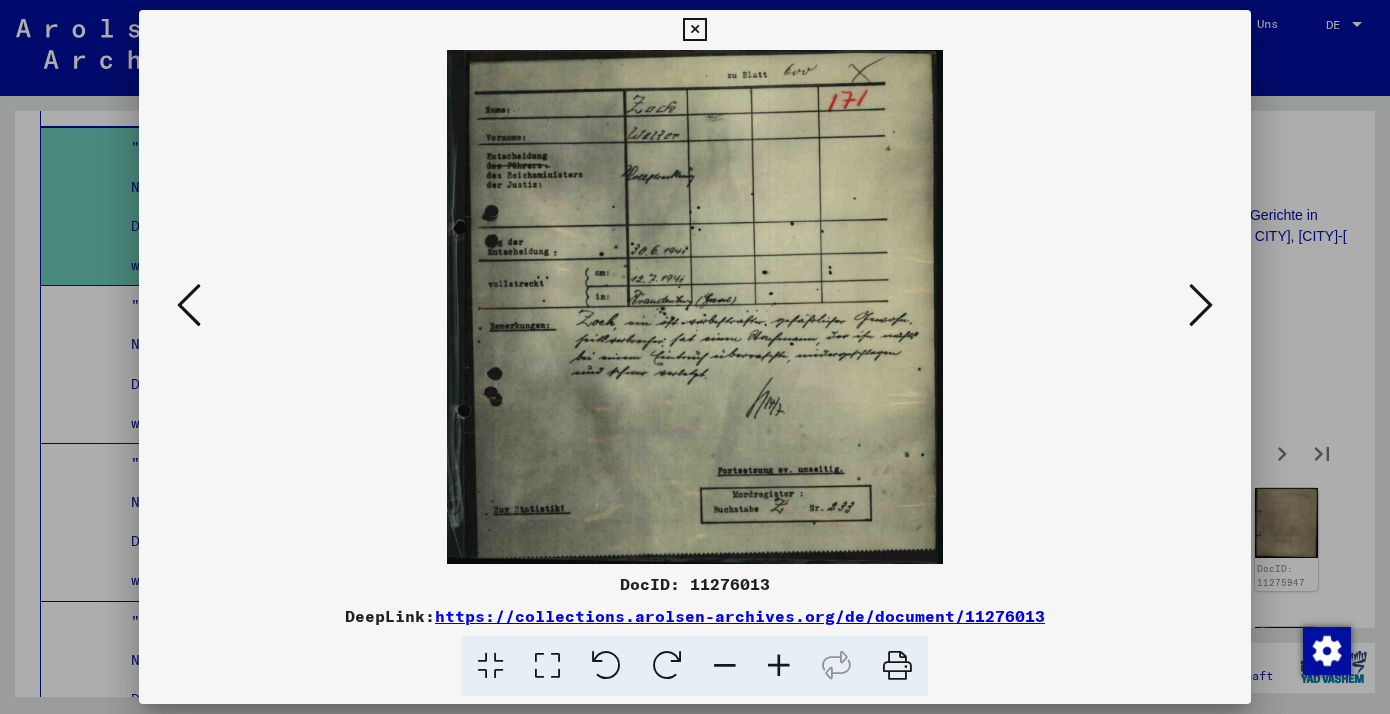click at bounding box center [1201, 305] 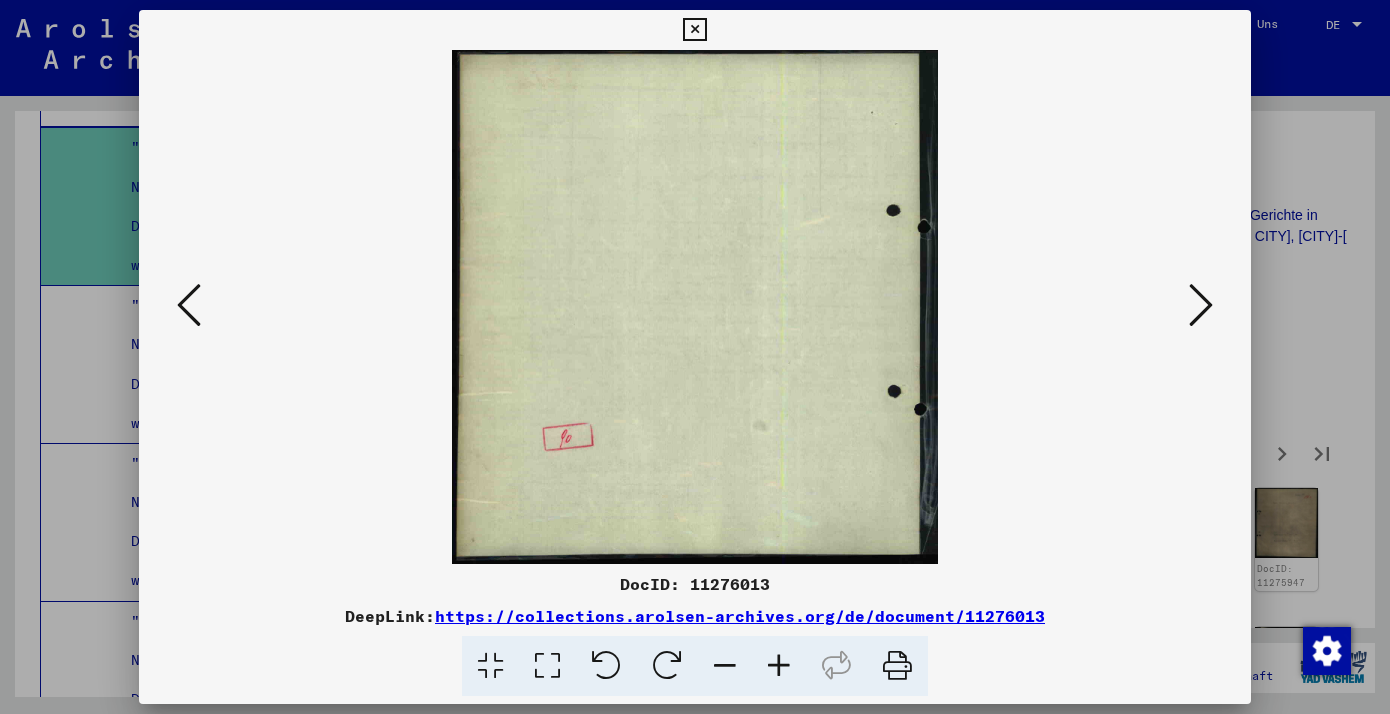 click at bounding box center (1201, 305) 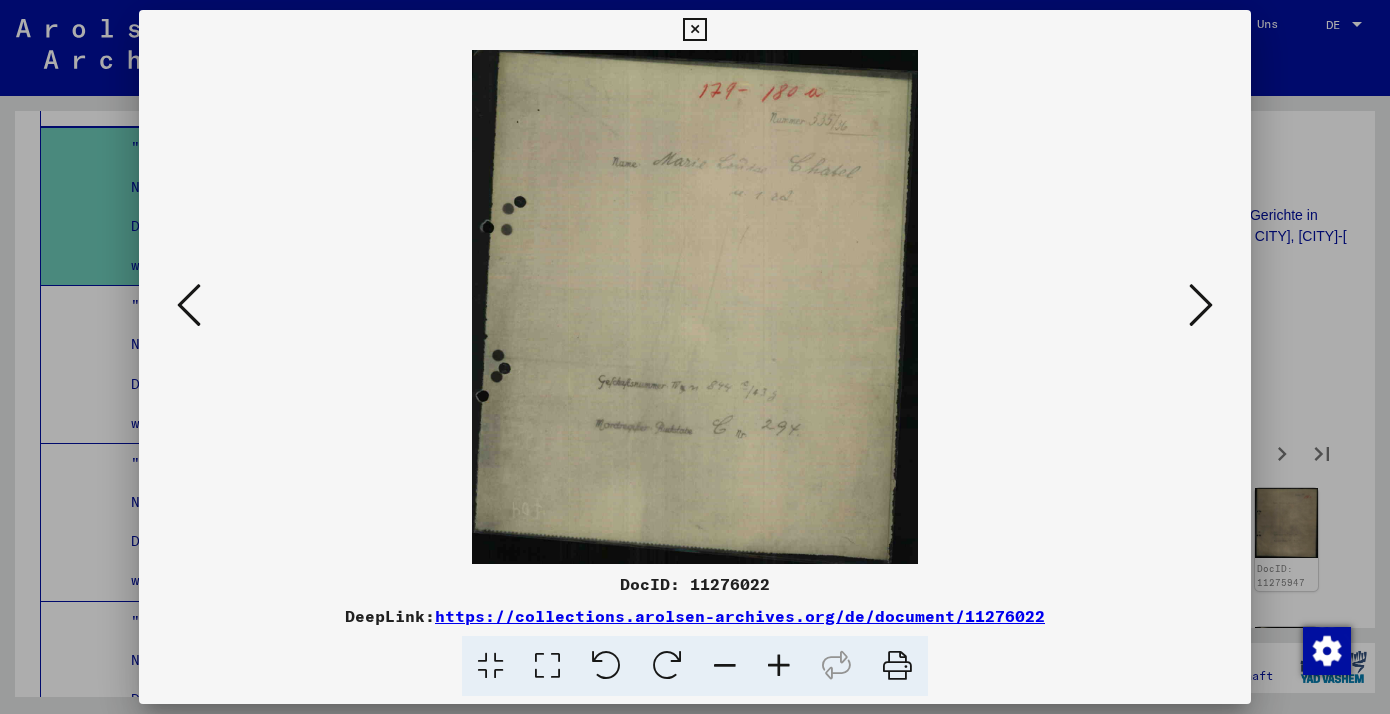 click at bounding box center (1201, 305) 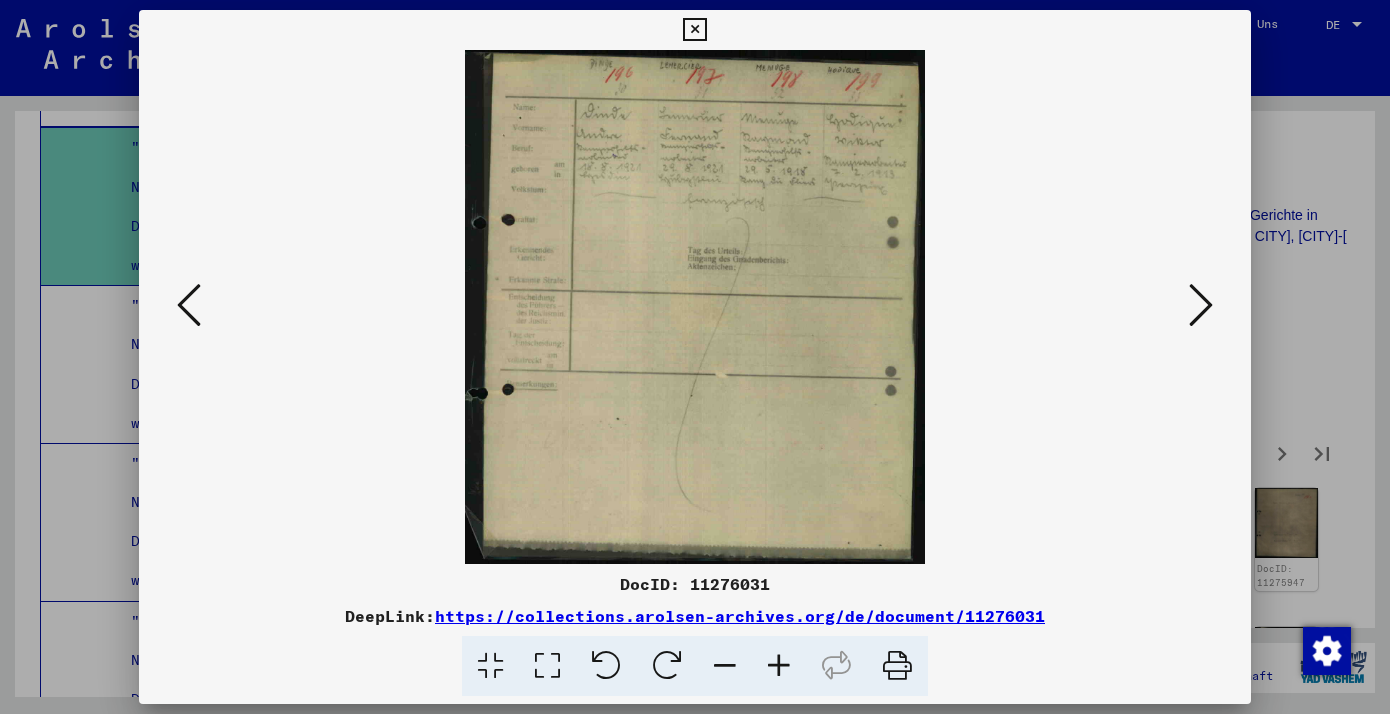 click at bounding box center (1201, 305) 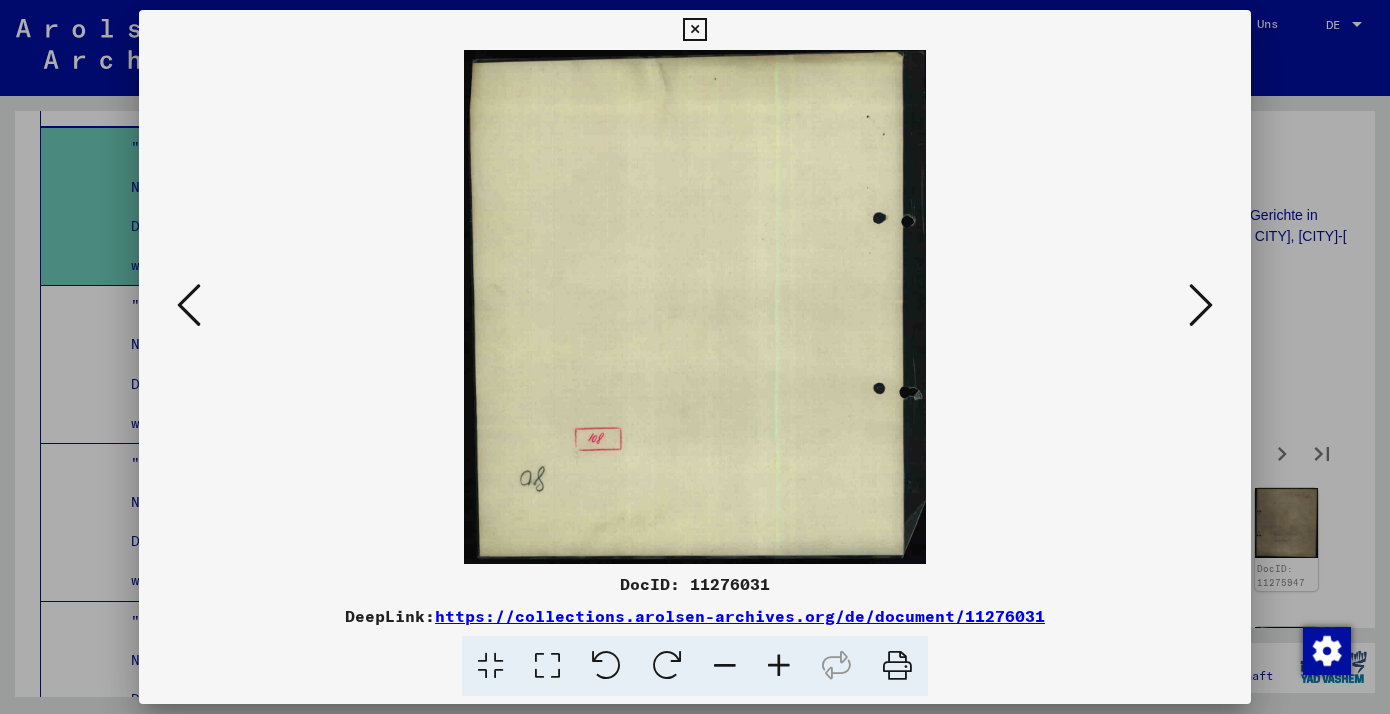 click at bounding box center (1201, 305) 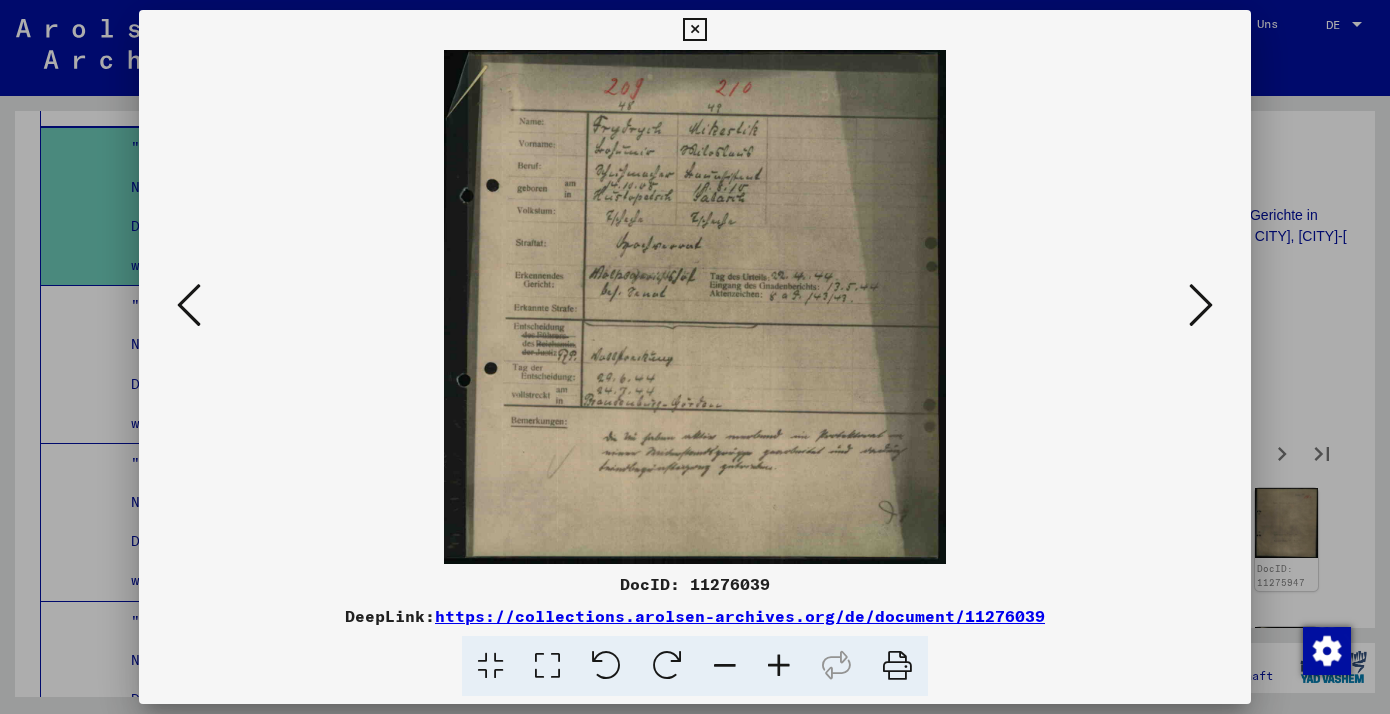 click at bounding box center [1201, 305] 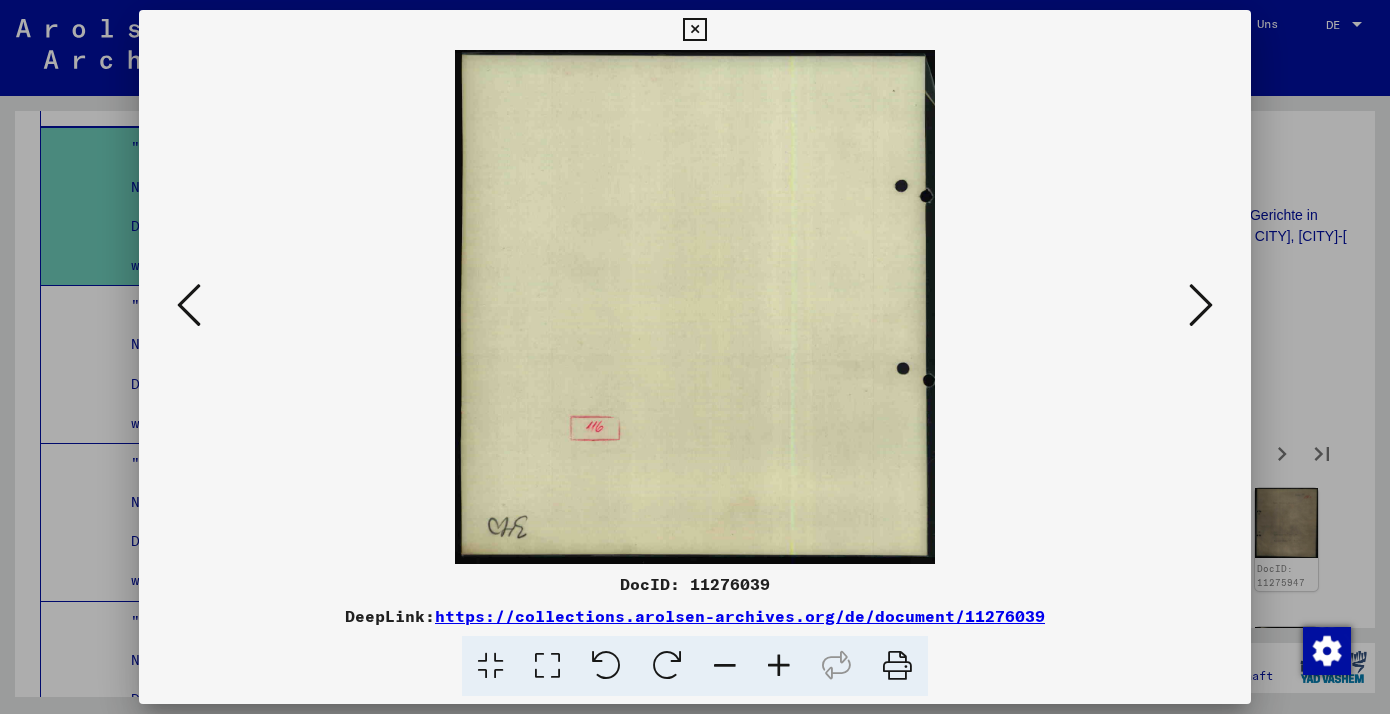 click at bounding box center [1201, 305] 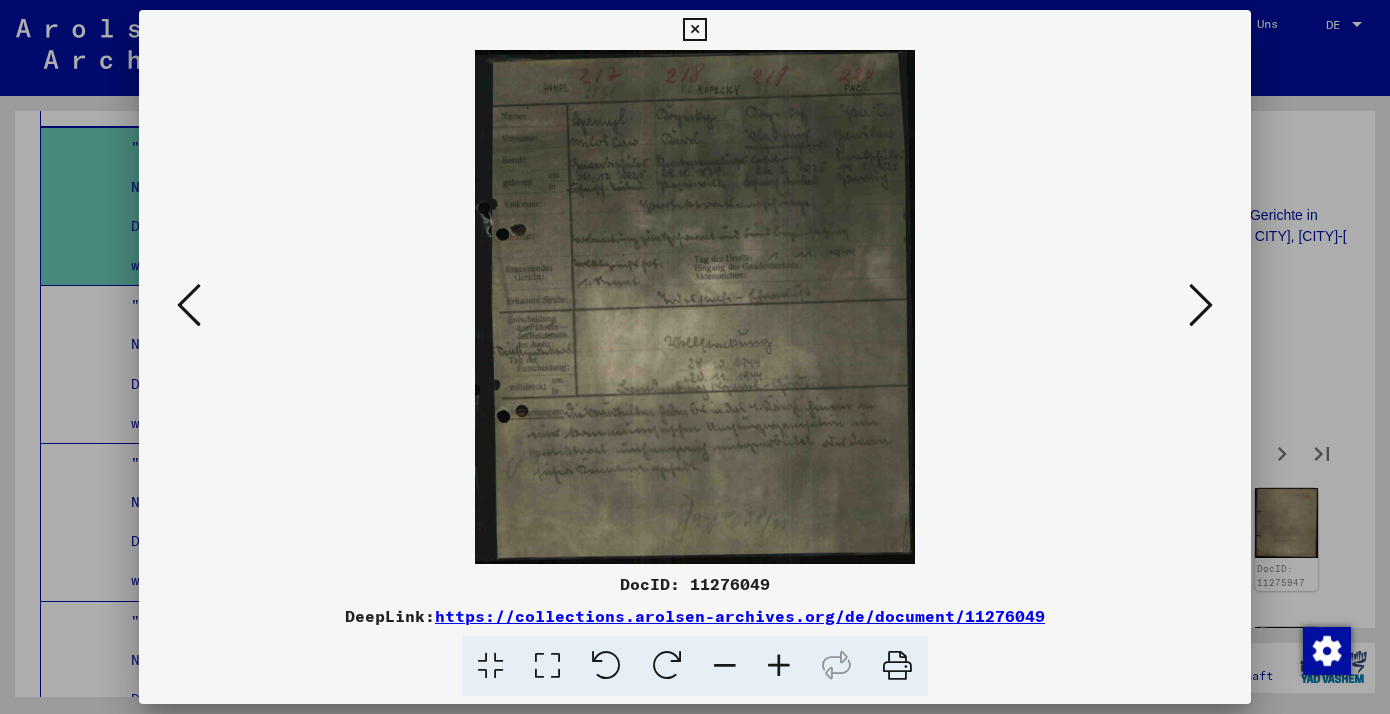 click at bounding box center [1201, 305] 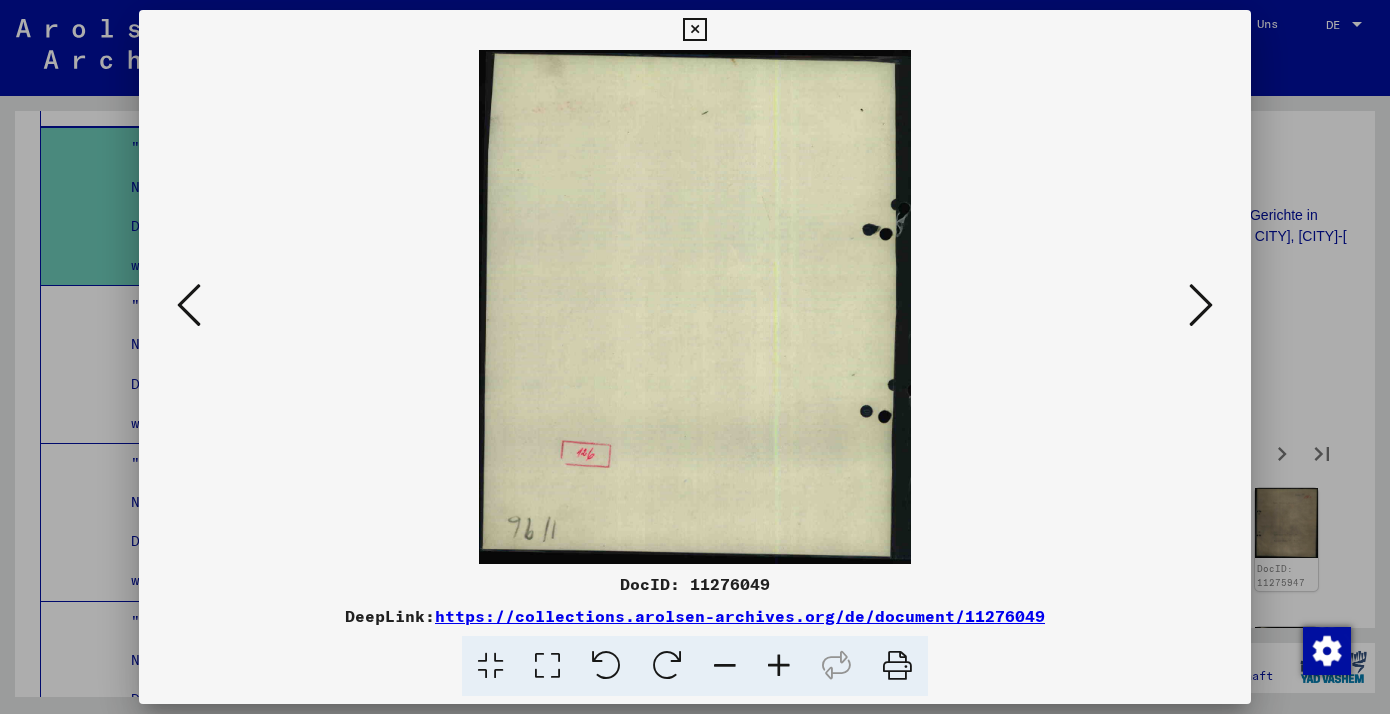 click at bounding box center (1201, 305) 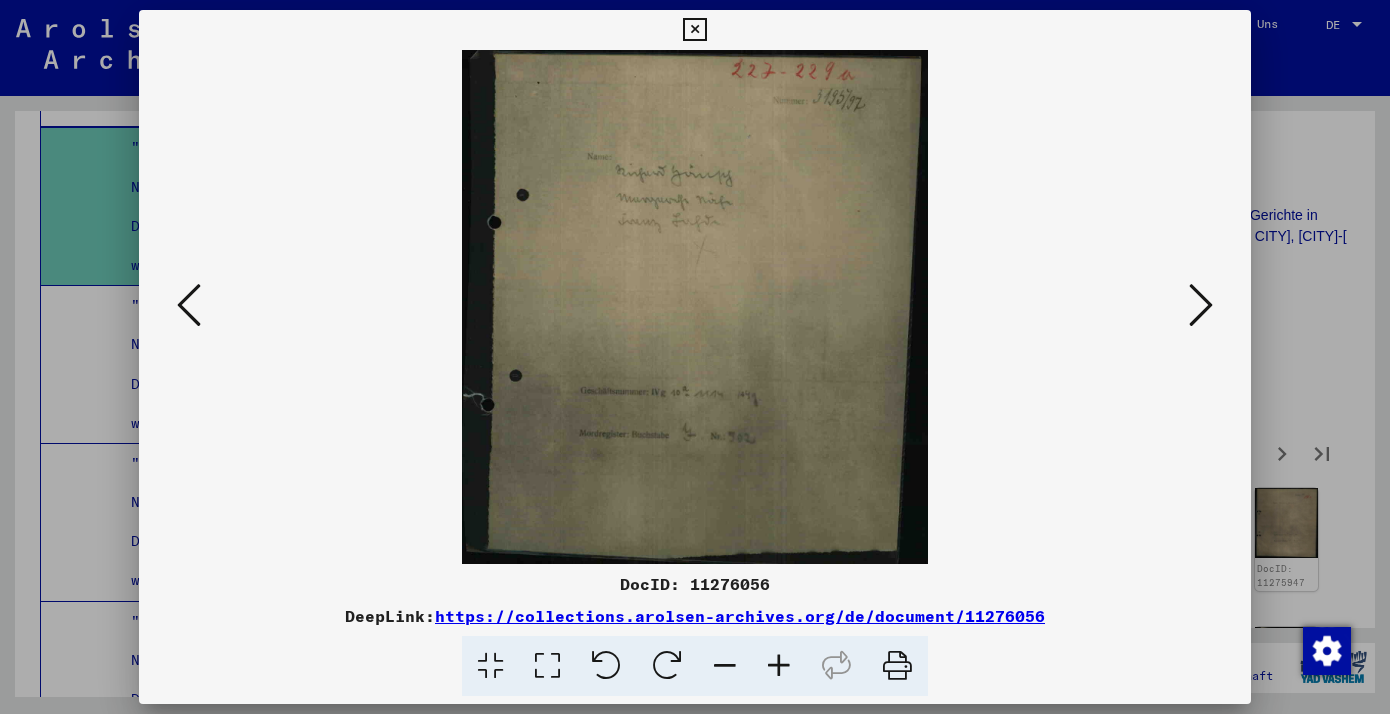 click at bounding box center (1201, 305) 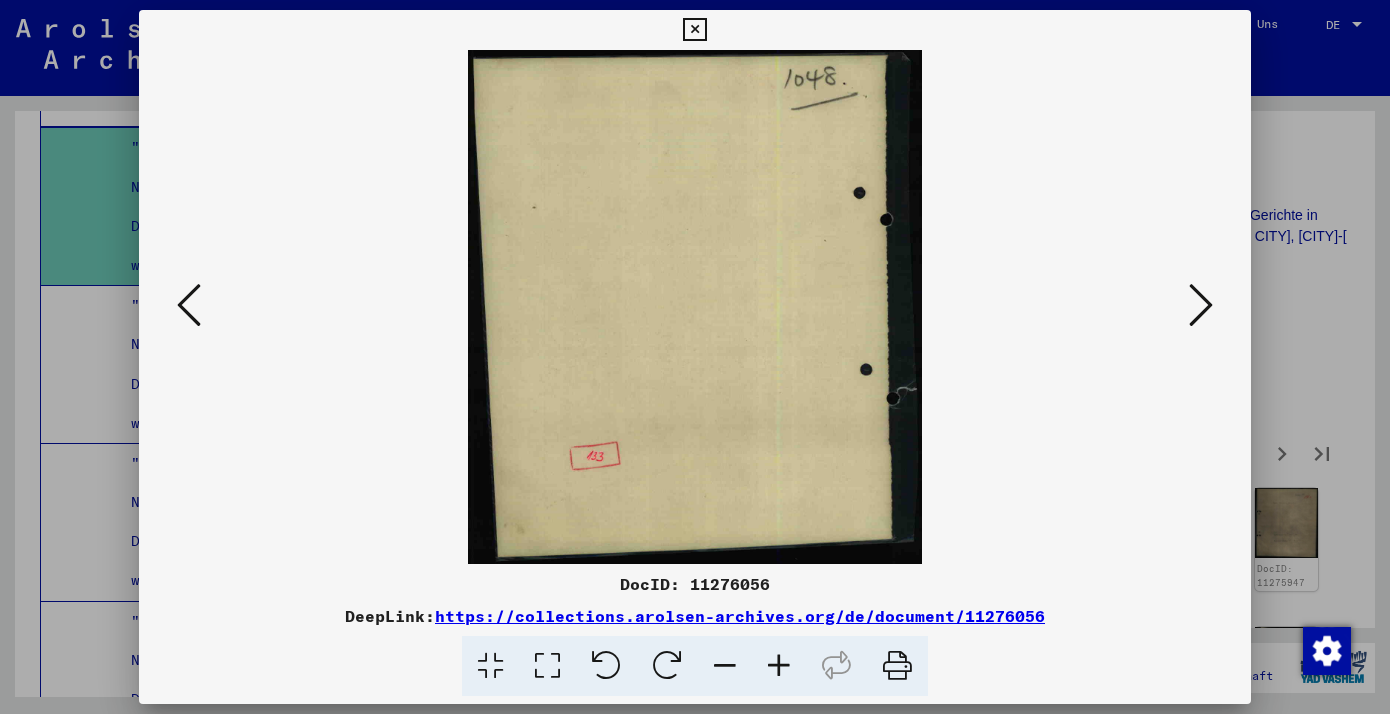 click at bounding box center (1201, 305) 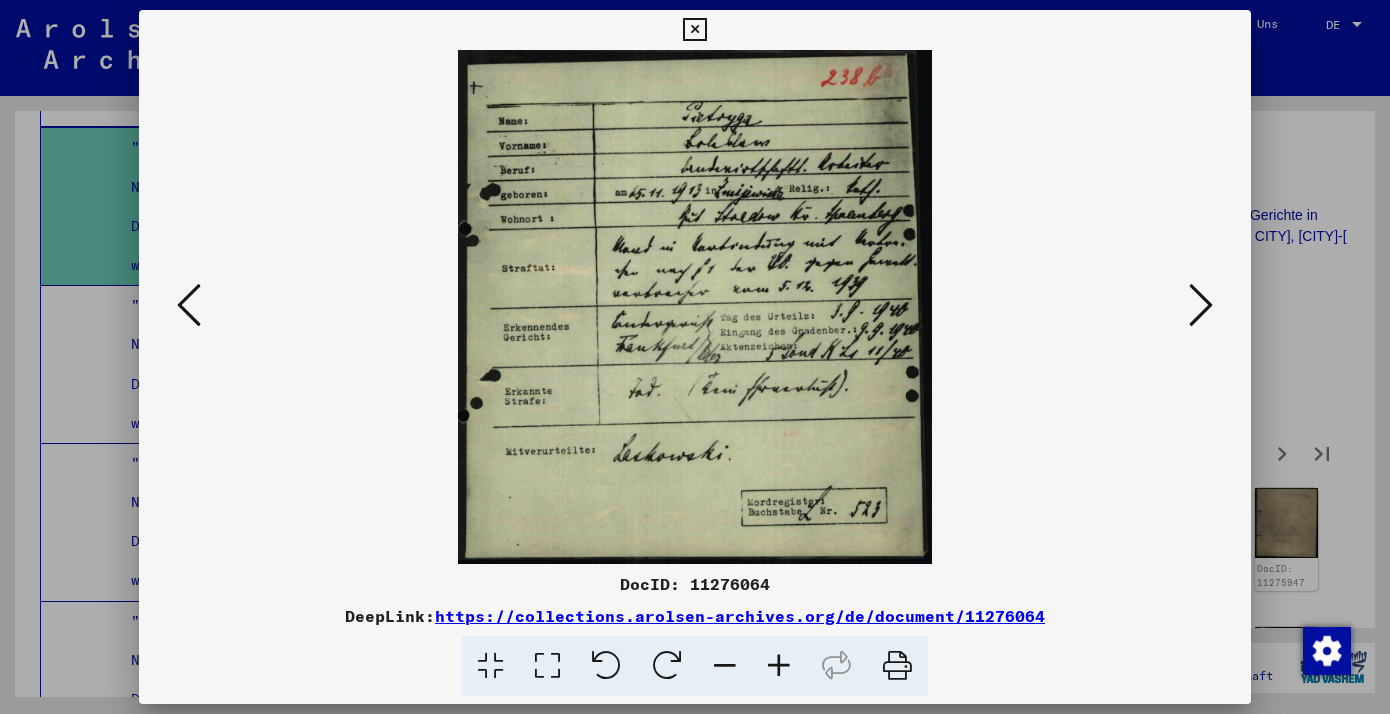 click at bounding box center [1201, 305] 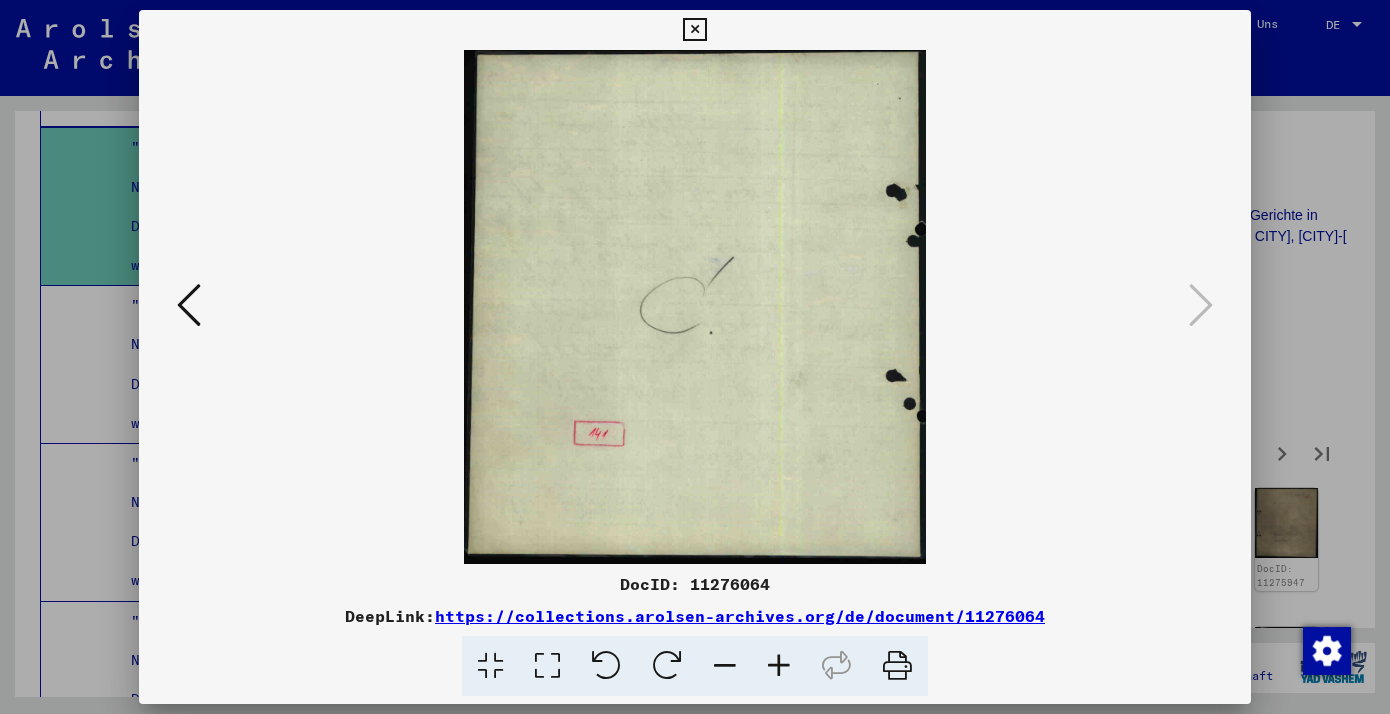 click at bounding box center (694, 30) 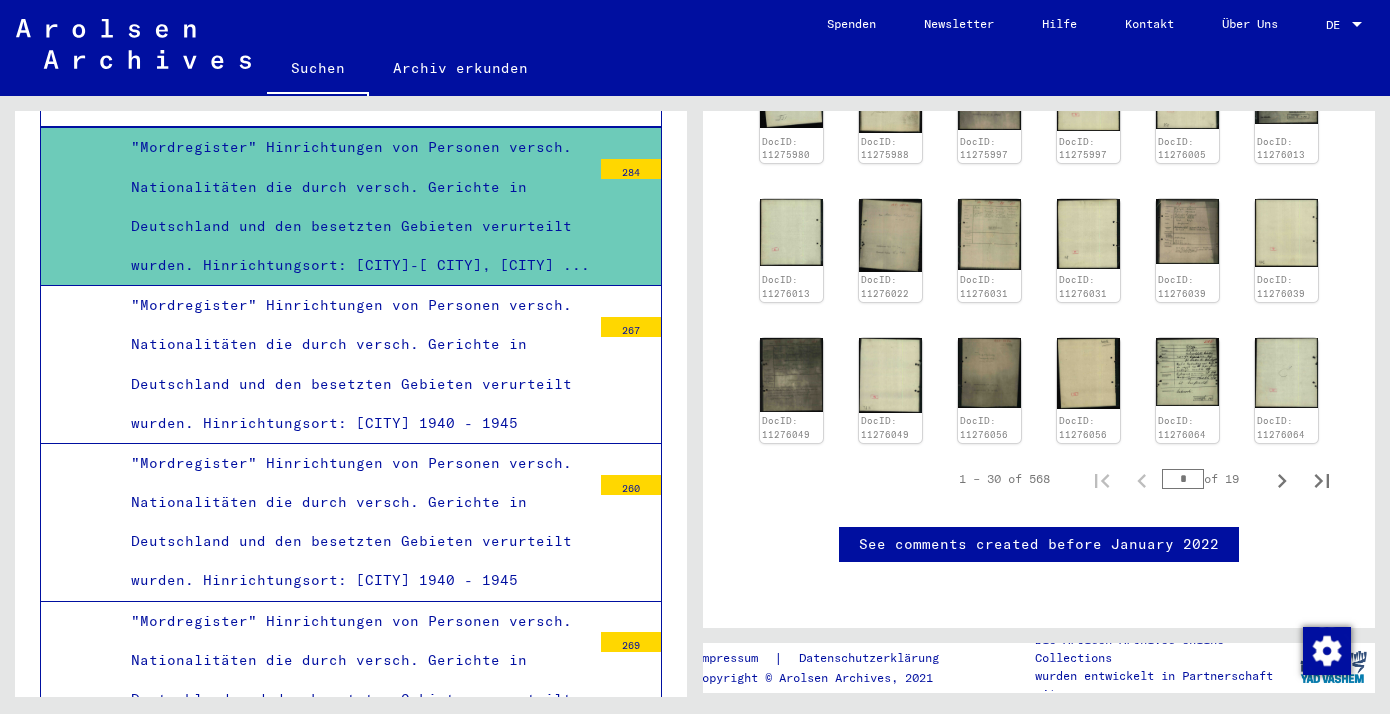 scroll, scrollTop: 1140, scrollLeft: 0, axis: vertical 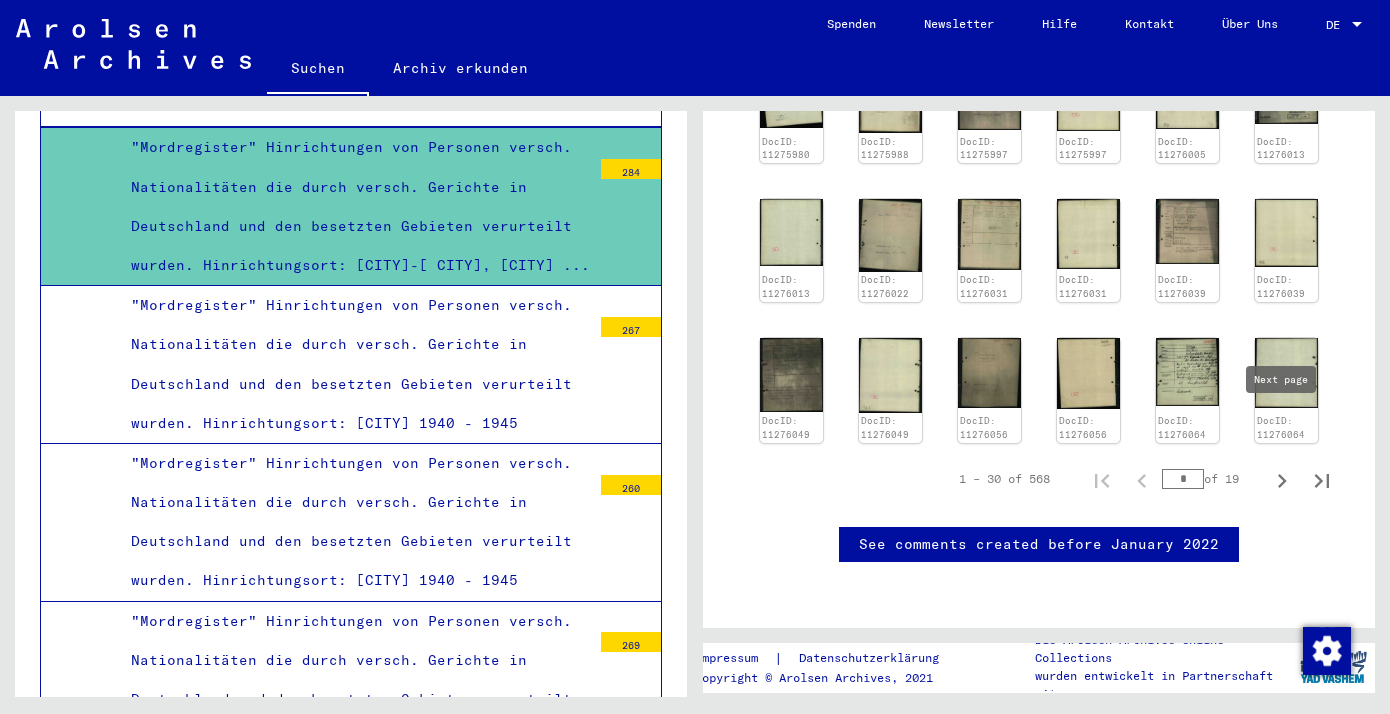 click 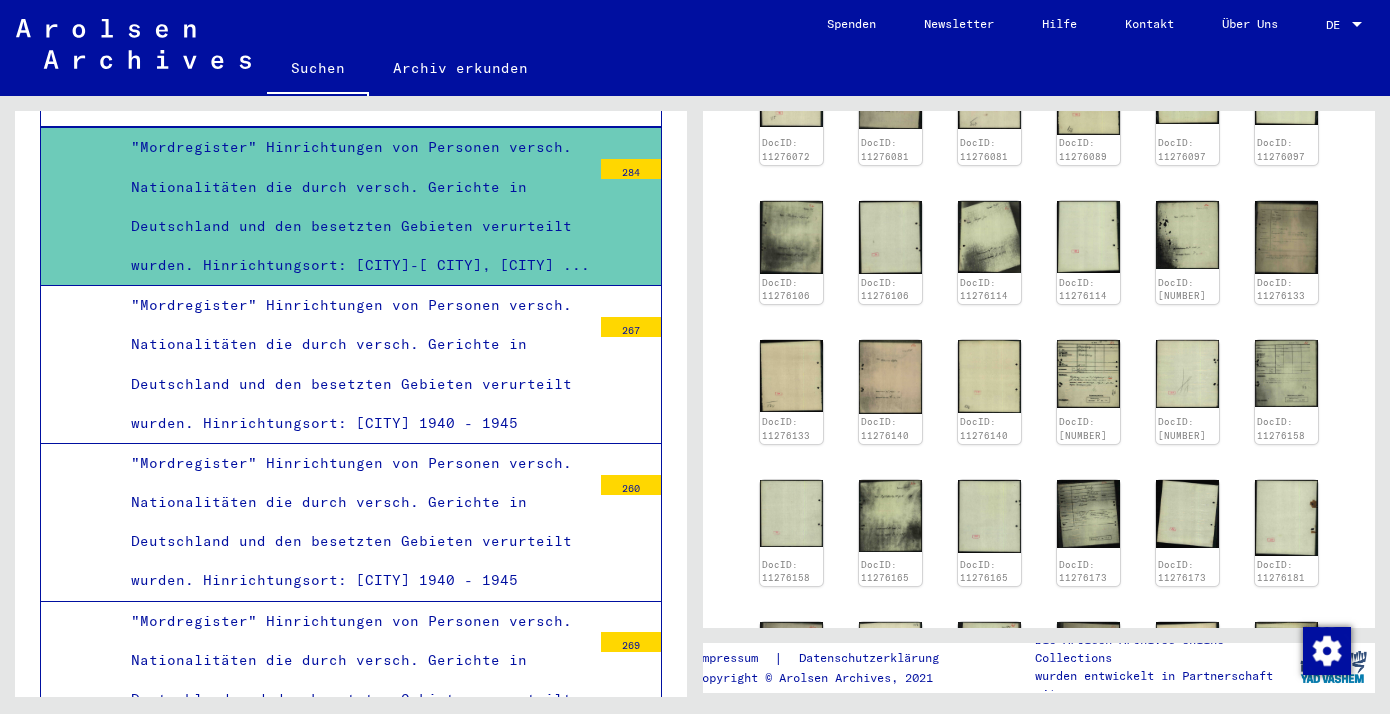 scroll, scrollTop: 797, scrollLeft: 0, axis: vertical 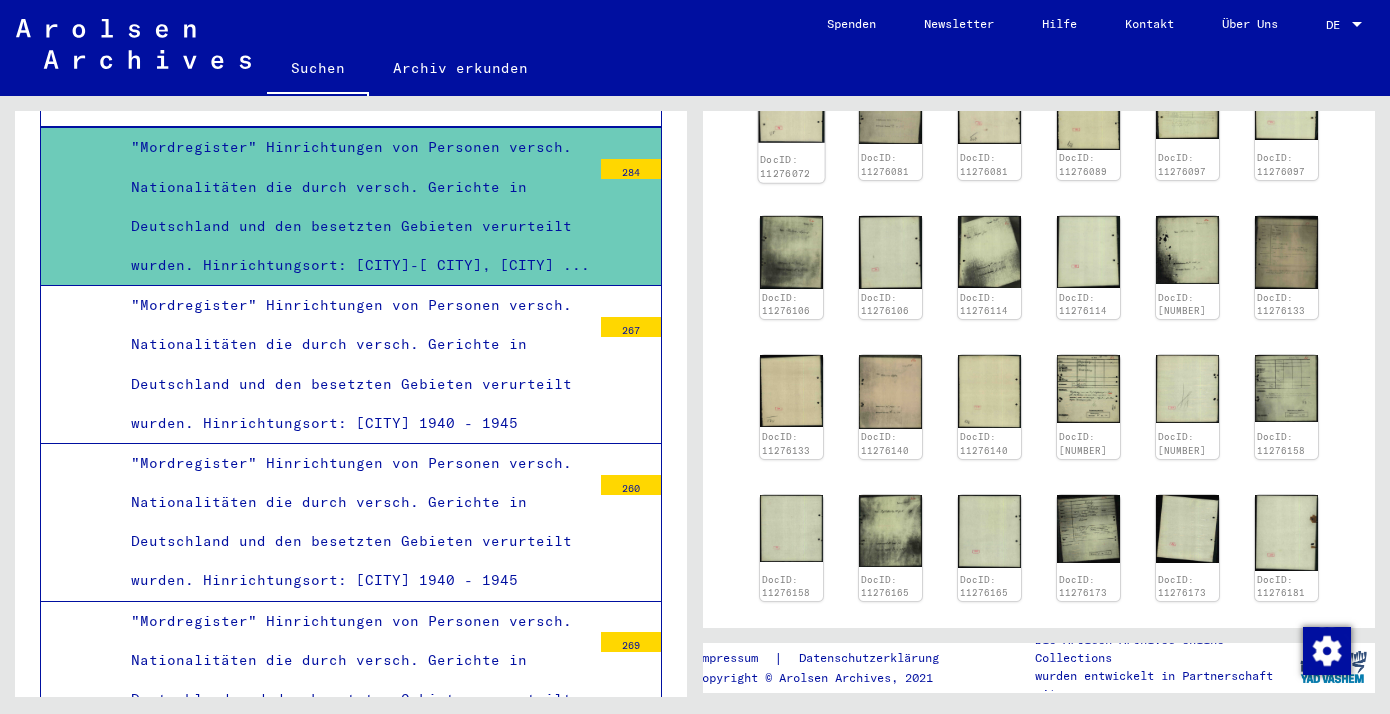 click 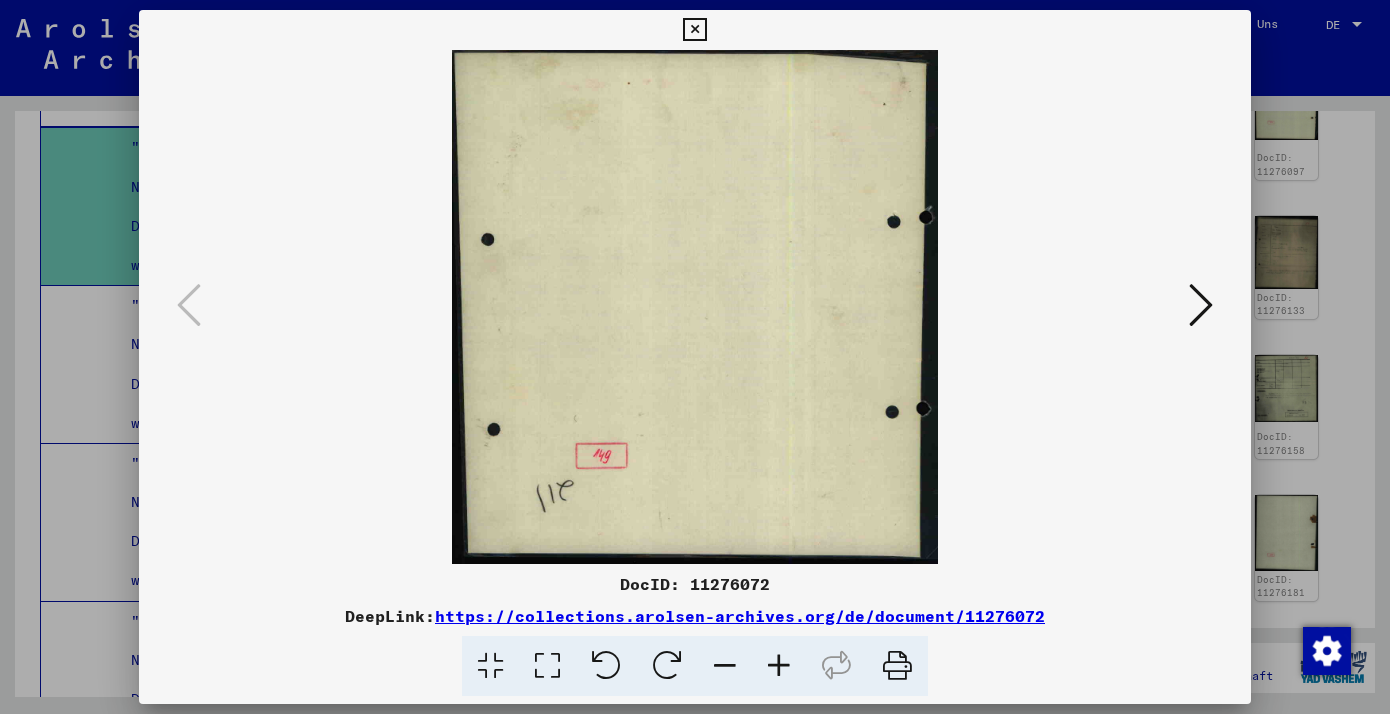 click at bounding box center [1201, 305] 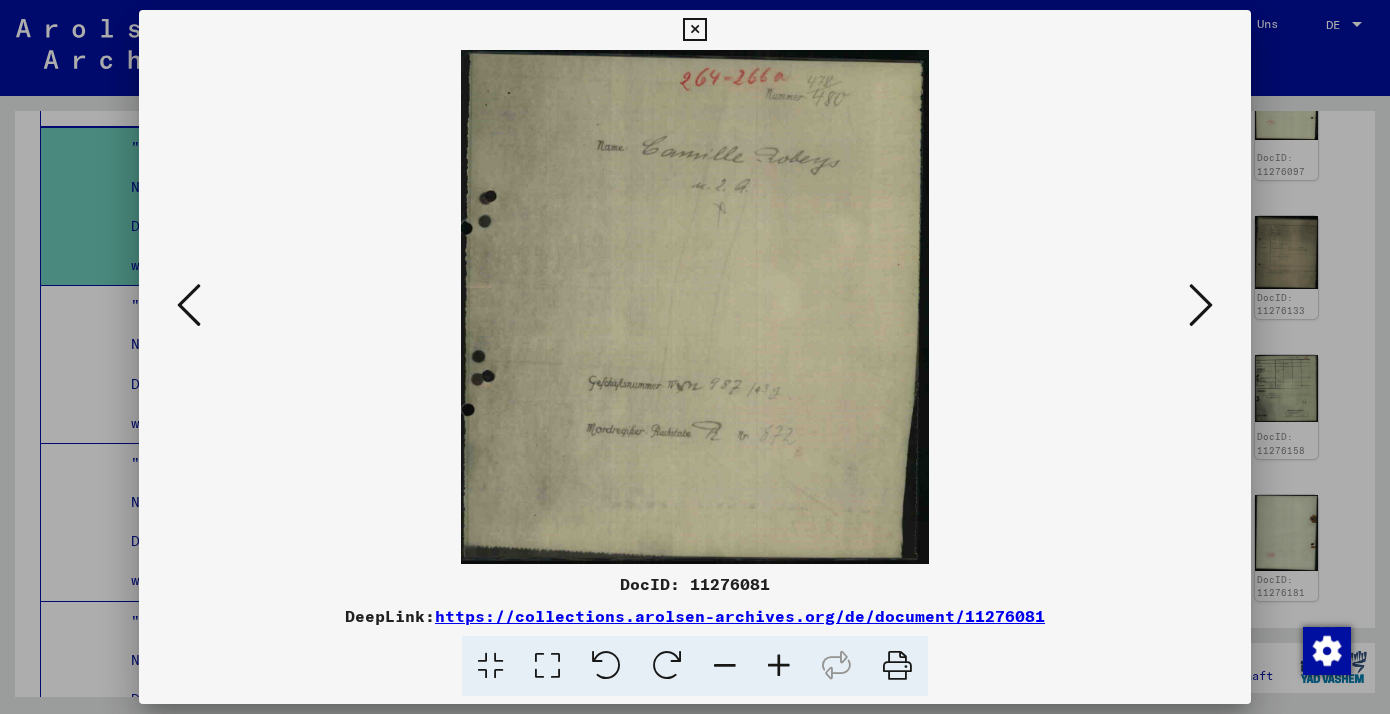 click at bounding box center (1201, 305) 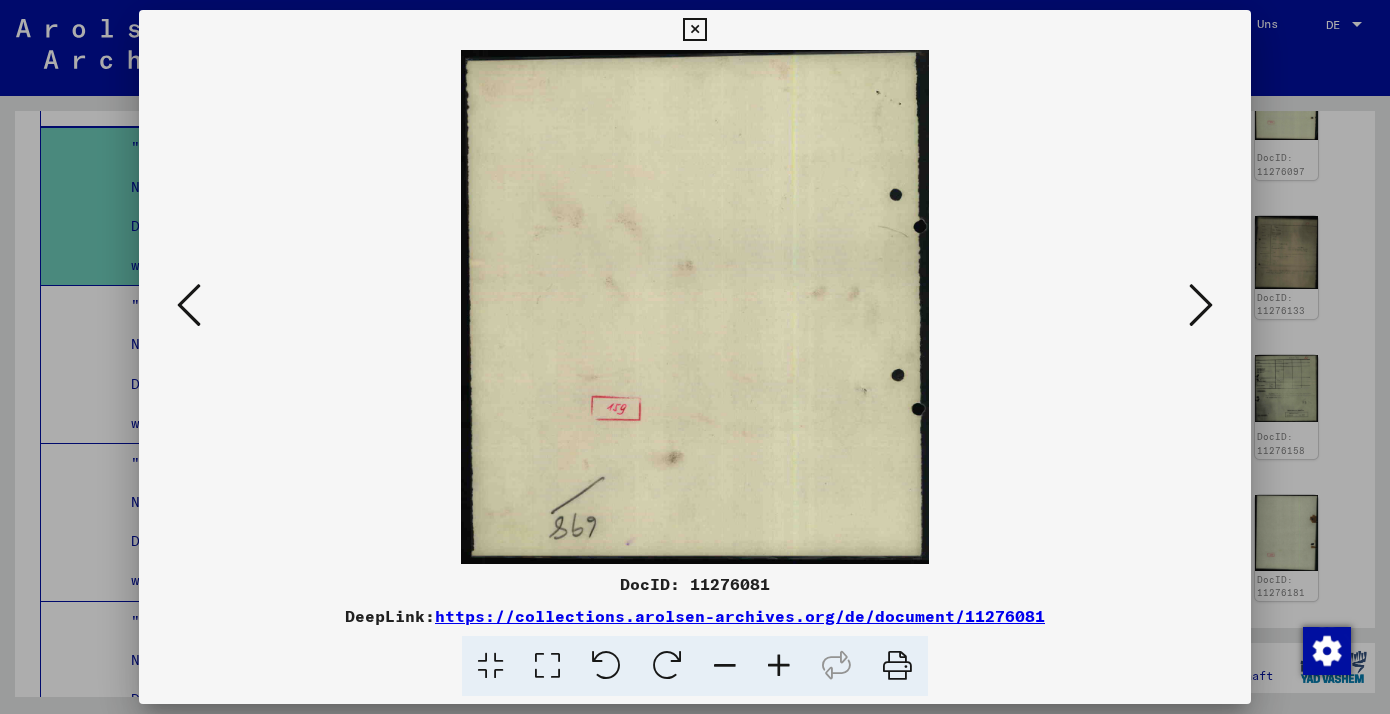 click at bounding box center (1201, 305) 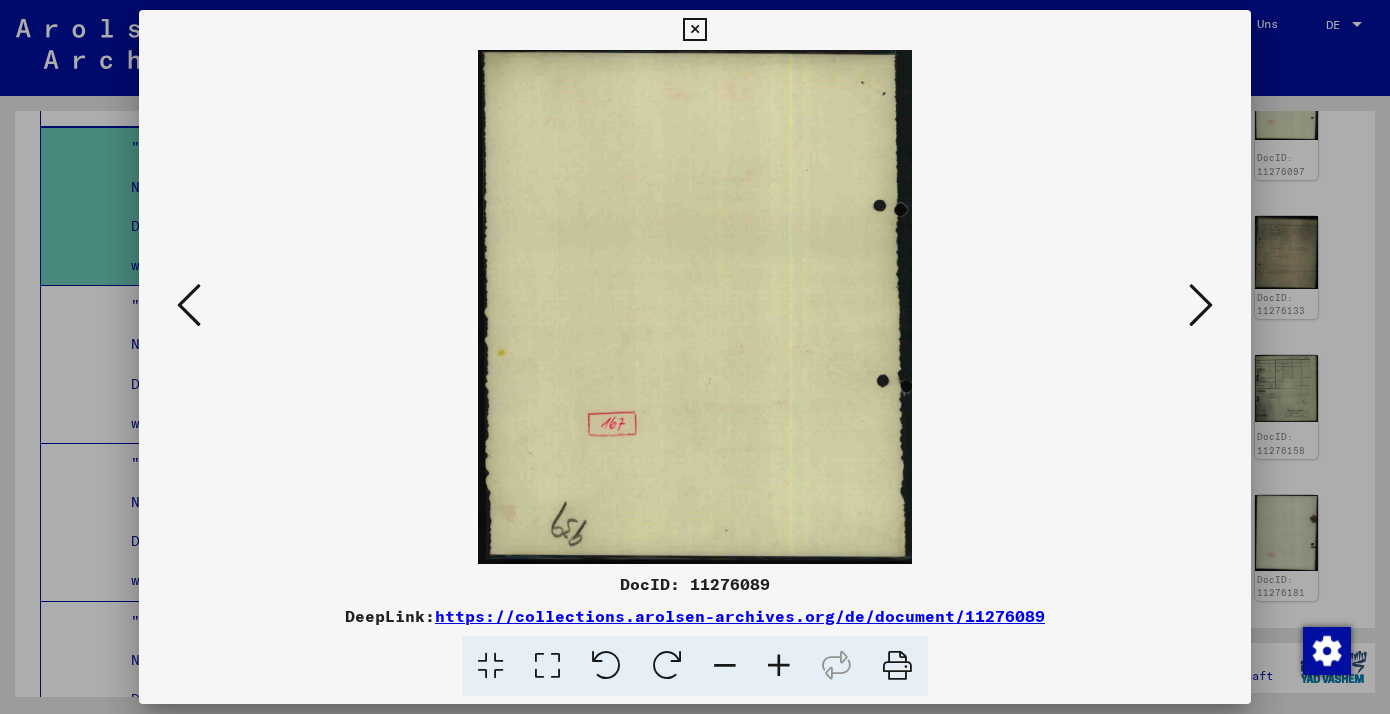 click at bounding box center (1201, 305) 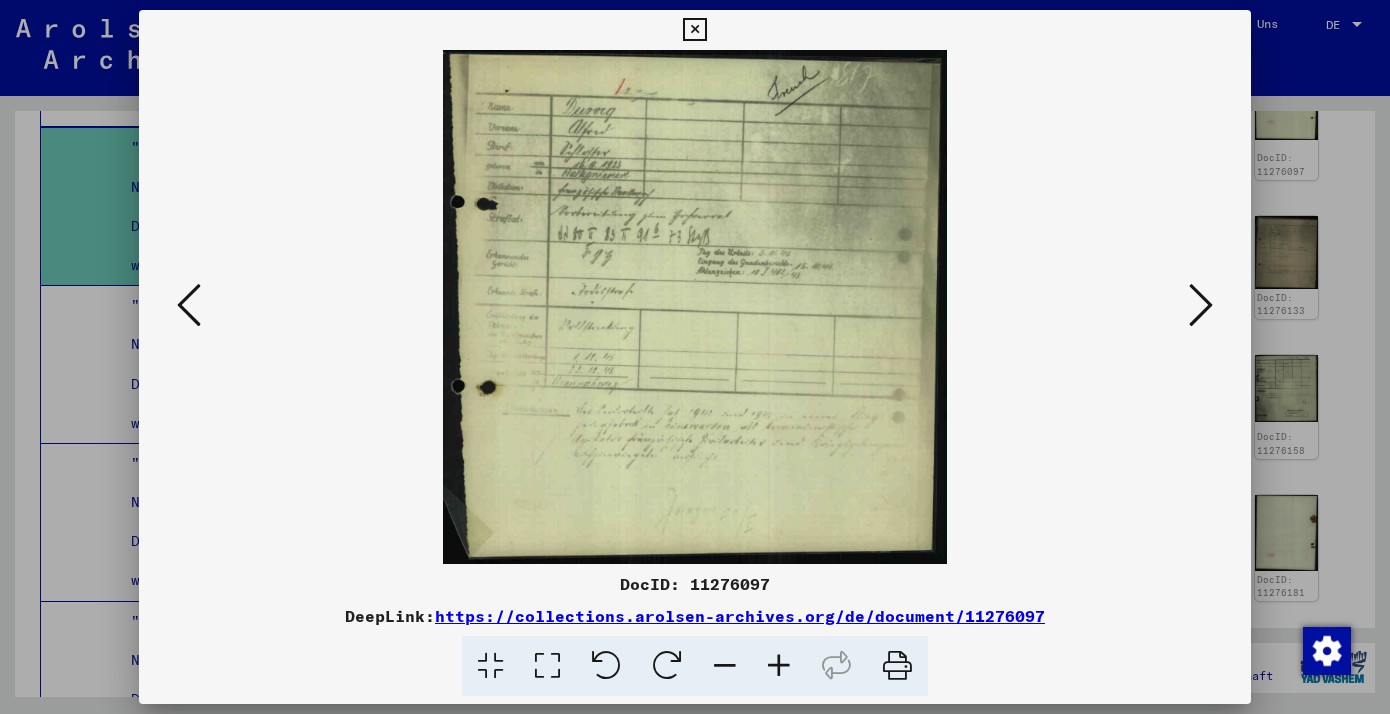 click at bounding box center [1201, 305] 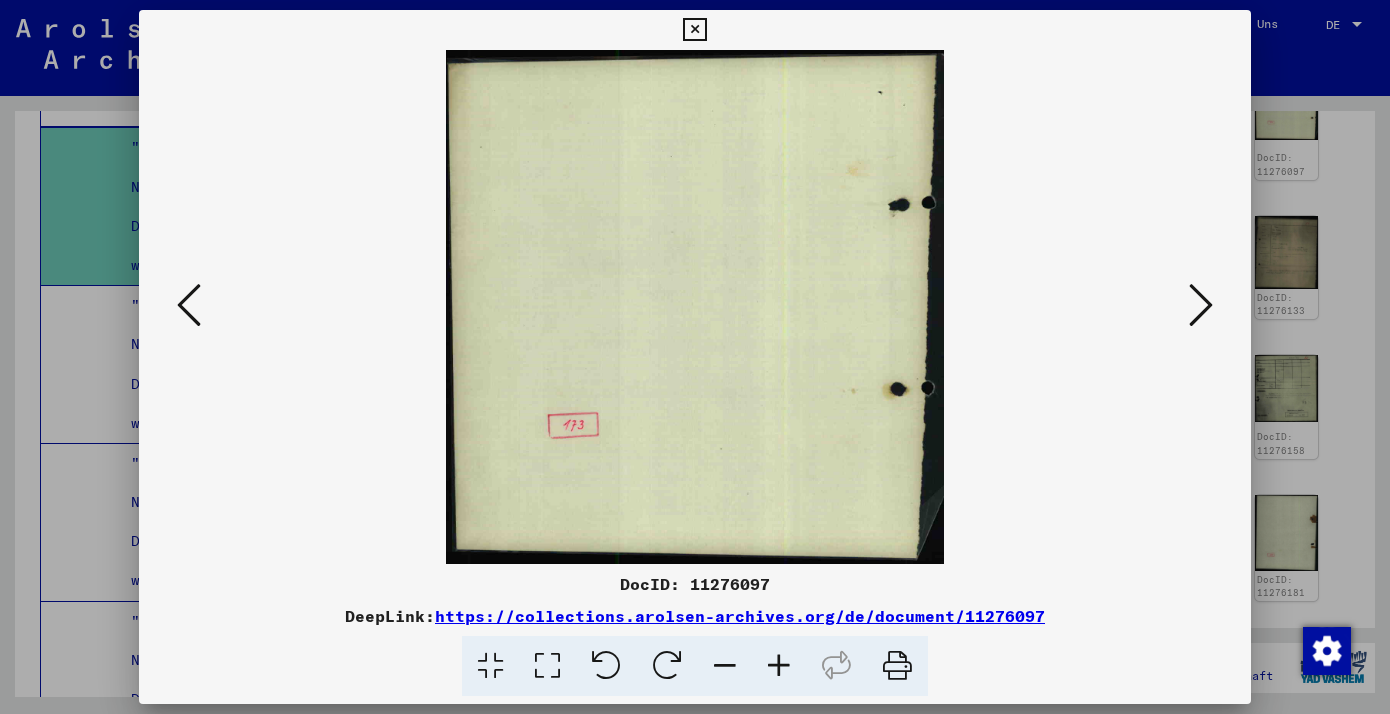 click at bounding box center (1201, 305) 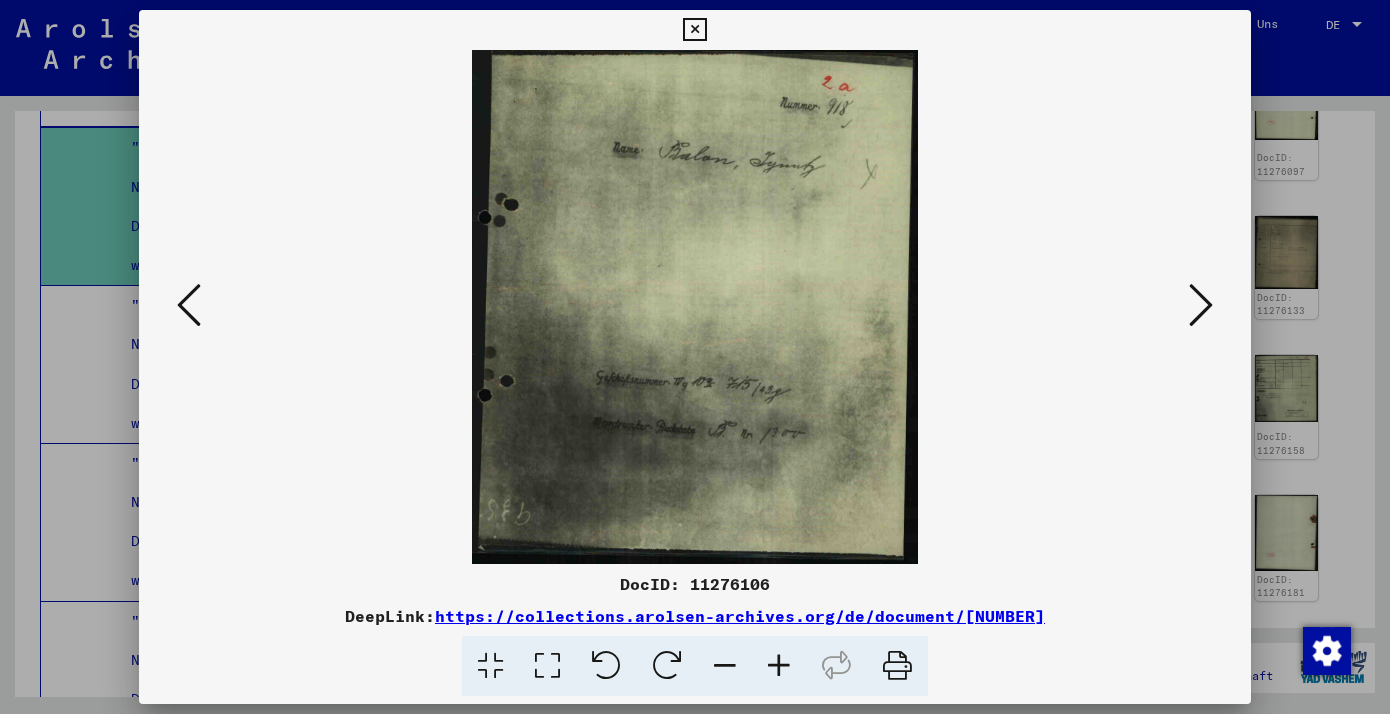 click at bounding box center [1201, 305] 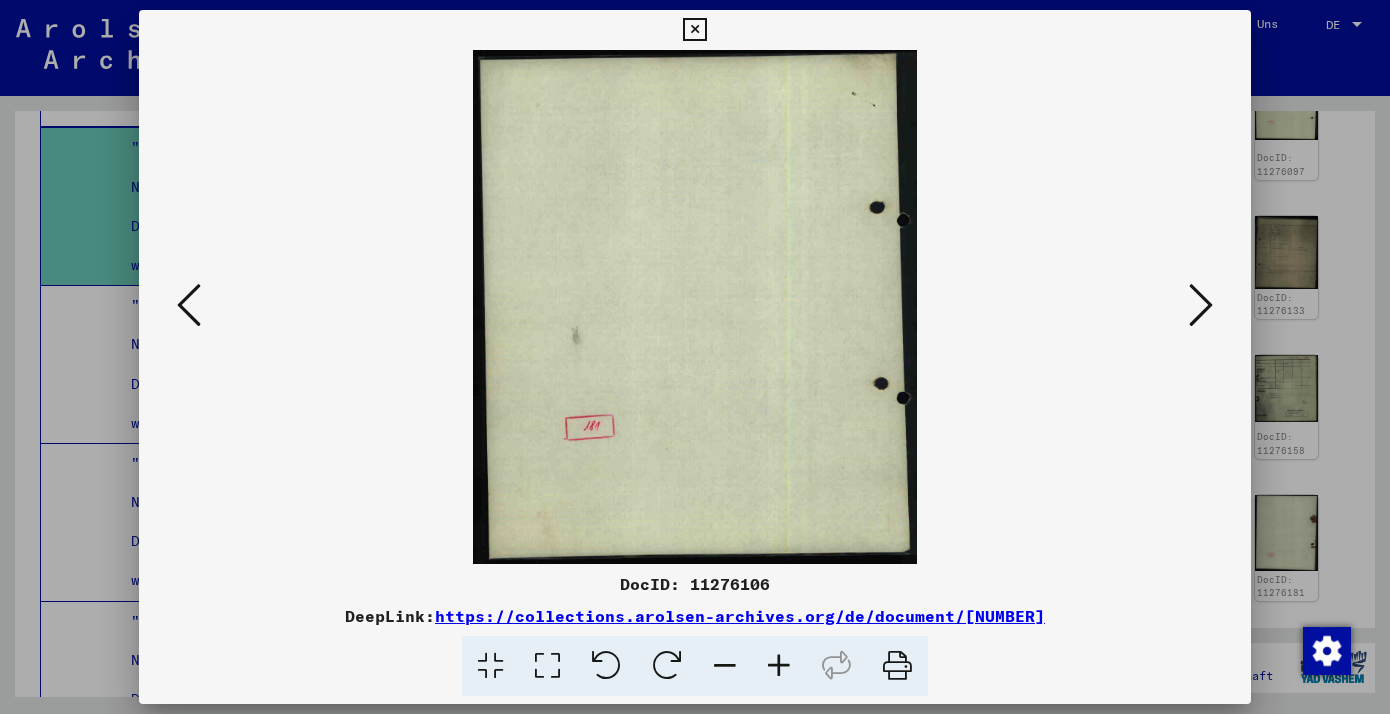 click at bounding box center [1201, 305] 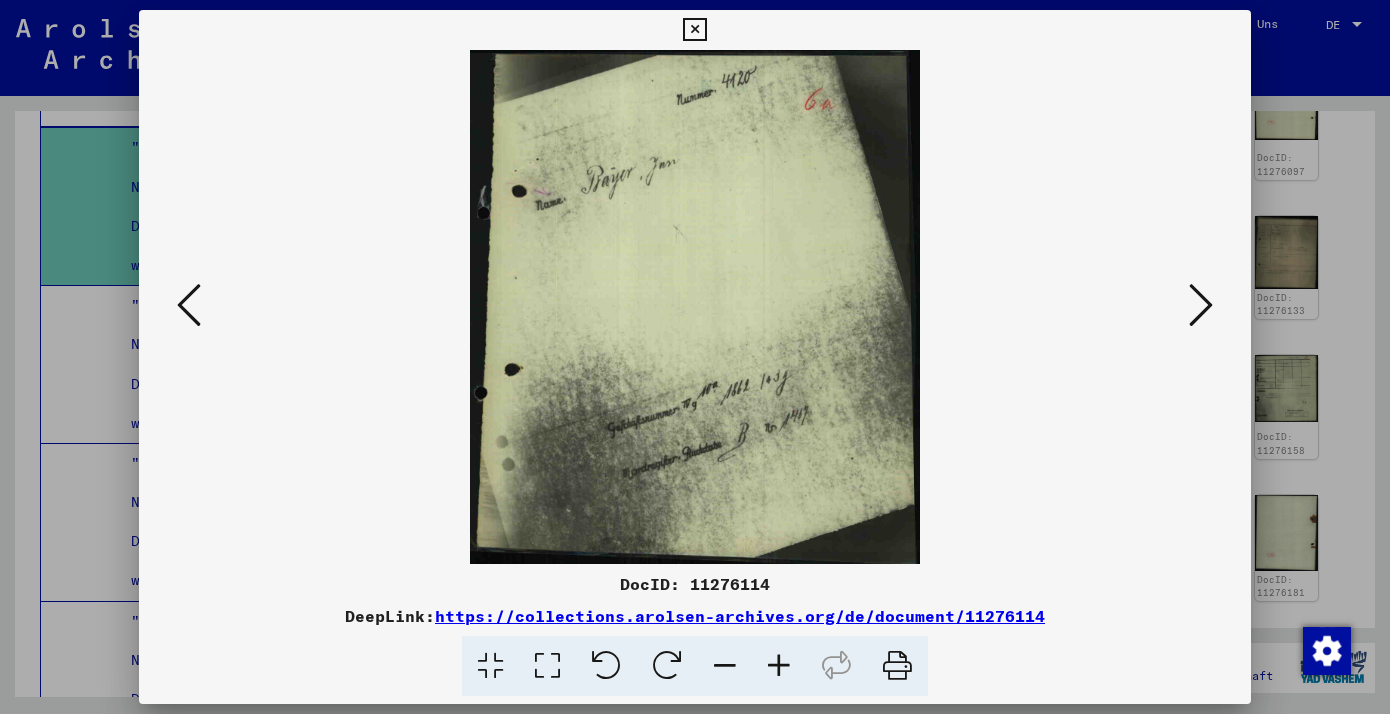click at bounding box center [1201, 305] 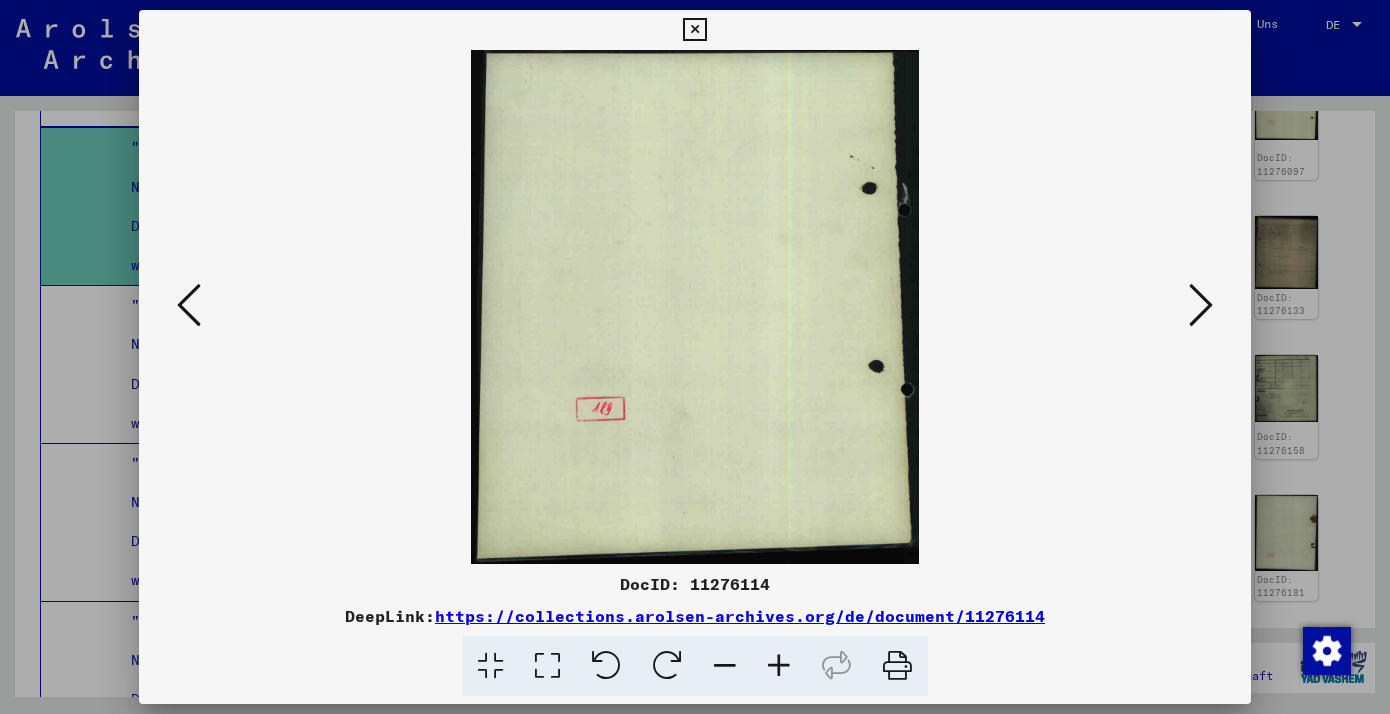click at bounding box center [1201, 305] 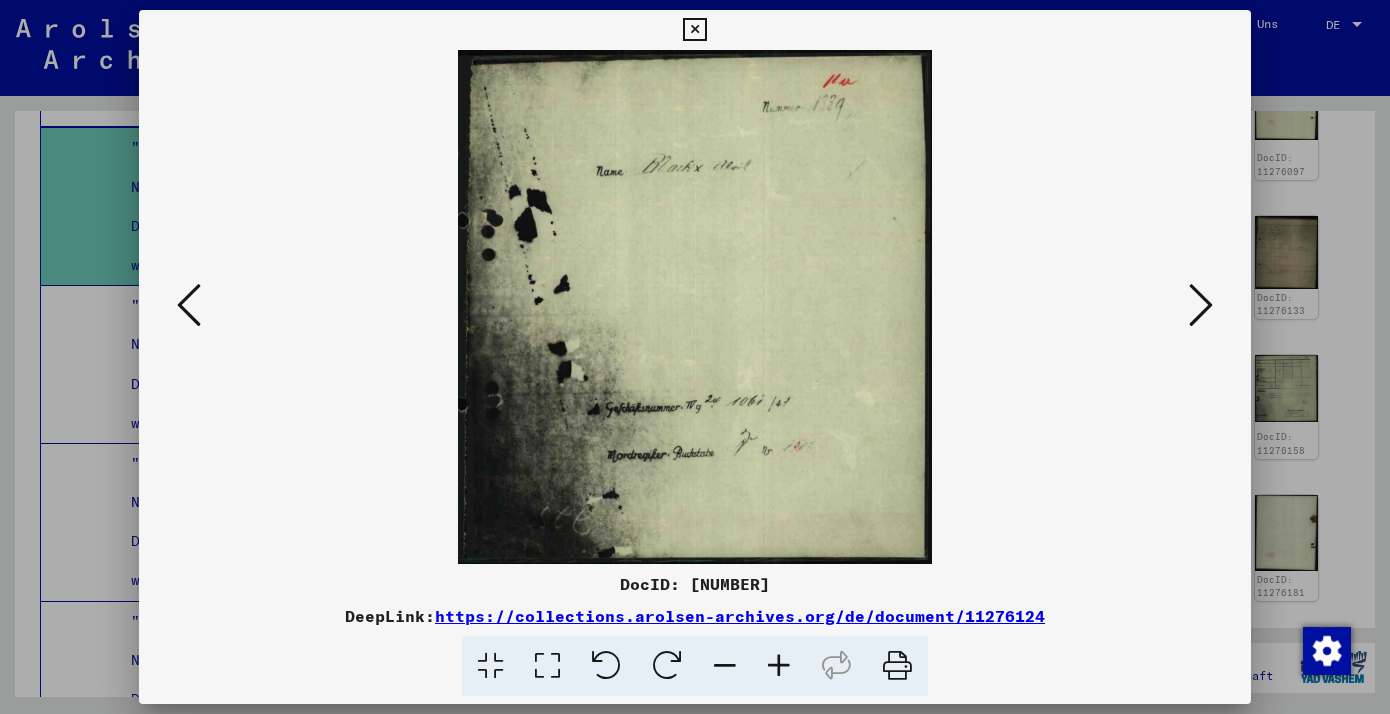 click at bounding box center [1201, 305] 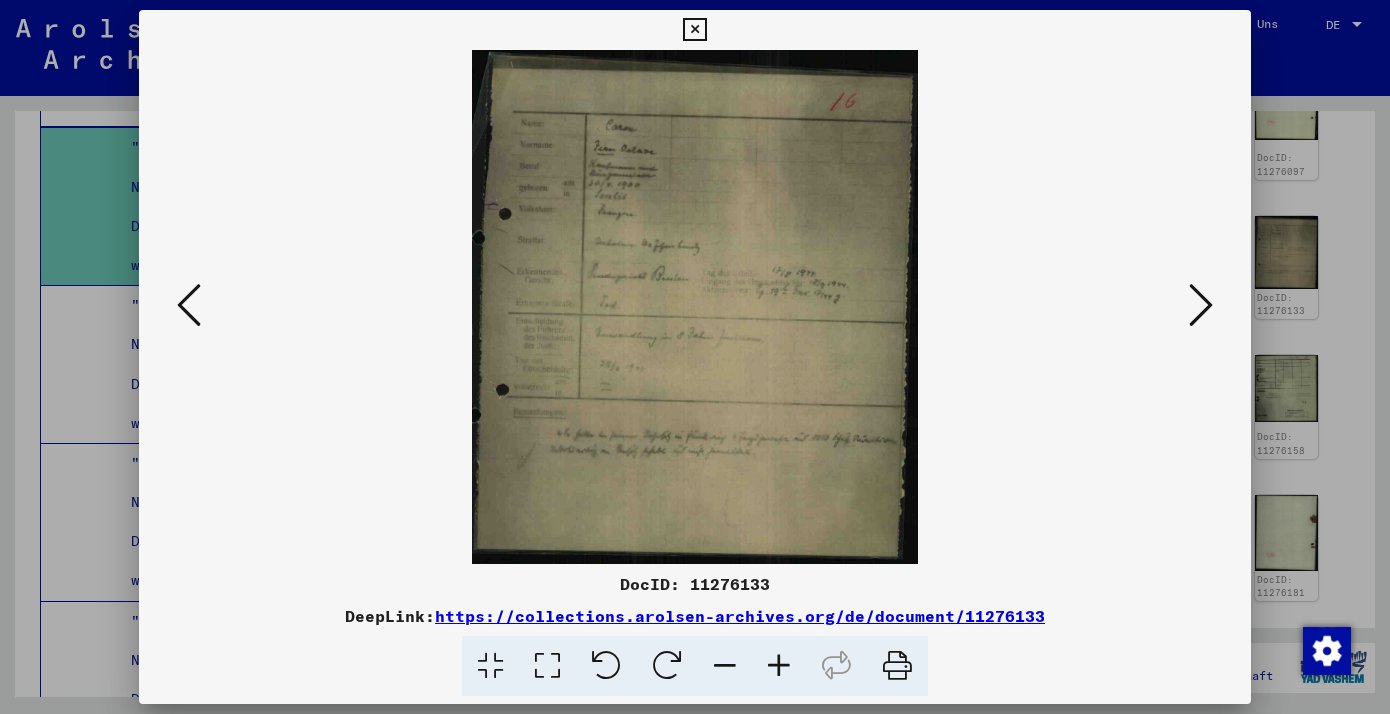 click at bounding box center [1201, 305] 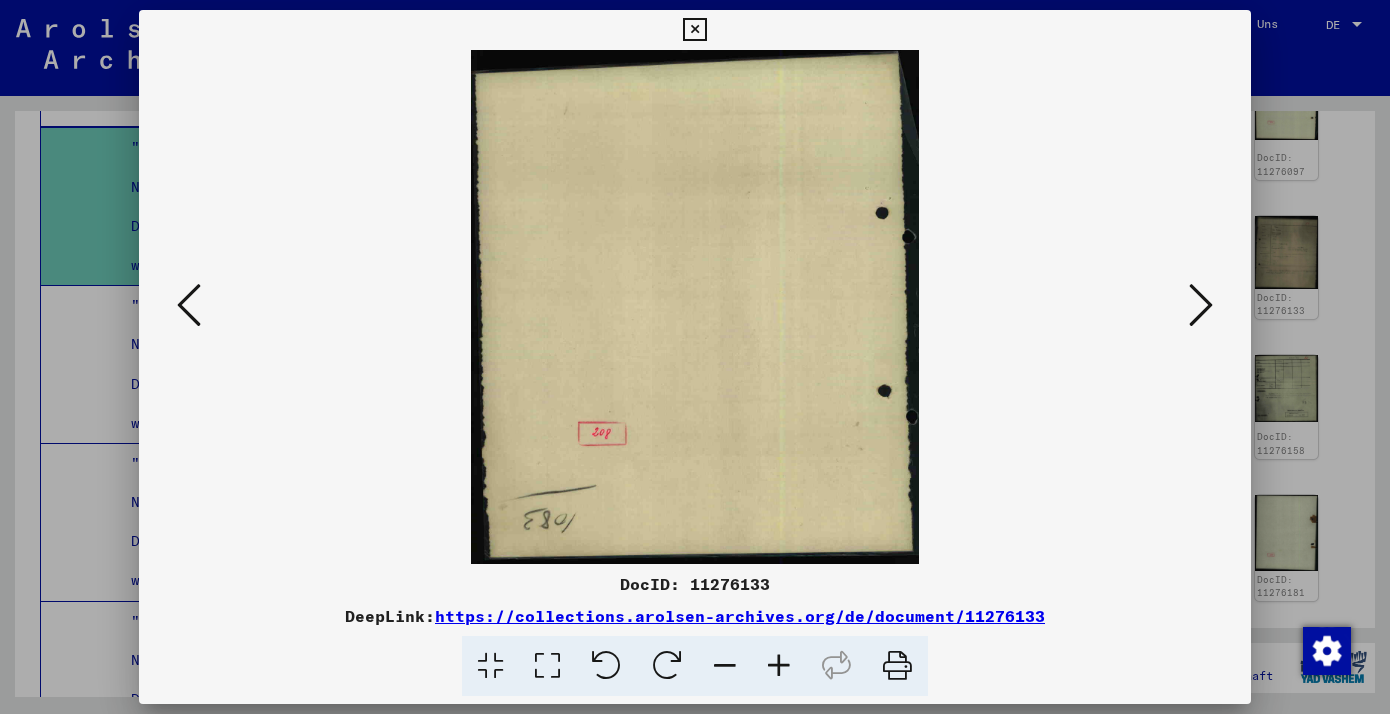 click at bounding box center (1201, 305) 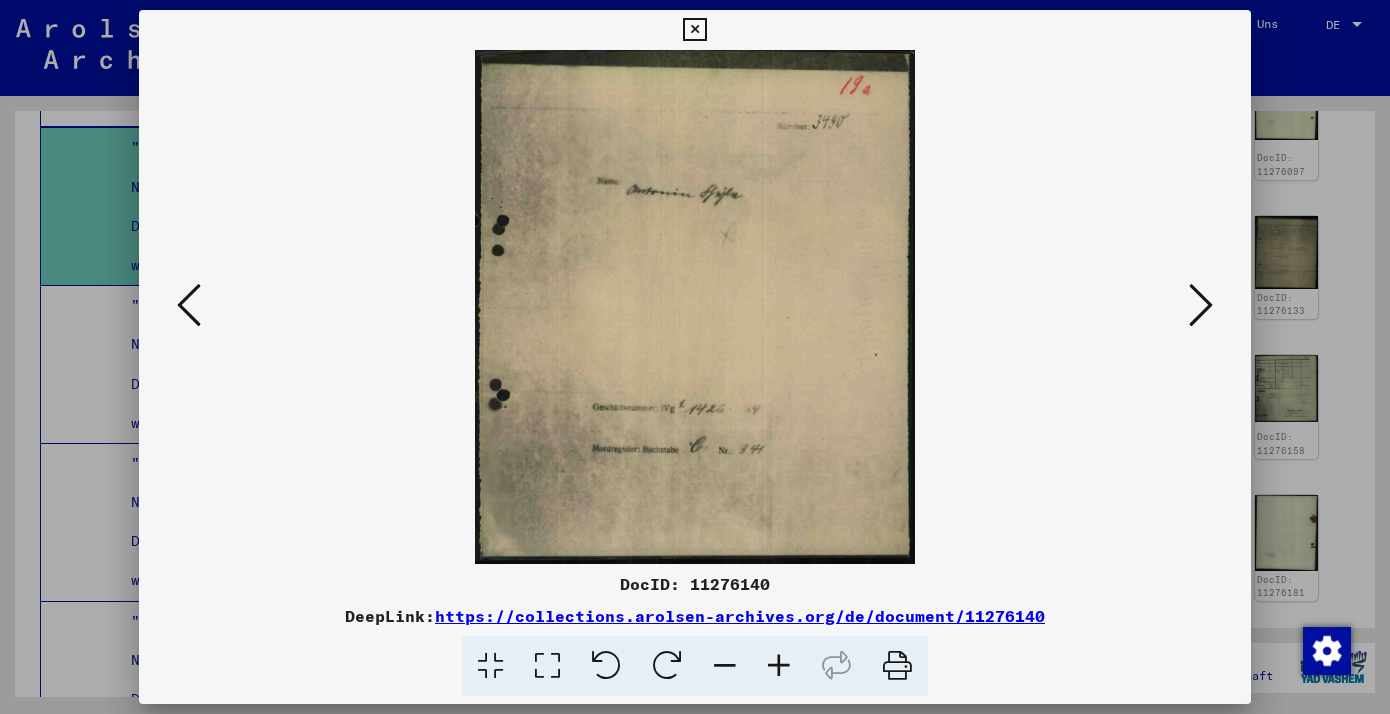 click at bounding box center (1201, 305) 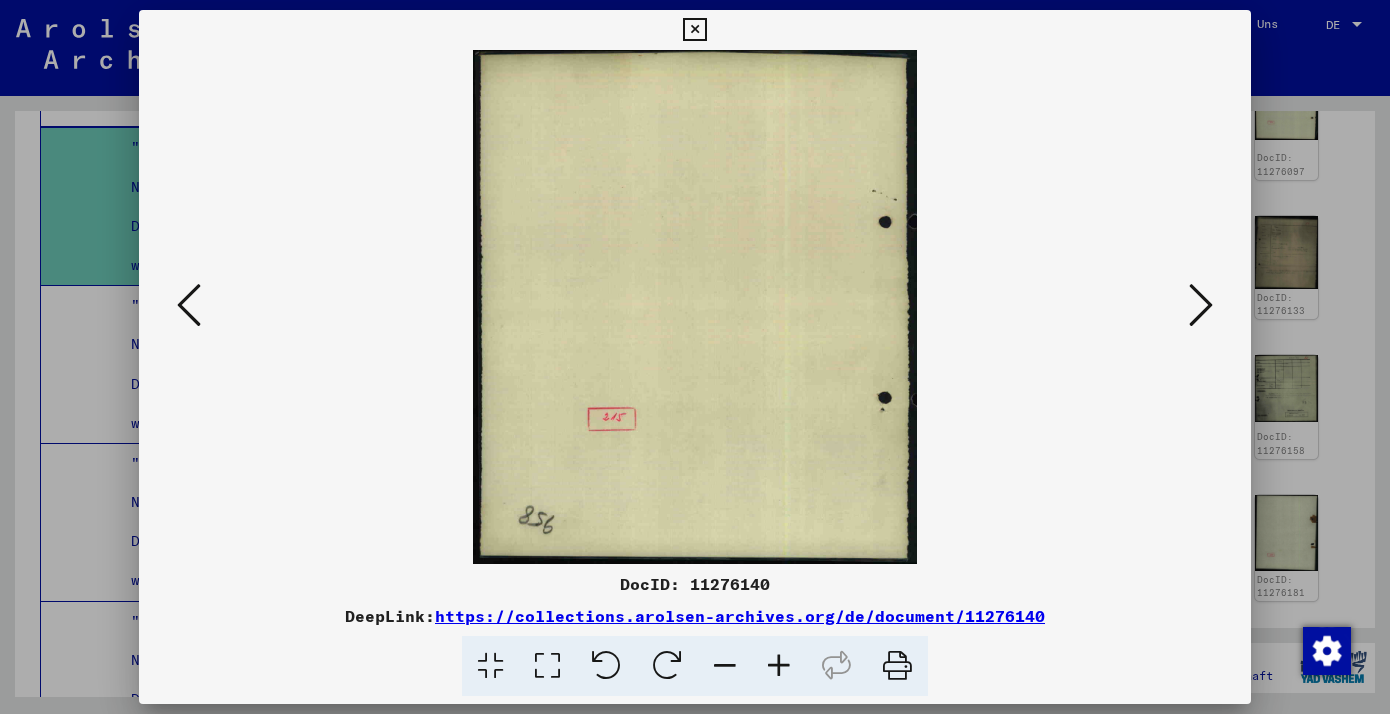 click at bounding box center (1201, 305) 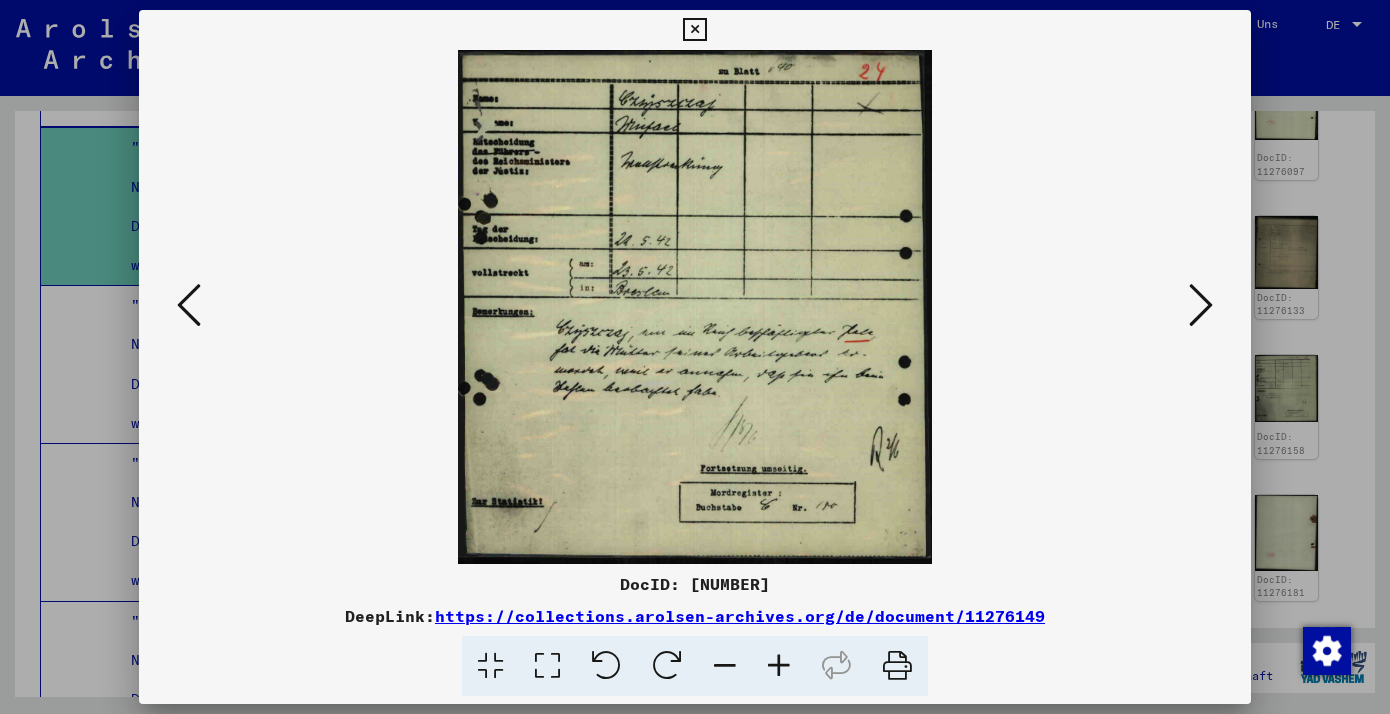 click at bounding box center [1201, 305] 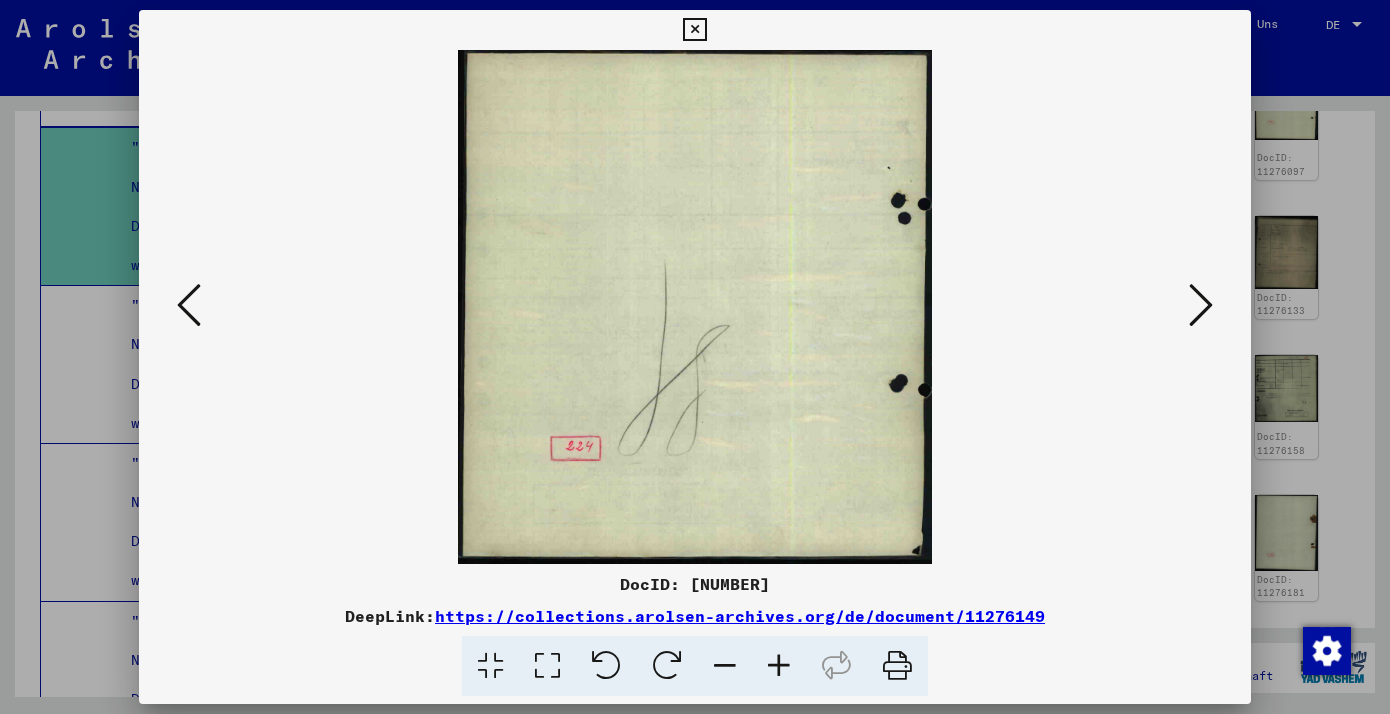click at bounding box center [694, 30] 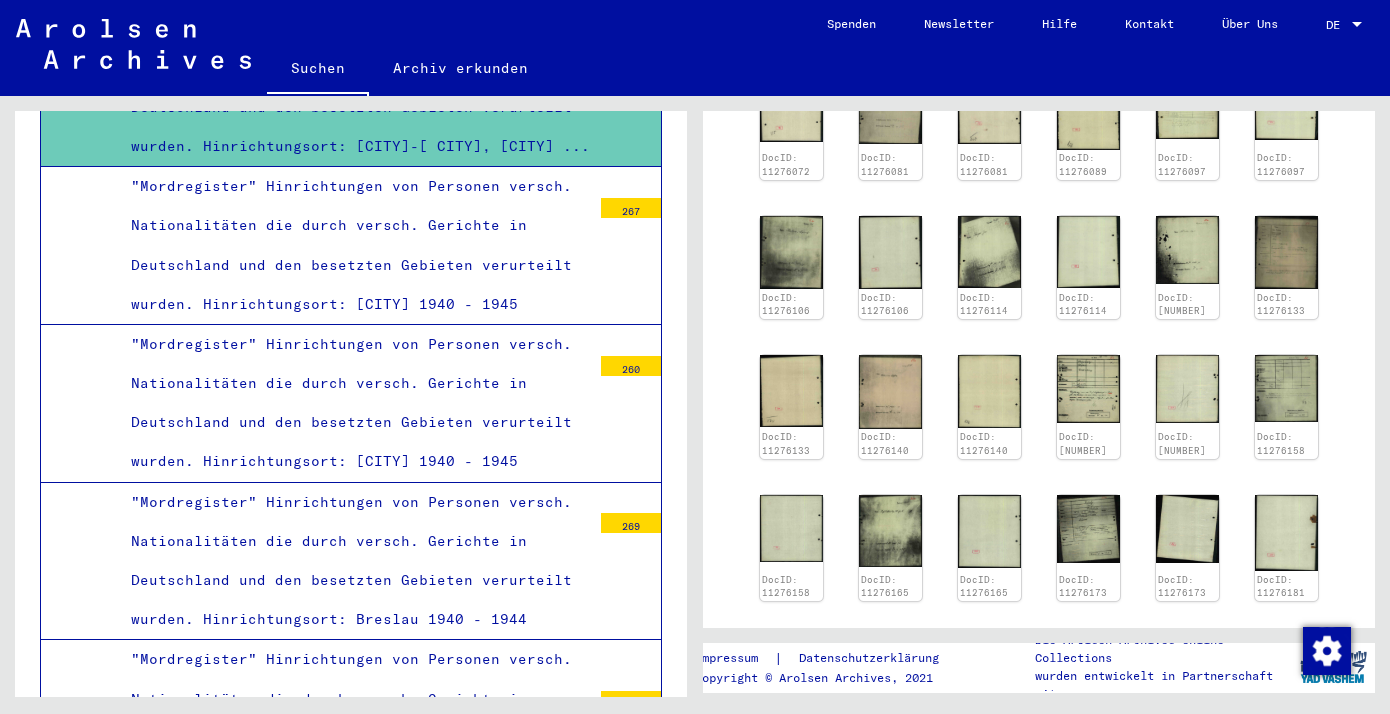 scroll, scrollTop: 4028, scrollLeft: 0, axis: vertical 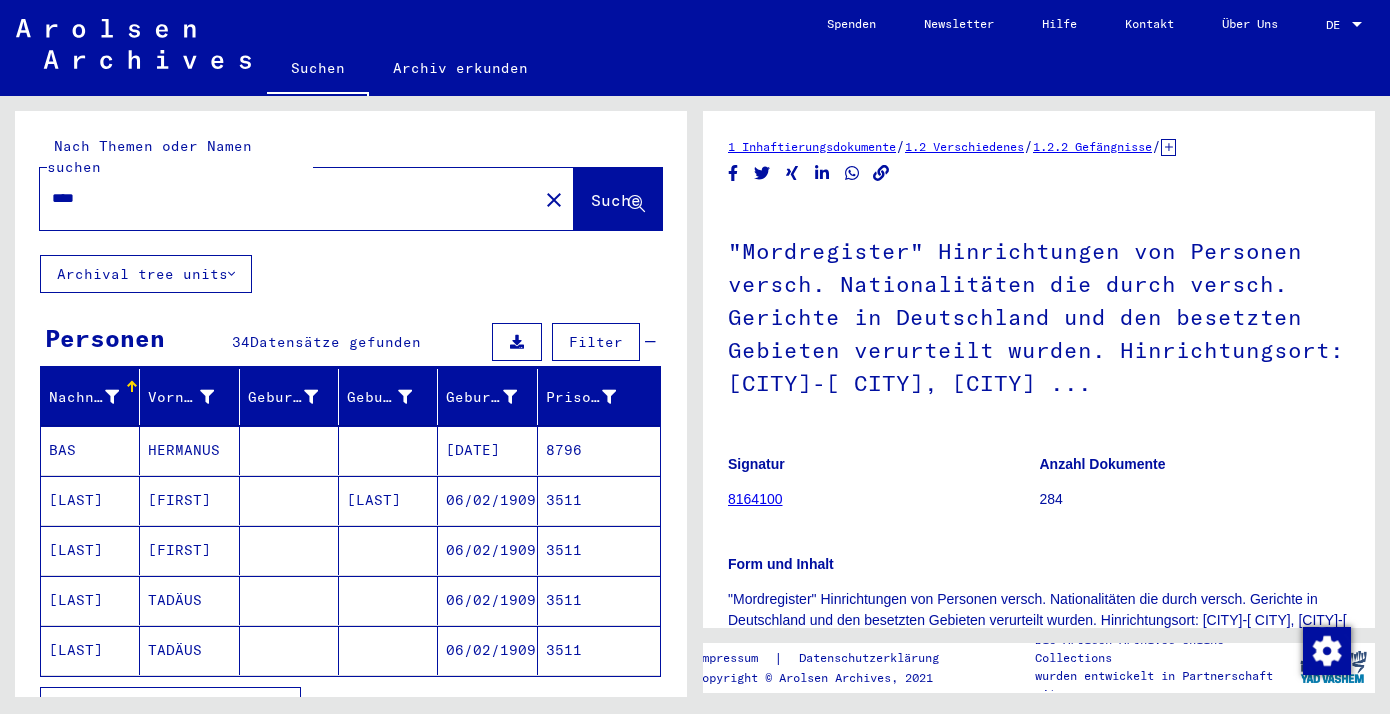 click on "close" 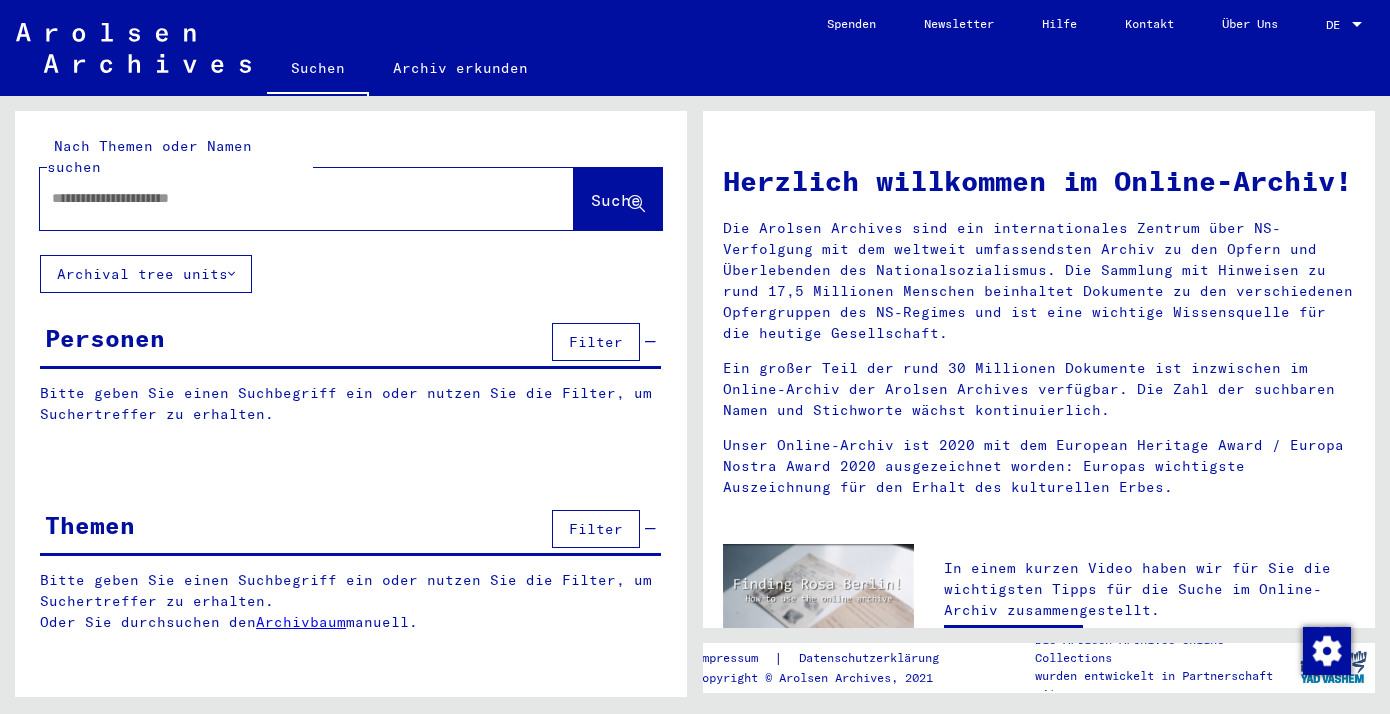 click at bounding box center [283, 198] 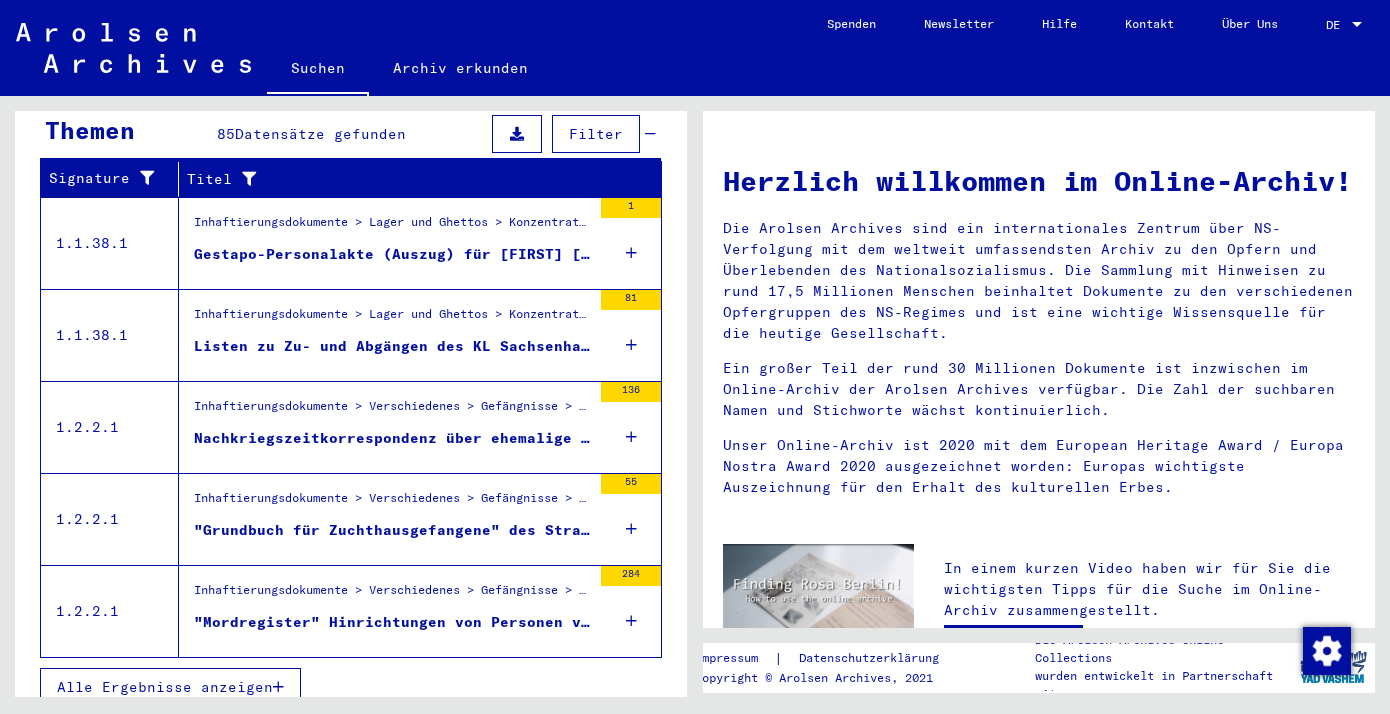 scroll, scrollTop: 685, scrollLeft: 0, axis: vertical 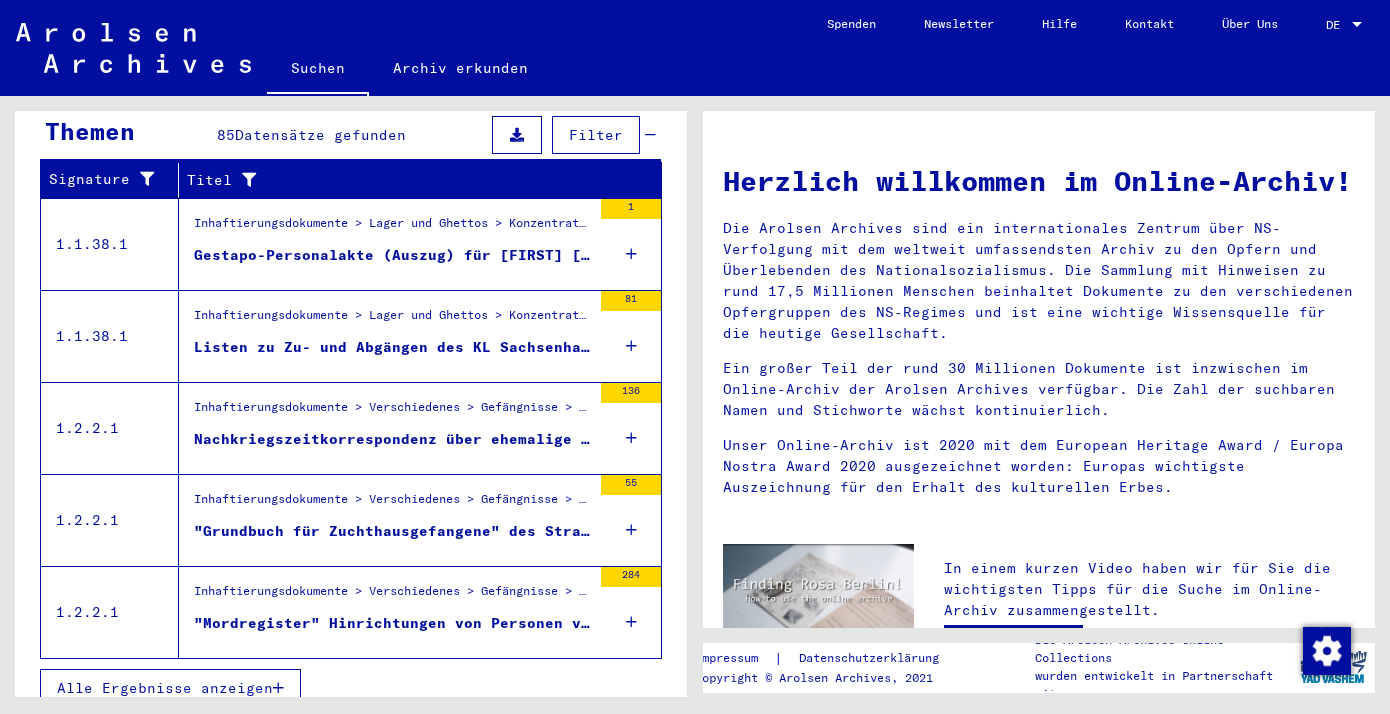 type on "**********" 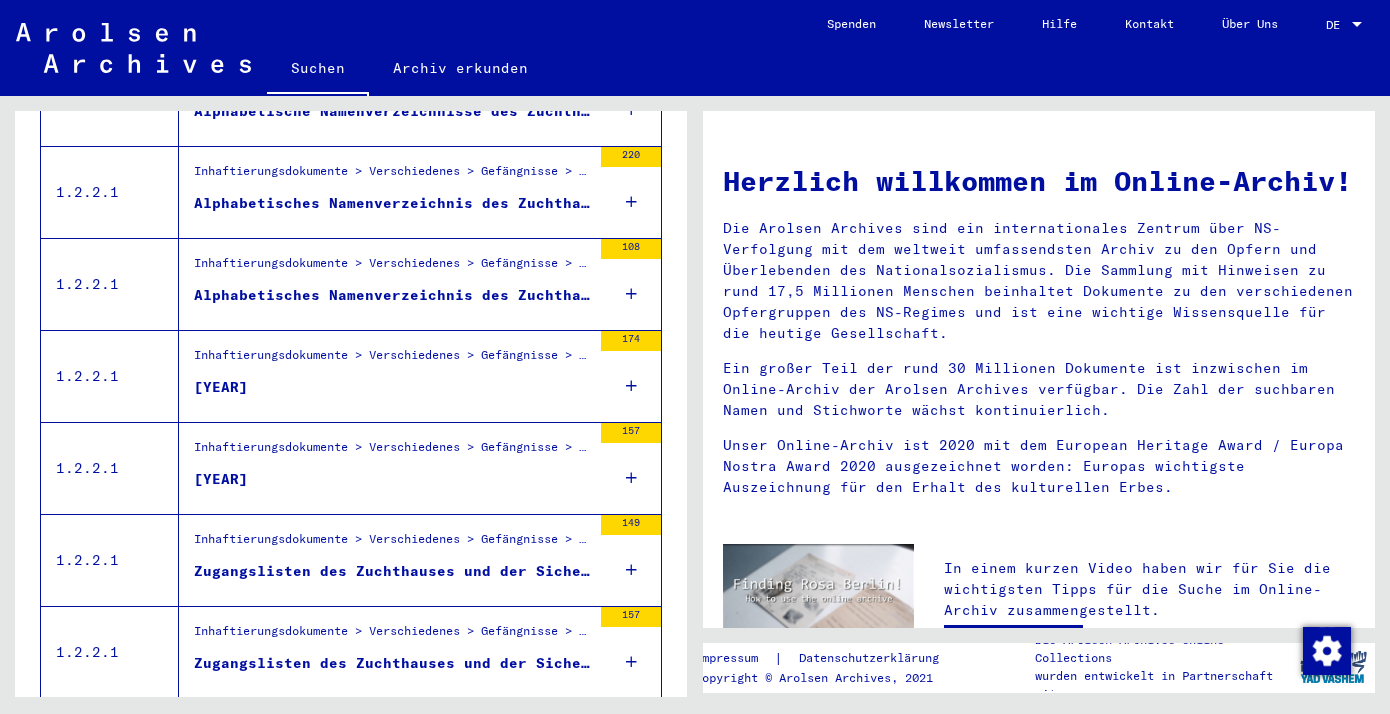 scroll, scrollTop: 1853, scrollLeft: 0, axis: vertical 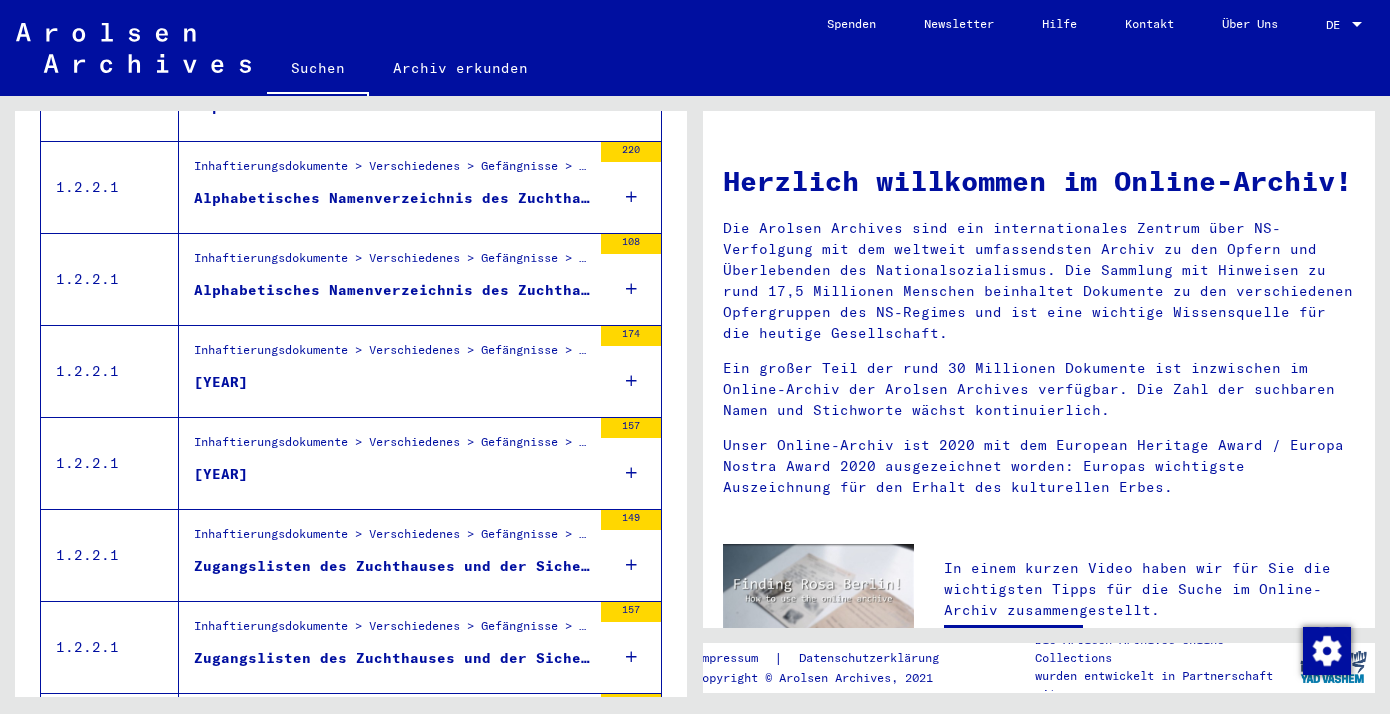 click on "Alphabetisches Namenverzeichnis des Zuchthauses und der Sicherungsanstalt [CITY]-[CITY] Haftdaten: Haftdaten: 1933 - 1945" at bounding box center [392, 290] 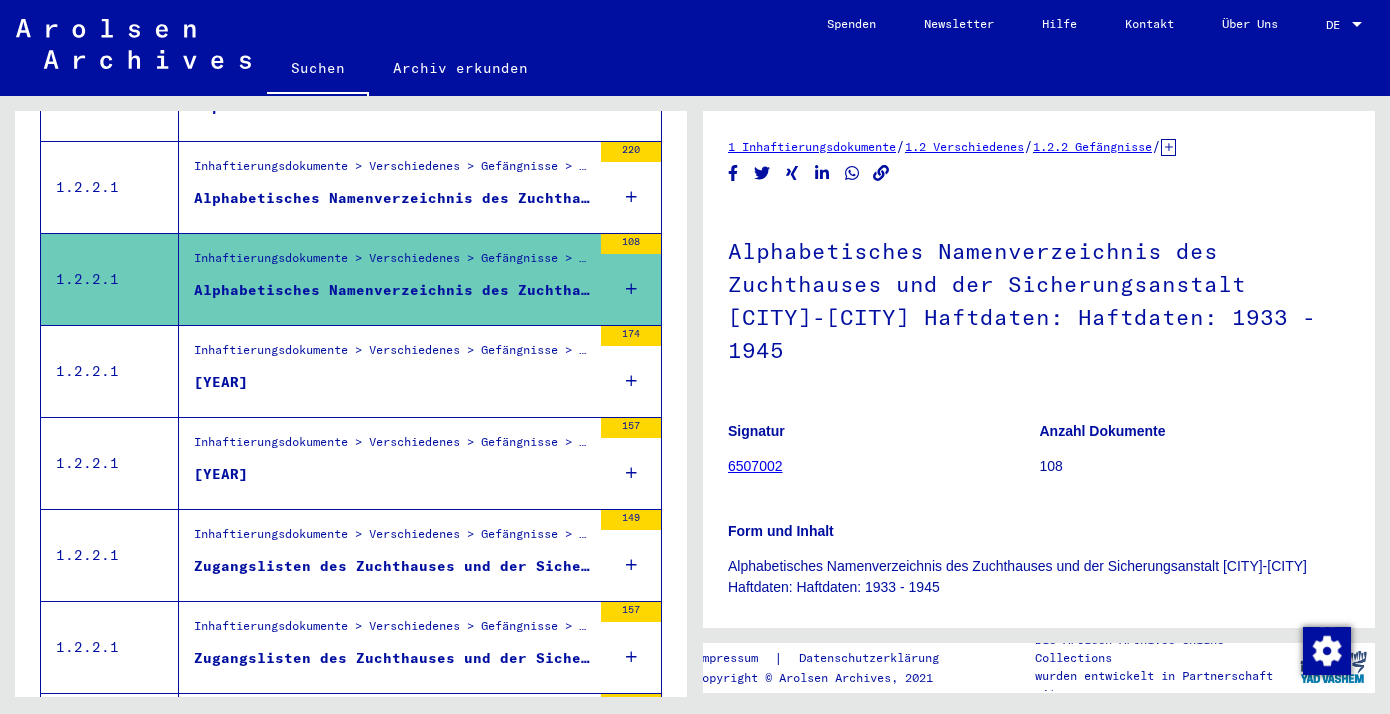 scroll, scrollTop: 0, scrollLeft: 0, axis: both 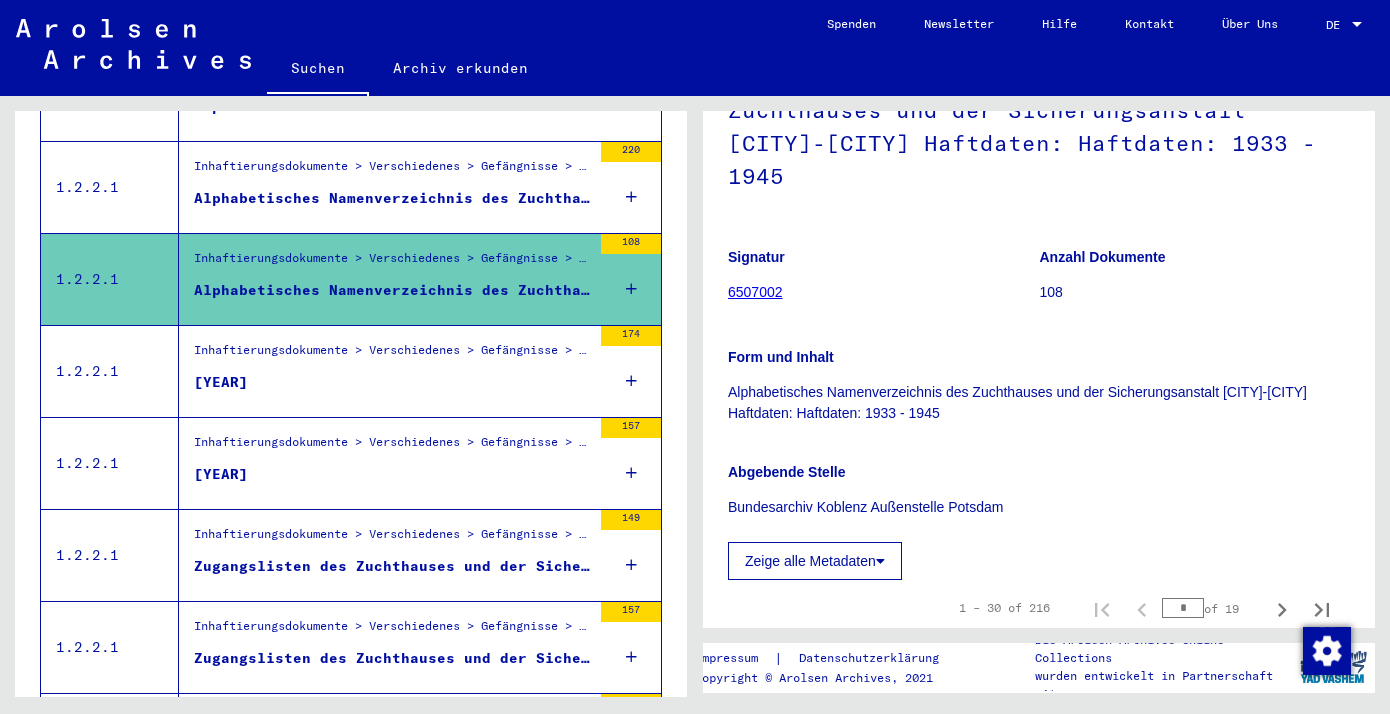 click on "6507002" 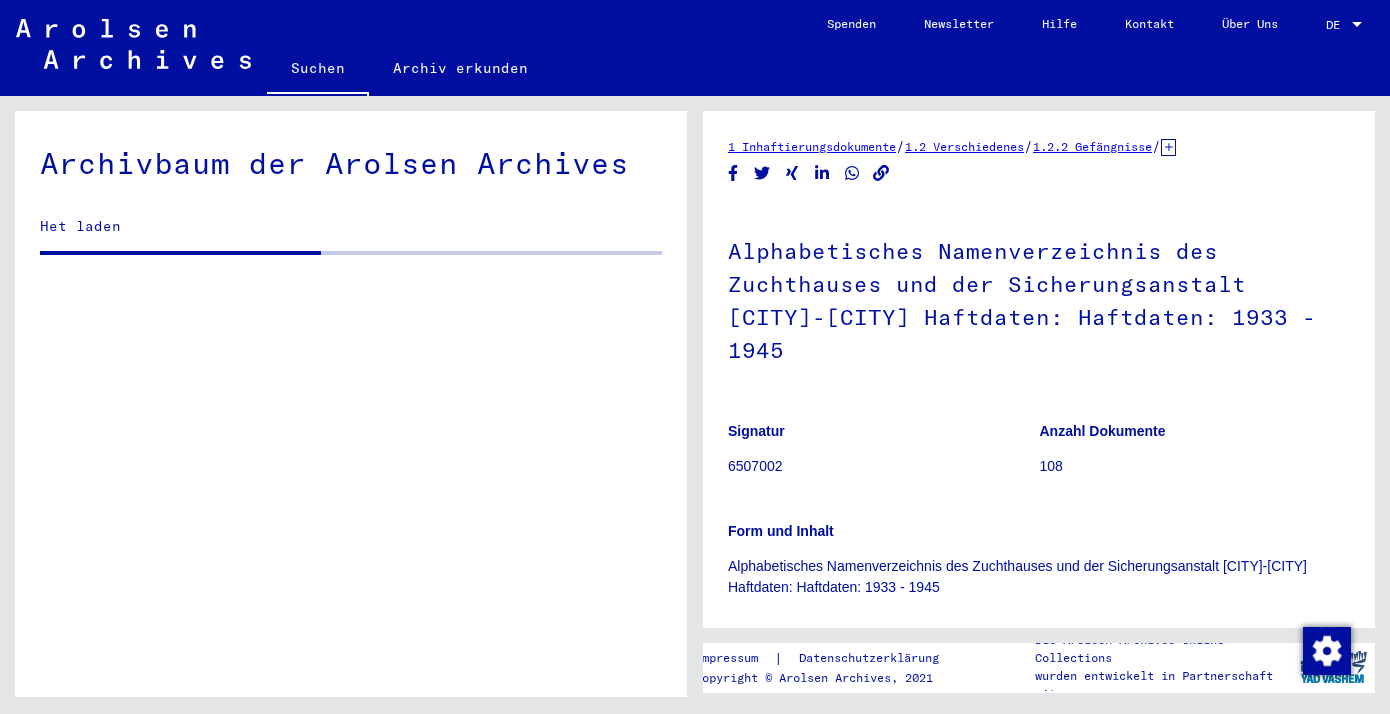 scroll, scrollTop: 5133, scrollLeft: 0, axis: vertical 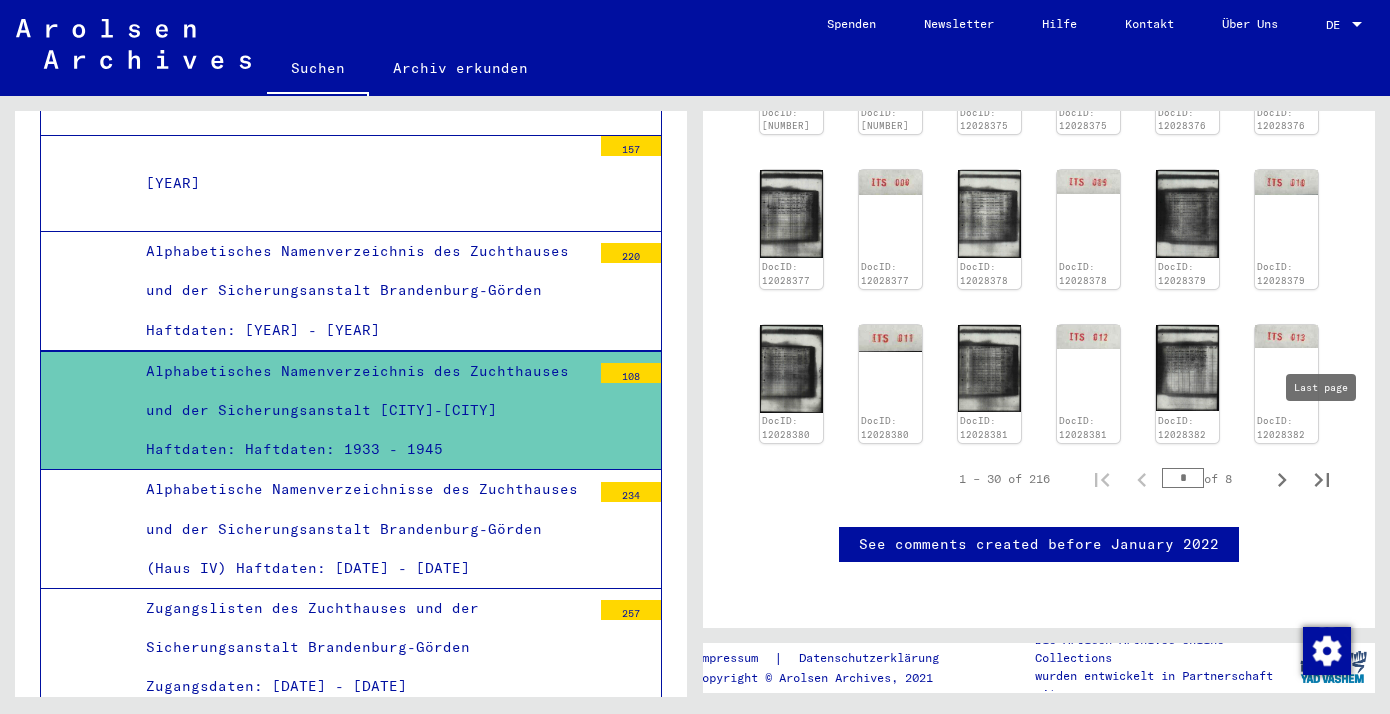 click 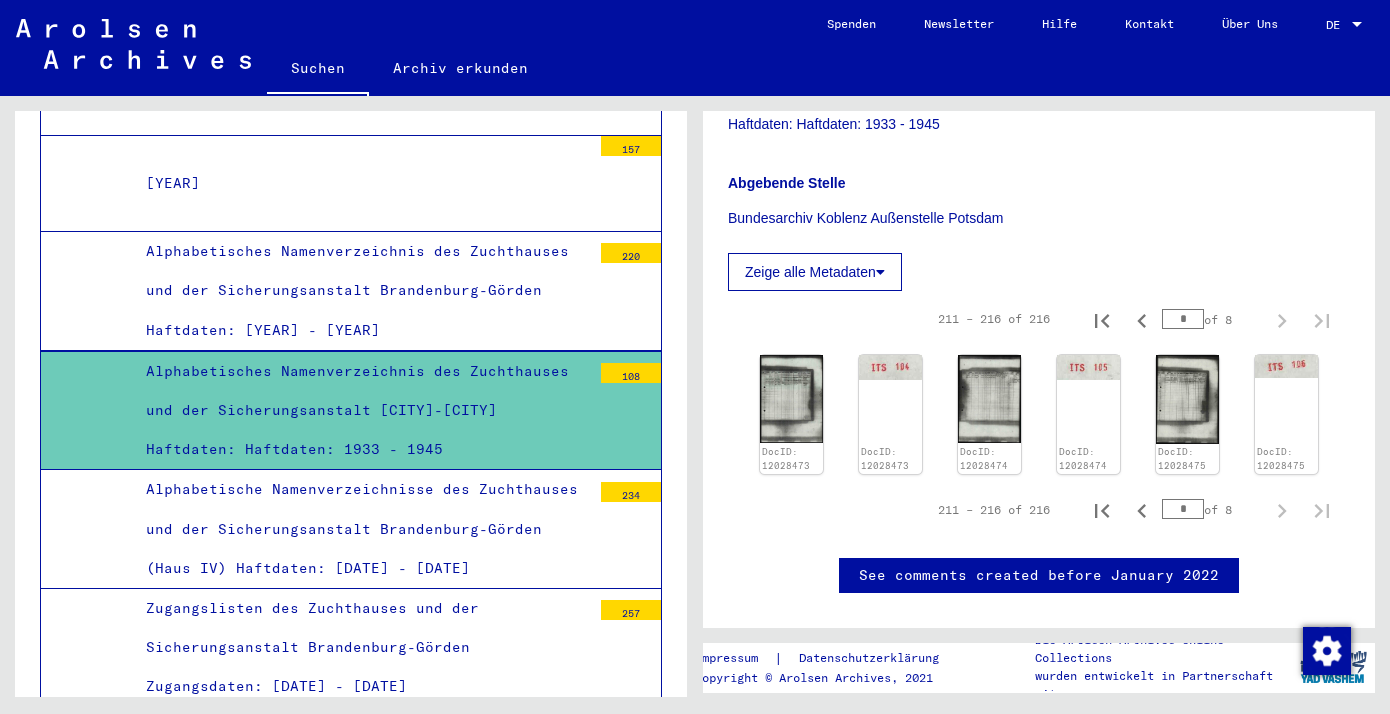 scroll, scrollTop: 465, scrollLeft: 0, axis: vertical 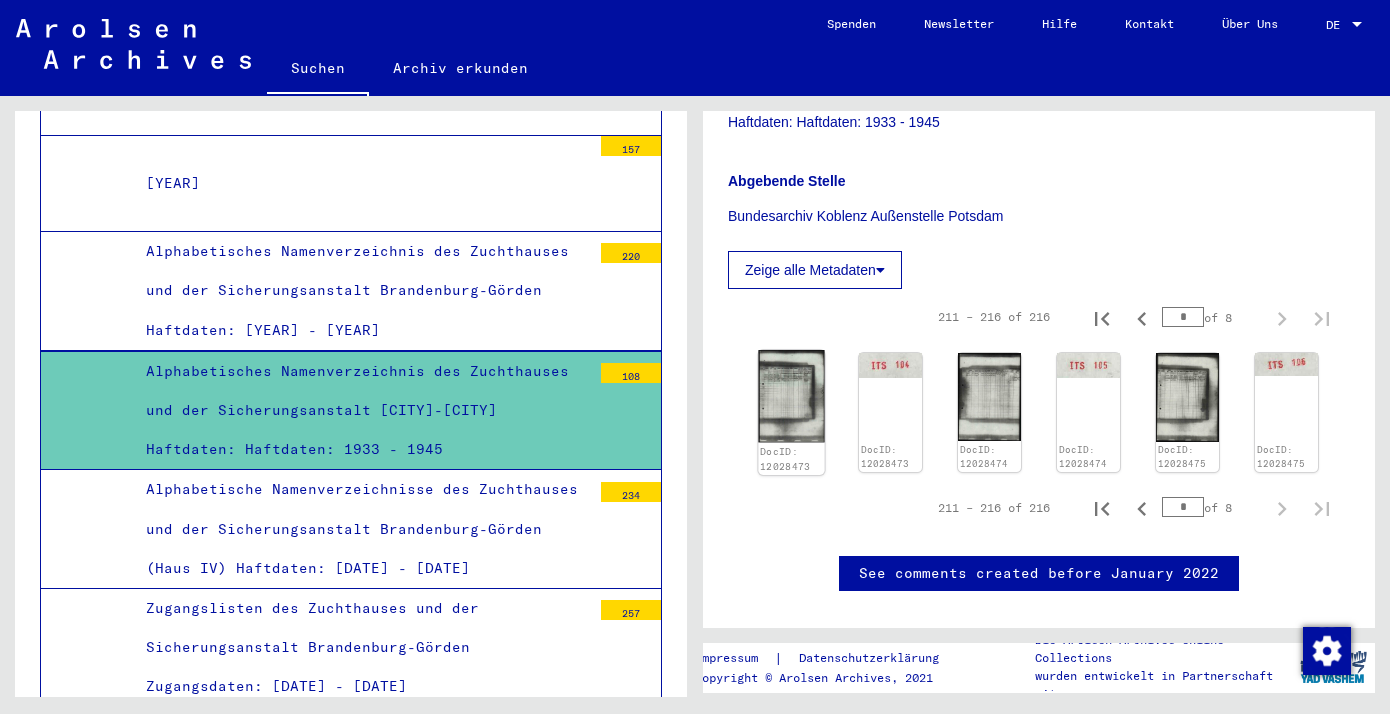 click 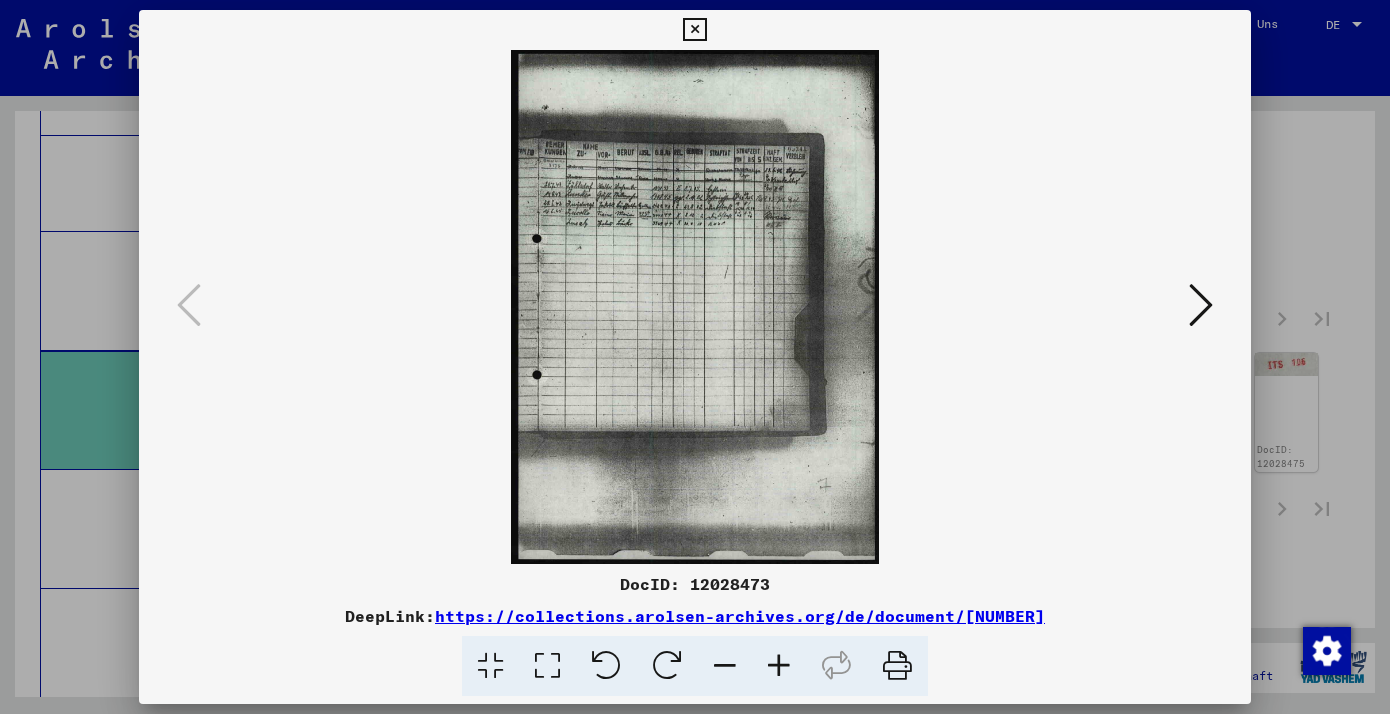 click at bounding box center (547, 666) 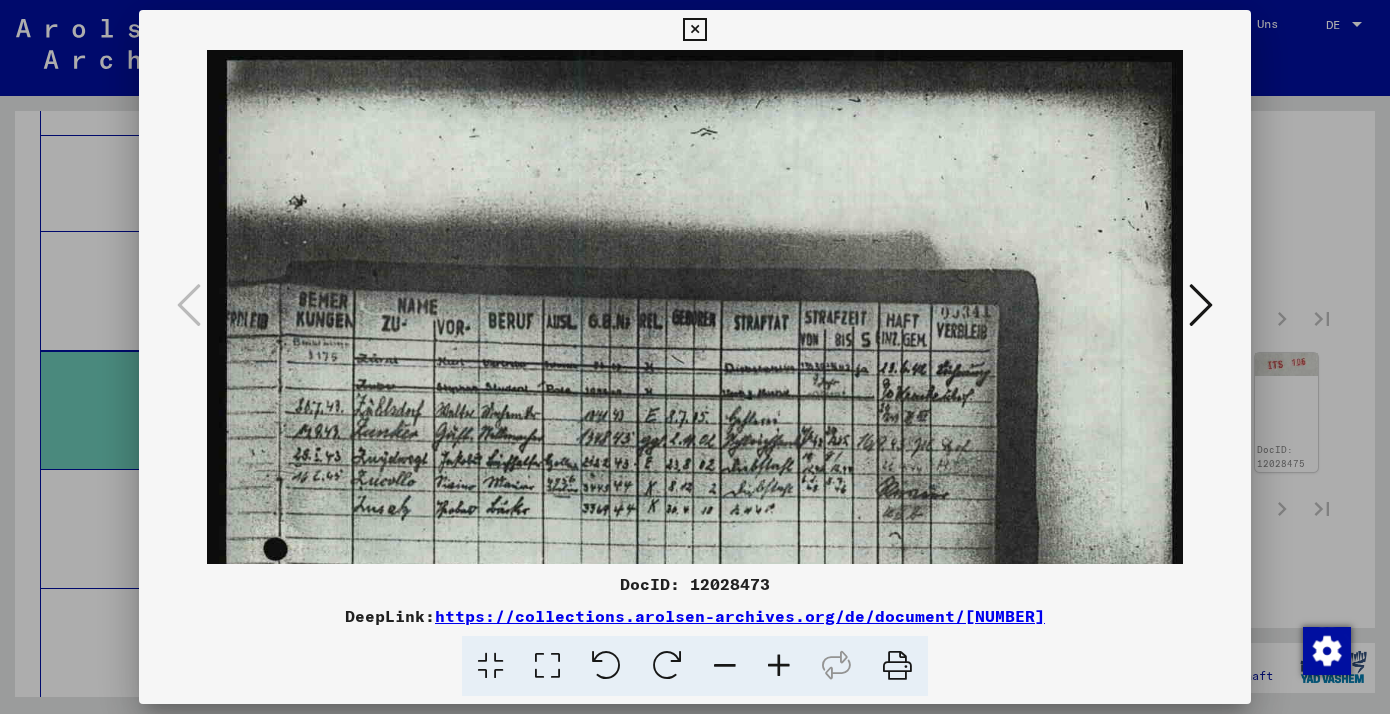 click at bounding box center (694, 30) 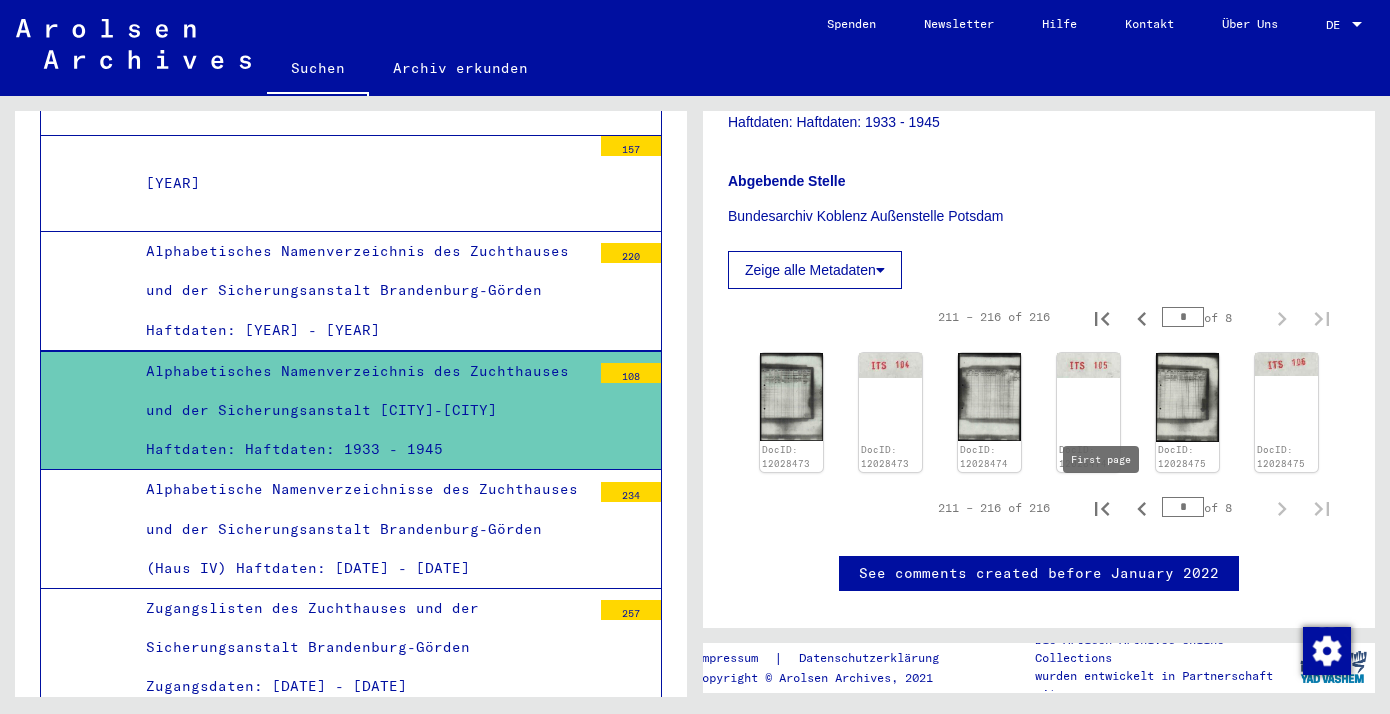 click 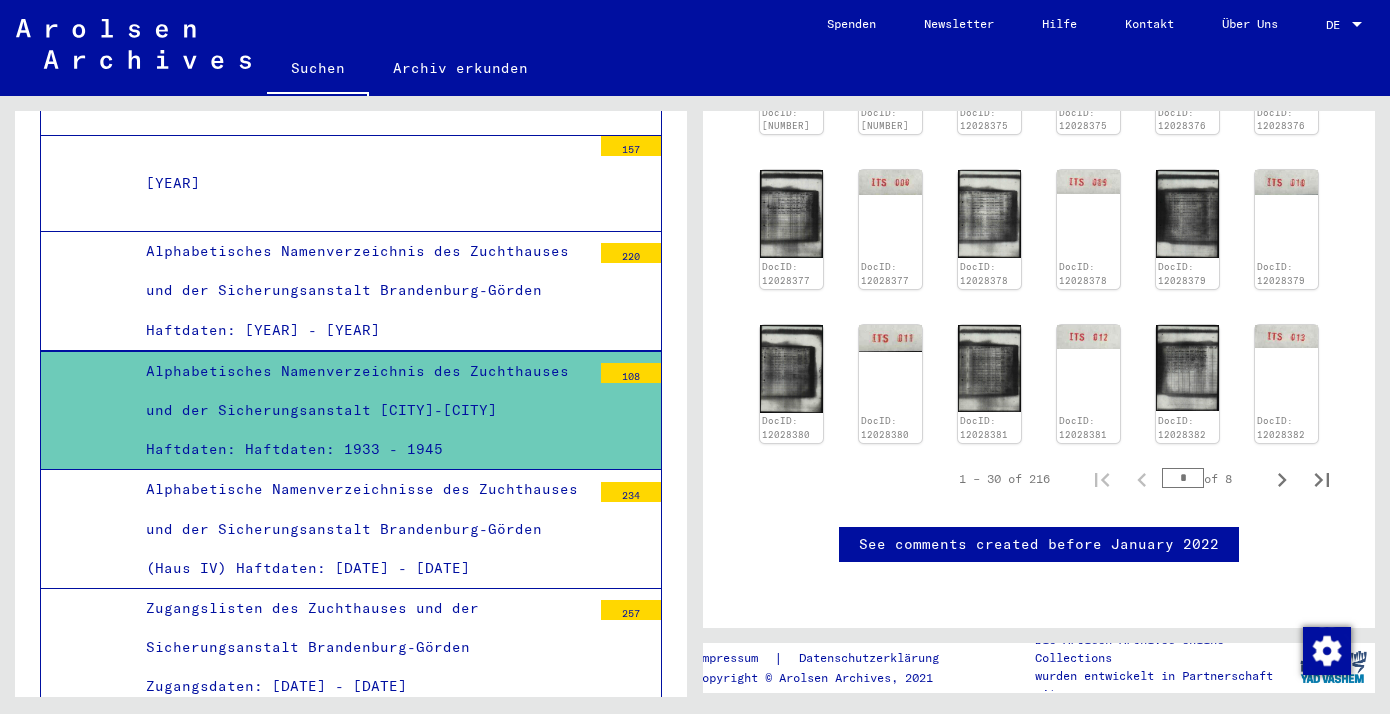 scroll, scrollTop: 1219, scrollLeft: 0, axis: vertical 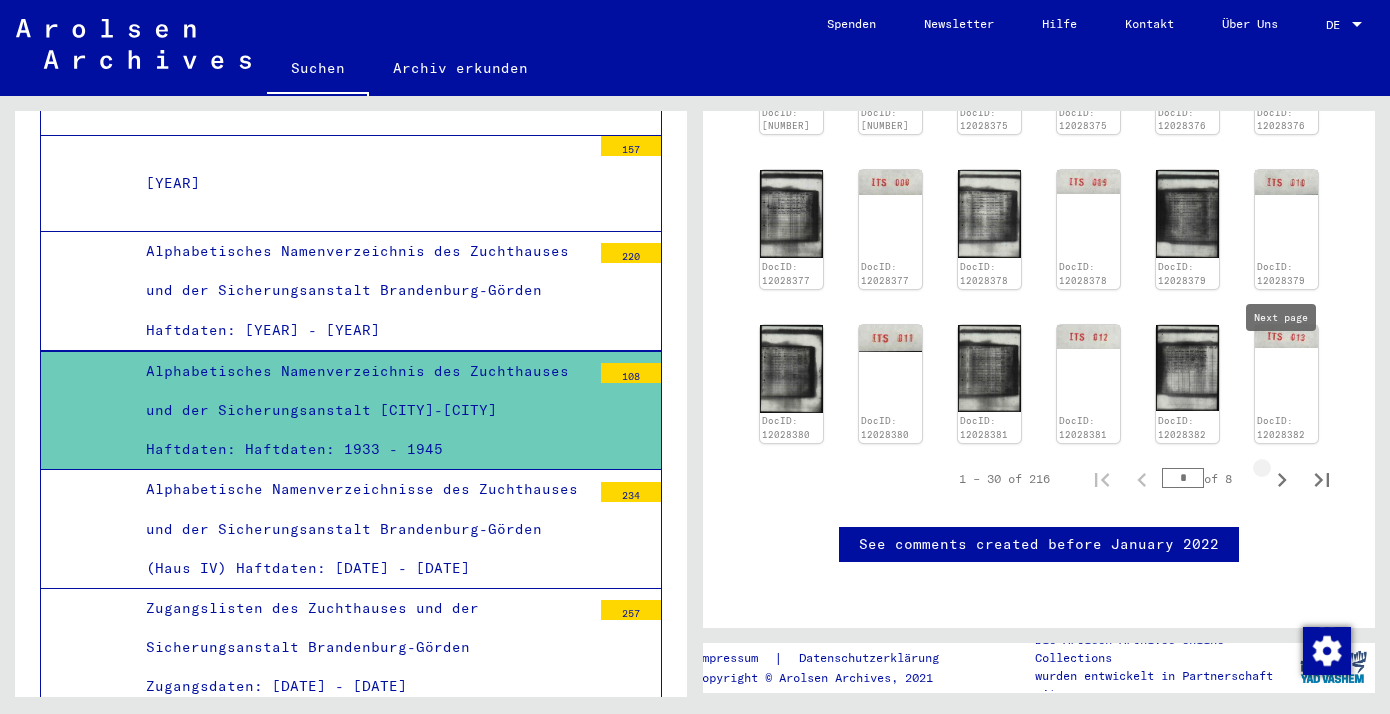 click 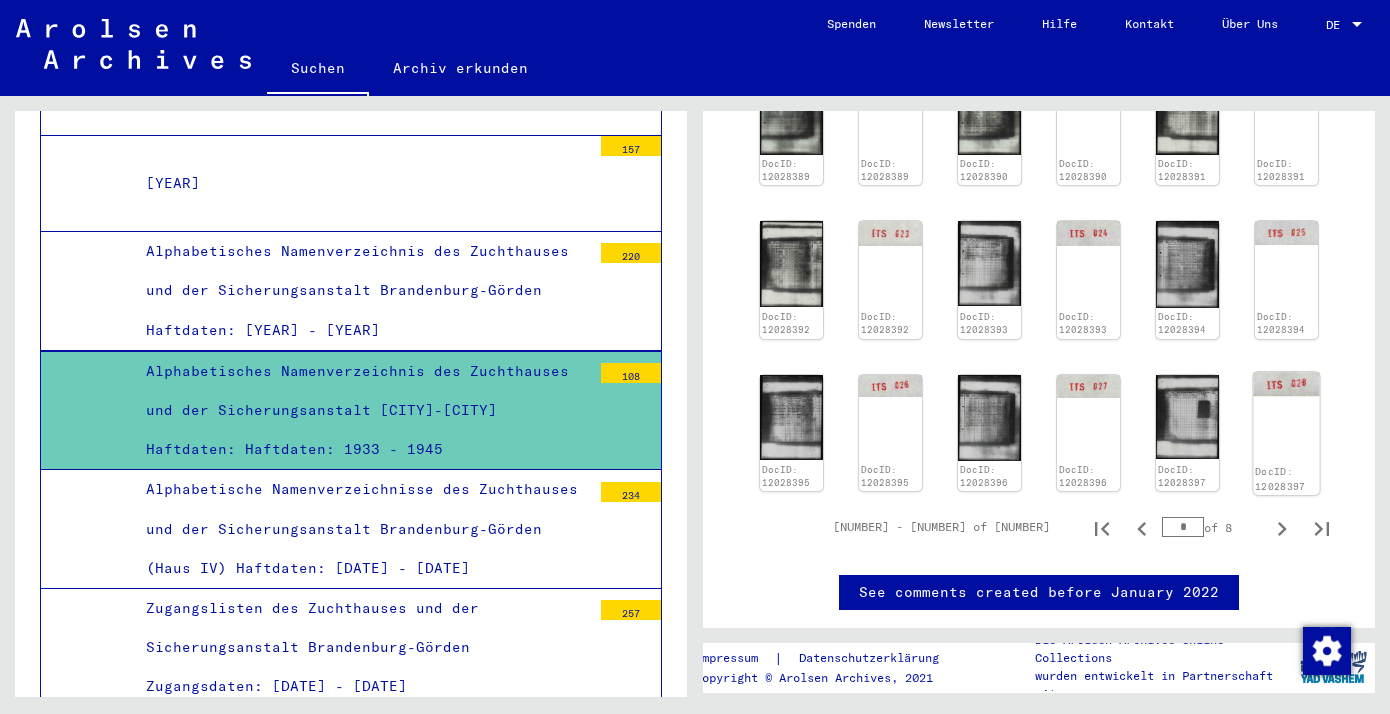 scroll, scrollTop: 1057, scrollLeft: 0, axis: vertical 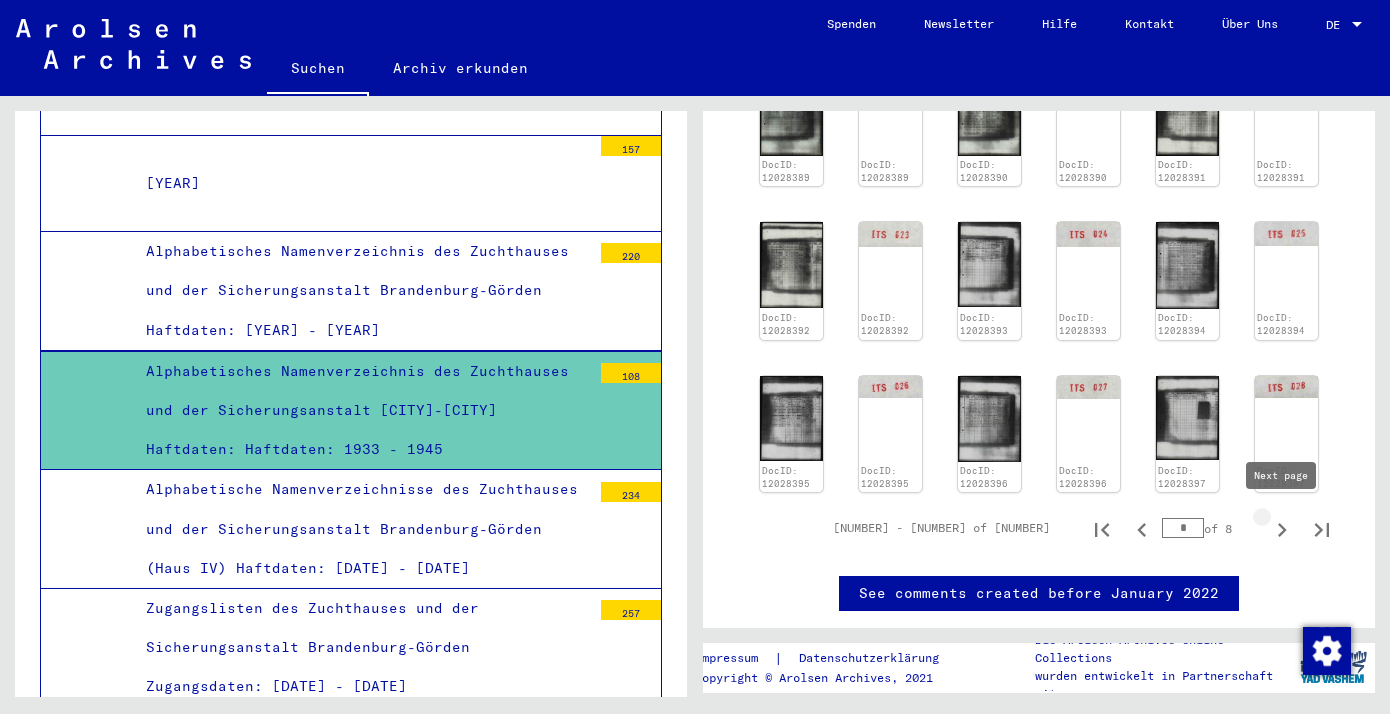 click 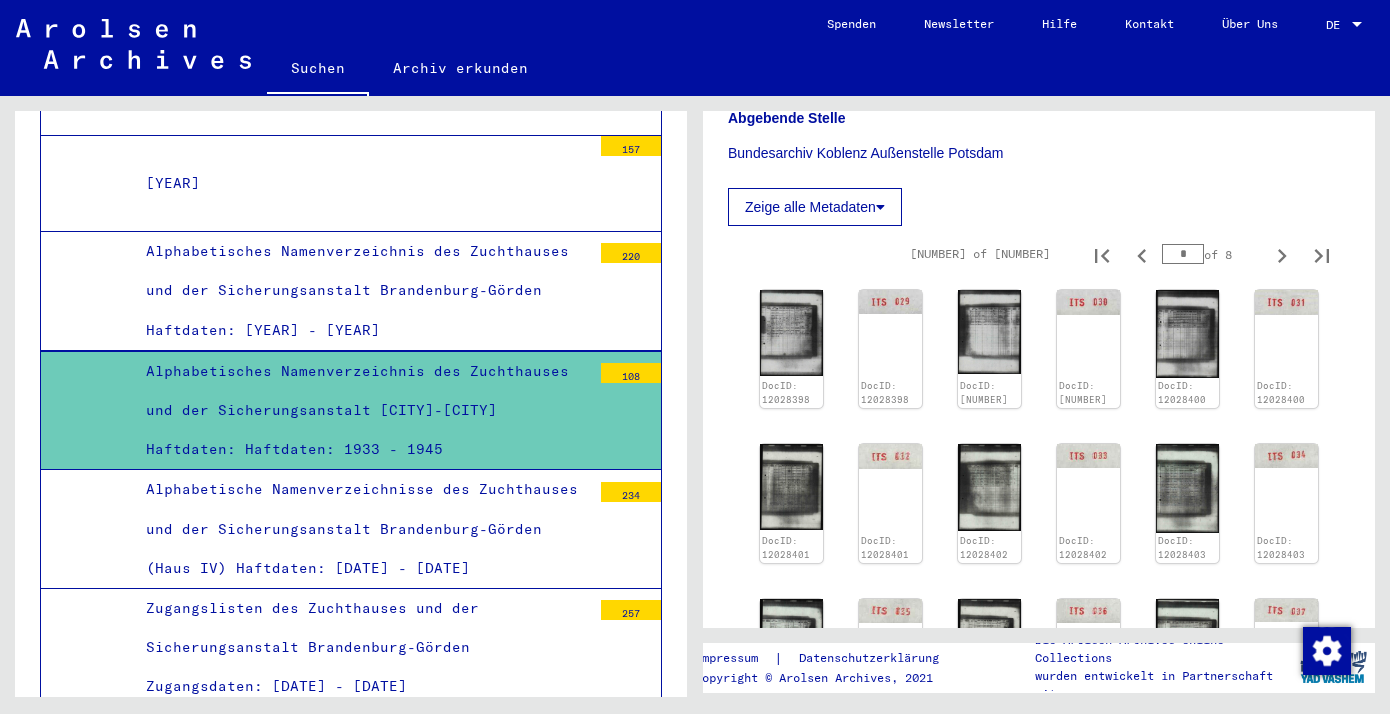 scroll, scrollTop: 552, scrollLeft: 0, axis: vertical 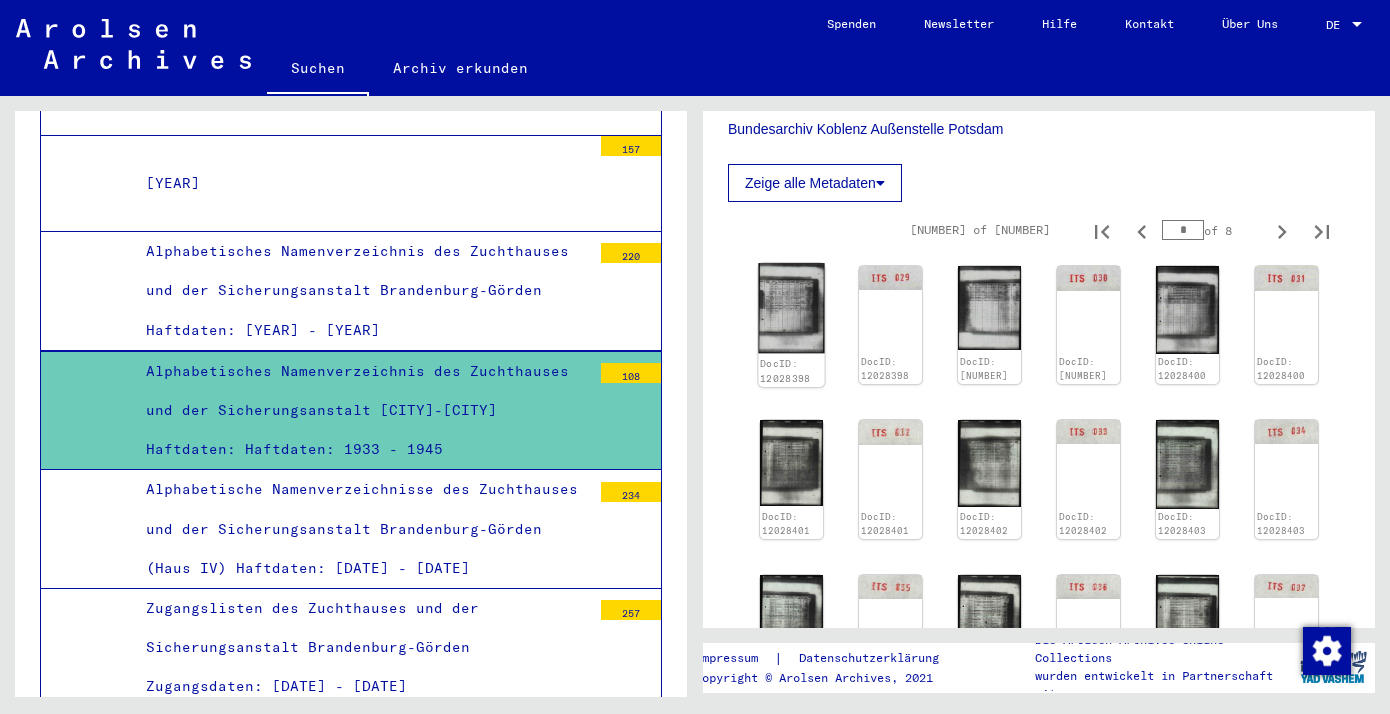click 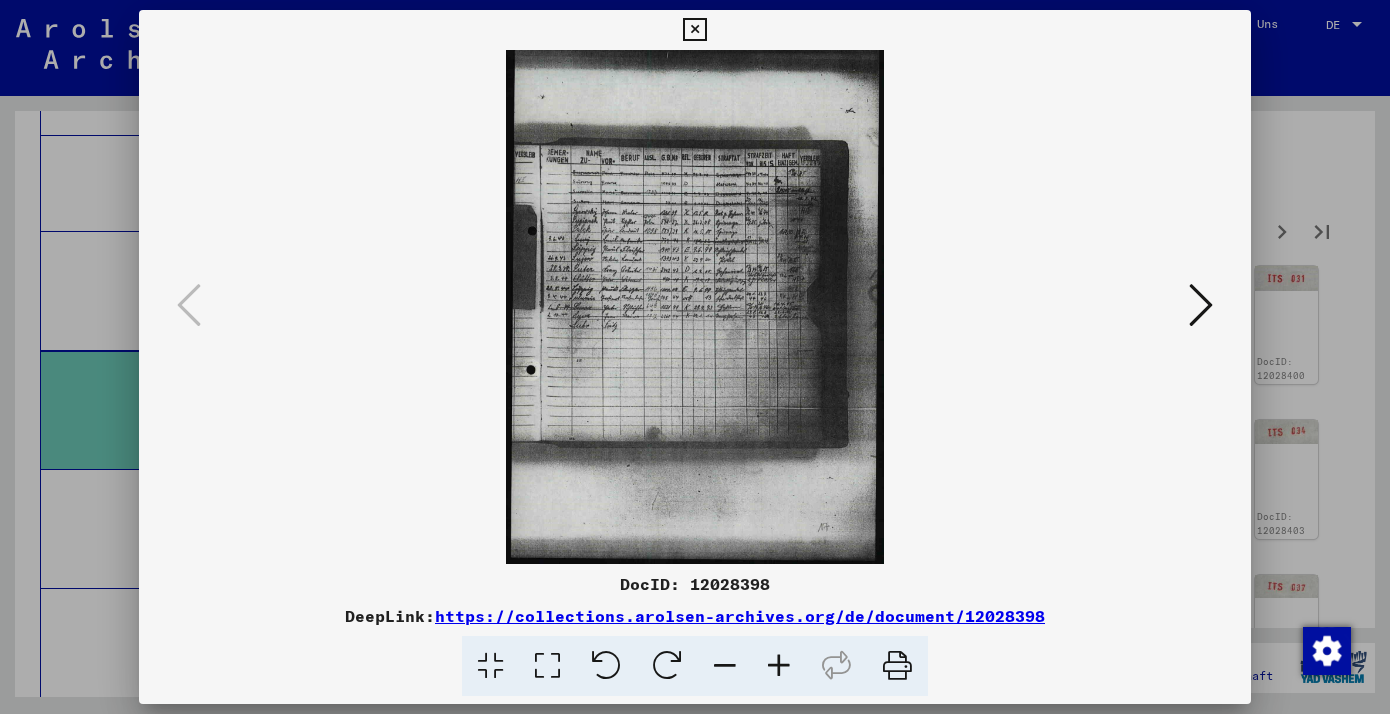 click at bounding box center (695, 307) 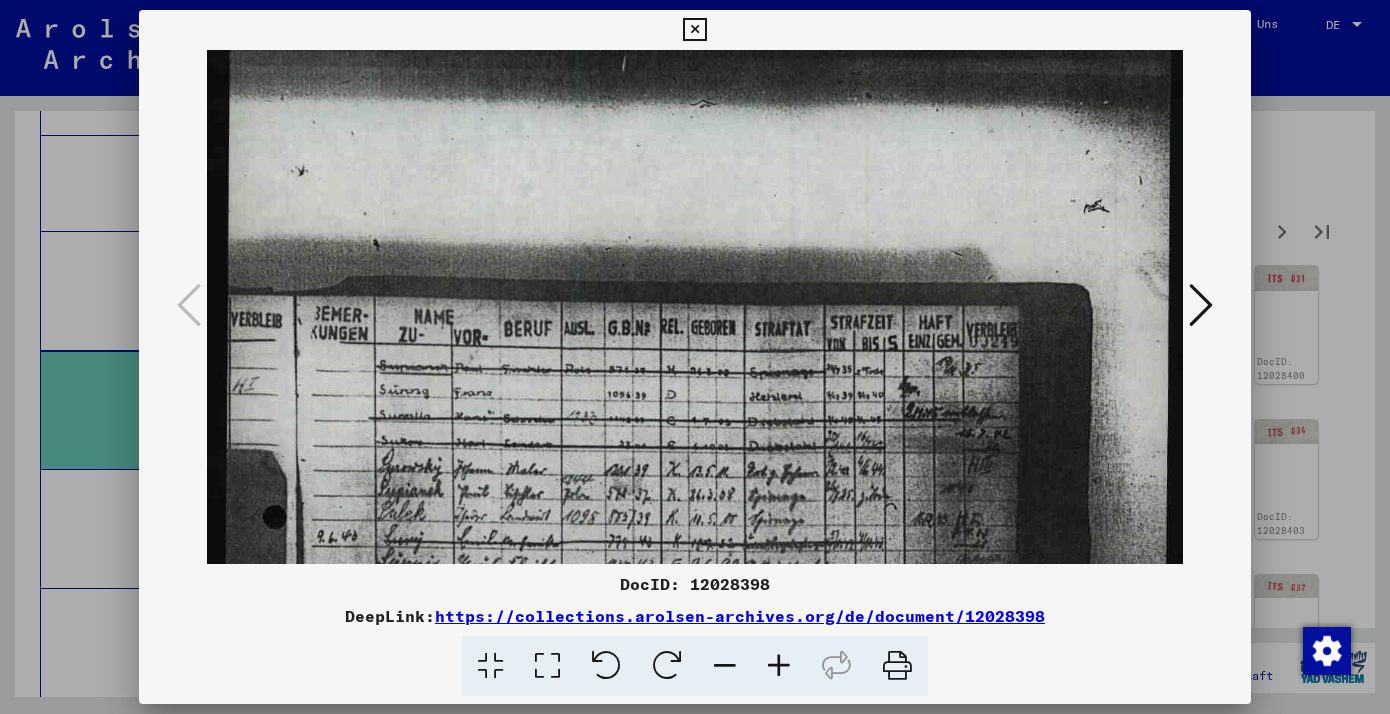 scroll, scrollTop: 0, scrollLeft: 0, axis: both 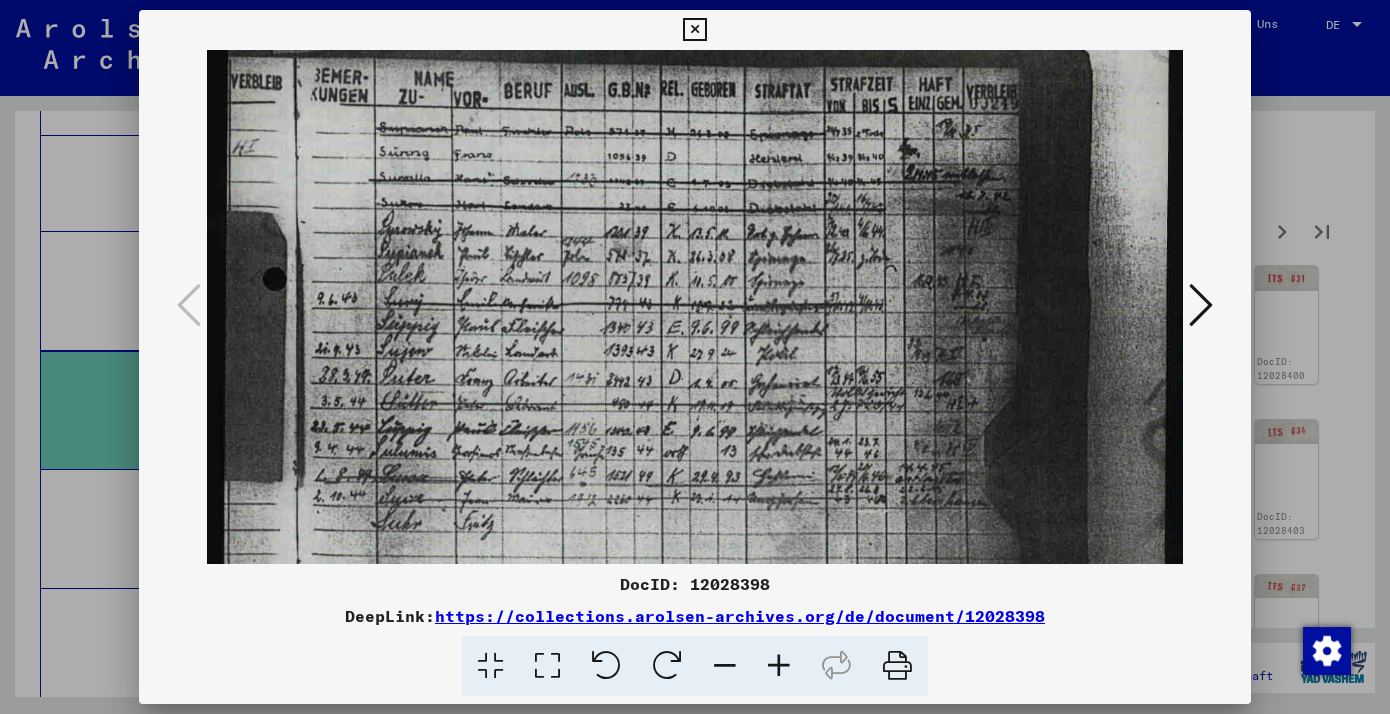 drag, startPoint x: 914, startPoint y: 450, endPoint x: 947, endPoint y: 211, distance: 241.26749 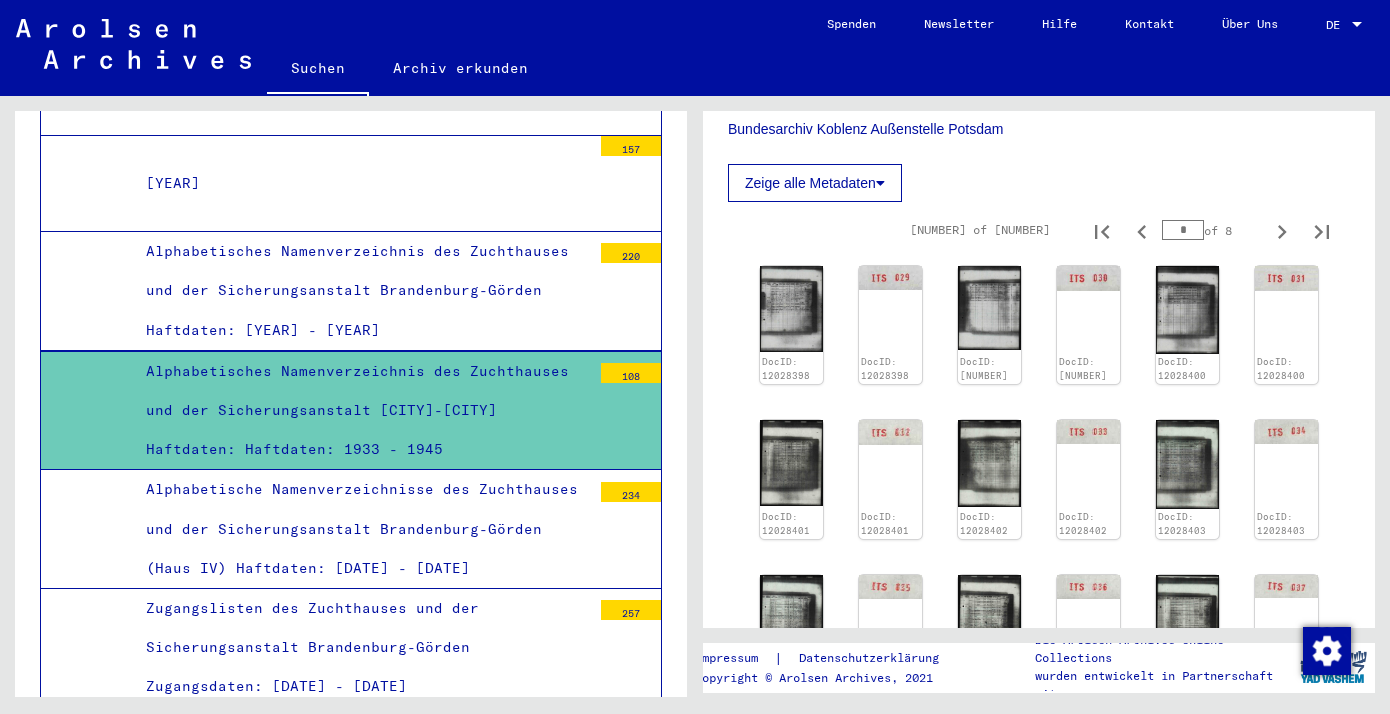 click on "Zugangslisten des Zuchthauses und der Sicherungsanstalt Brandenburg-Görden Zugangsdaten: [DATE] - [DATE]" at bounding box center [361, 648] 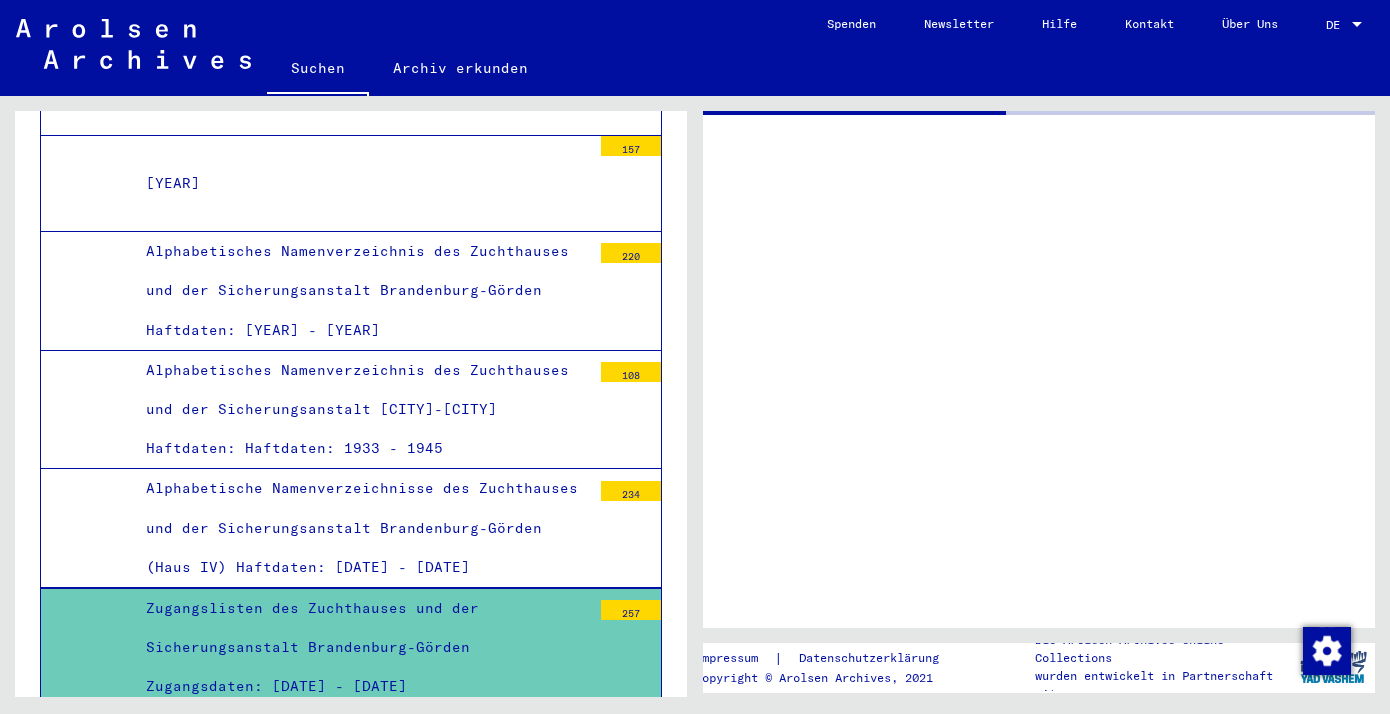 scroll, scrollTop: 0, scrollLeft: 0, axis: both 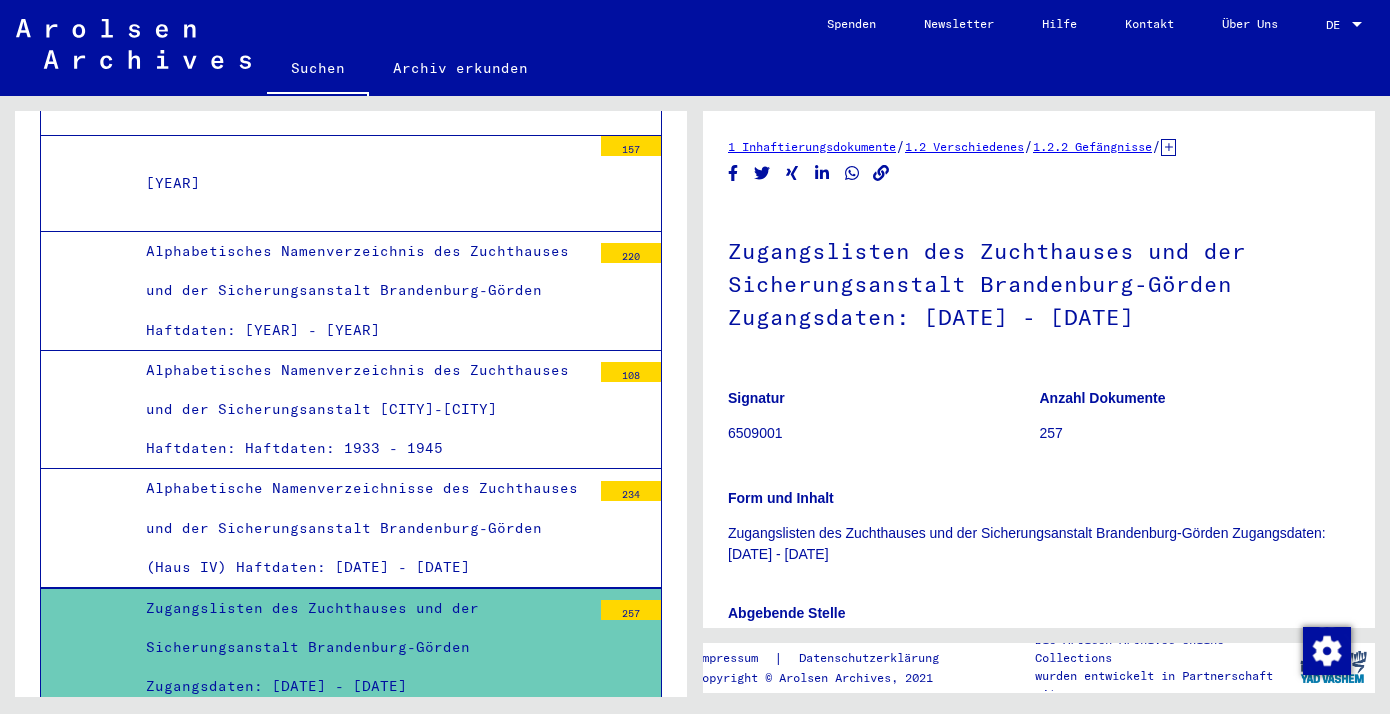 drag, startPoint x: 1240, startPoint y: 446, endPoint x: 1189, endPoint y: 472, distance: 57.245087 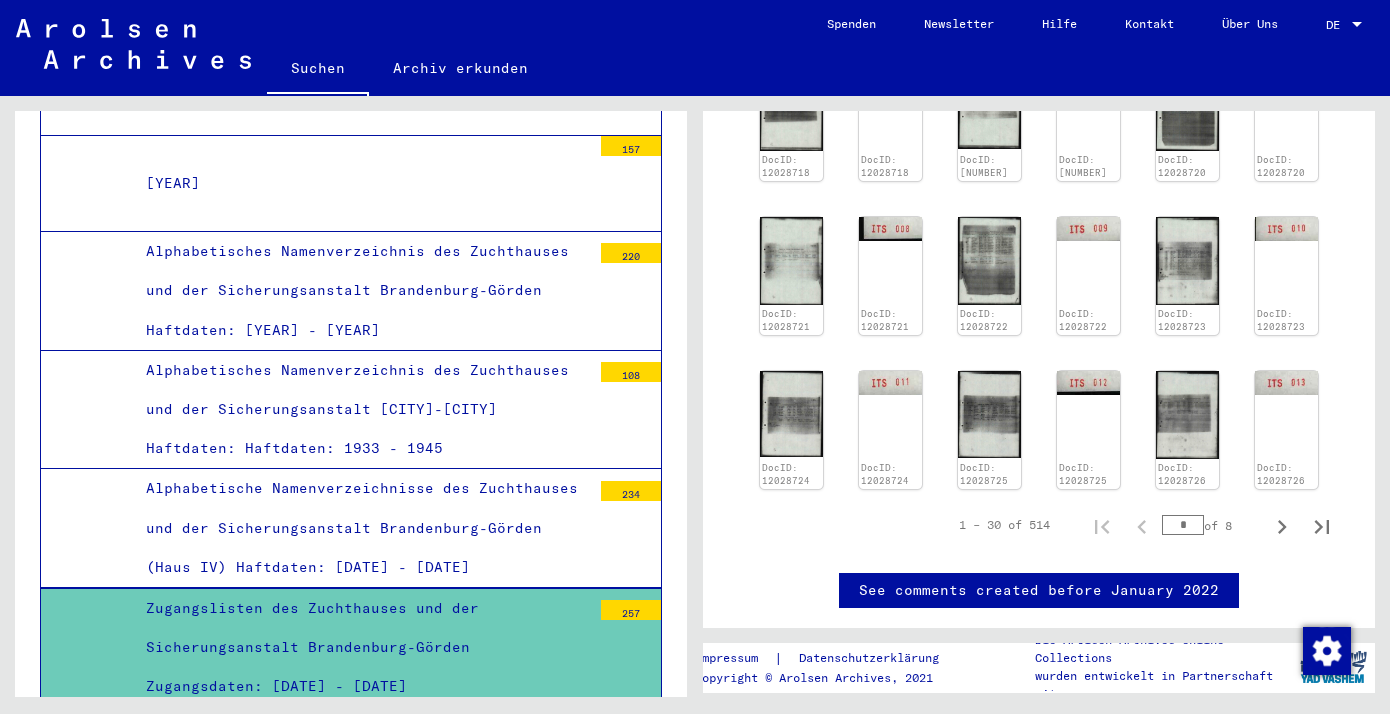 scroll, scrollTop: 1026, scrollLeft: 0, axis: vertical 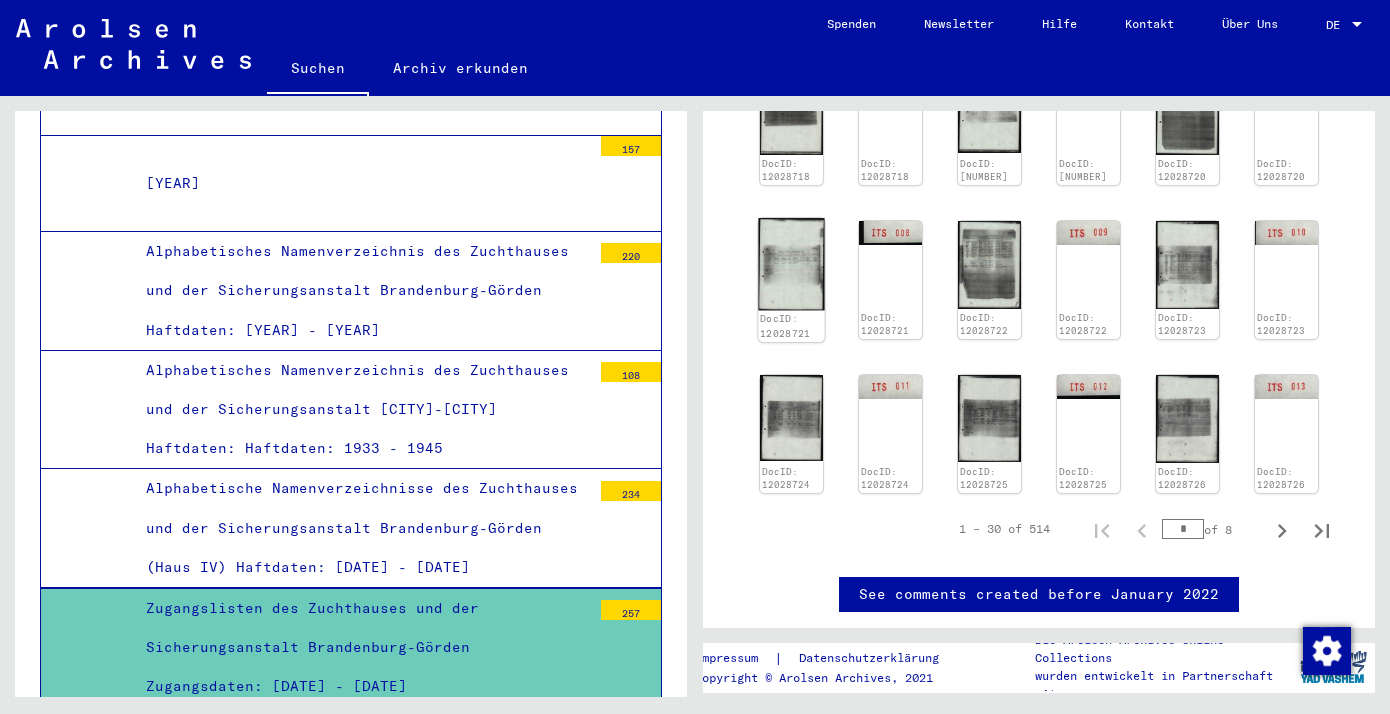 click 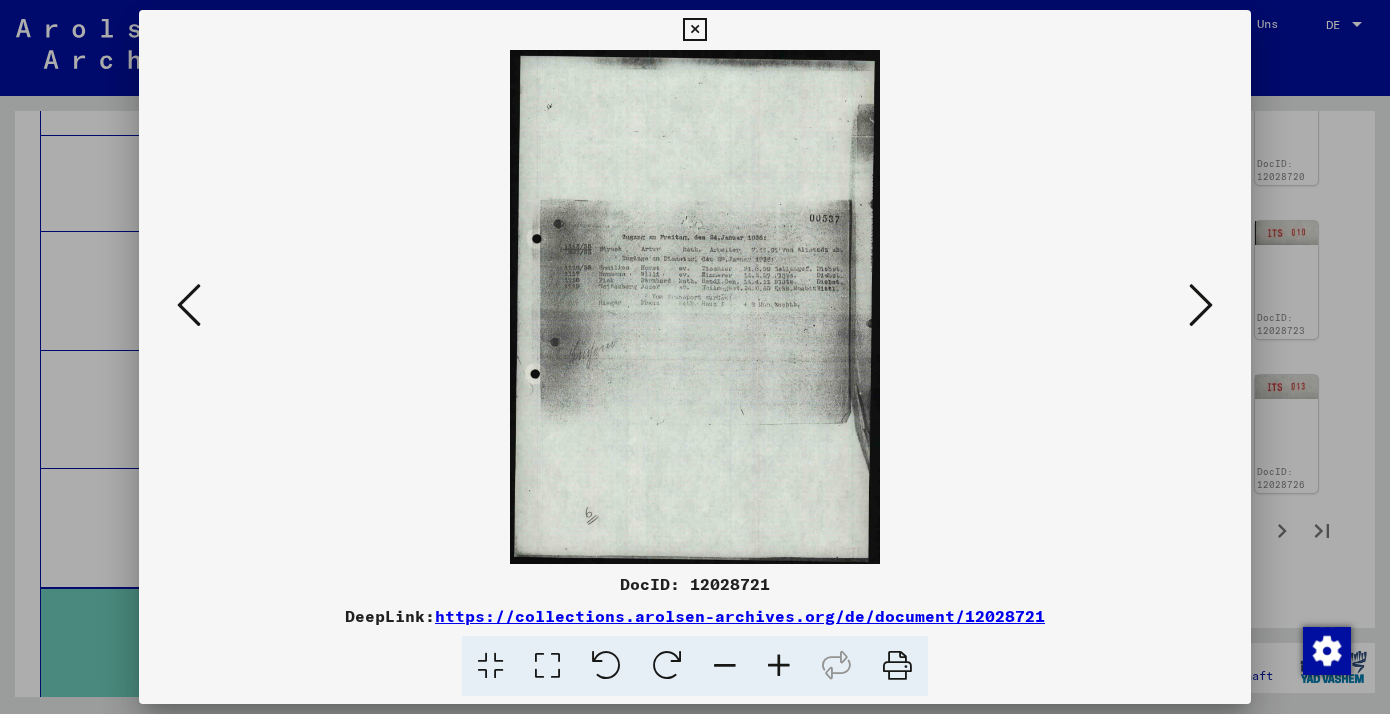 click at bounding box center (547, 666) 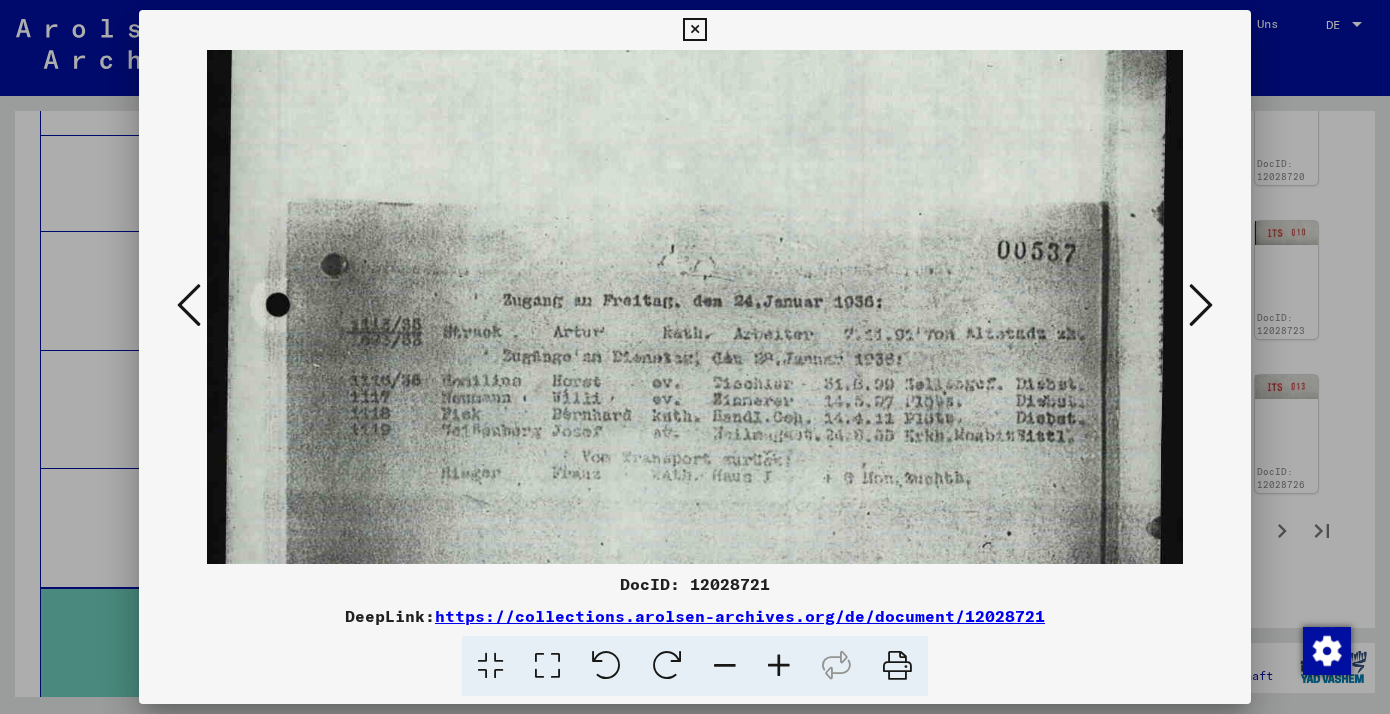 scroll, scrollTop: 244, scrollLeft: 0, axis: vertical 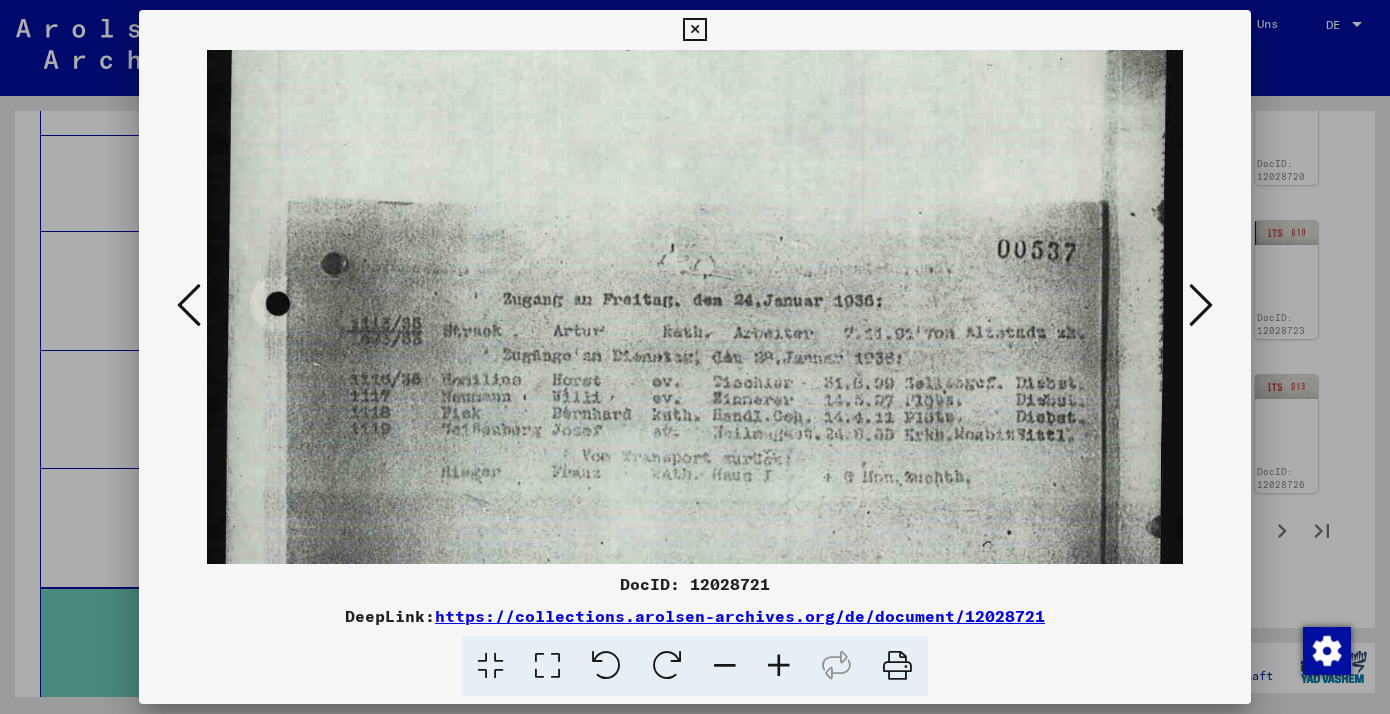 drag, startPoint x: 904, startPoint y: 375, endPoint x: 899, endPoint y: 131, distance: 244.05122 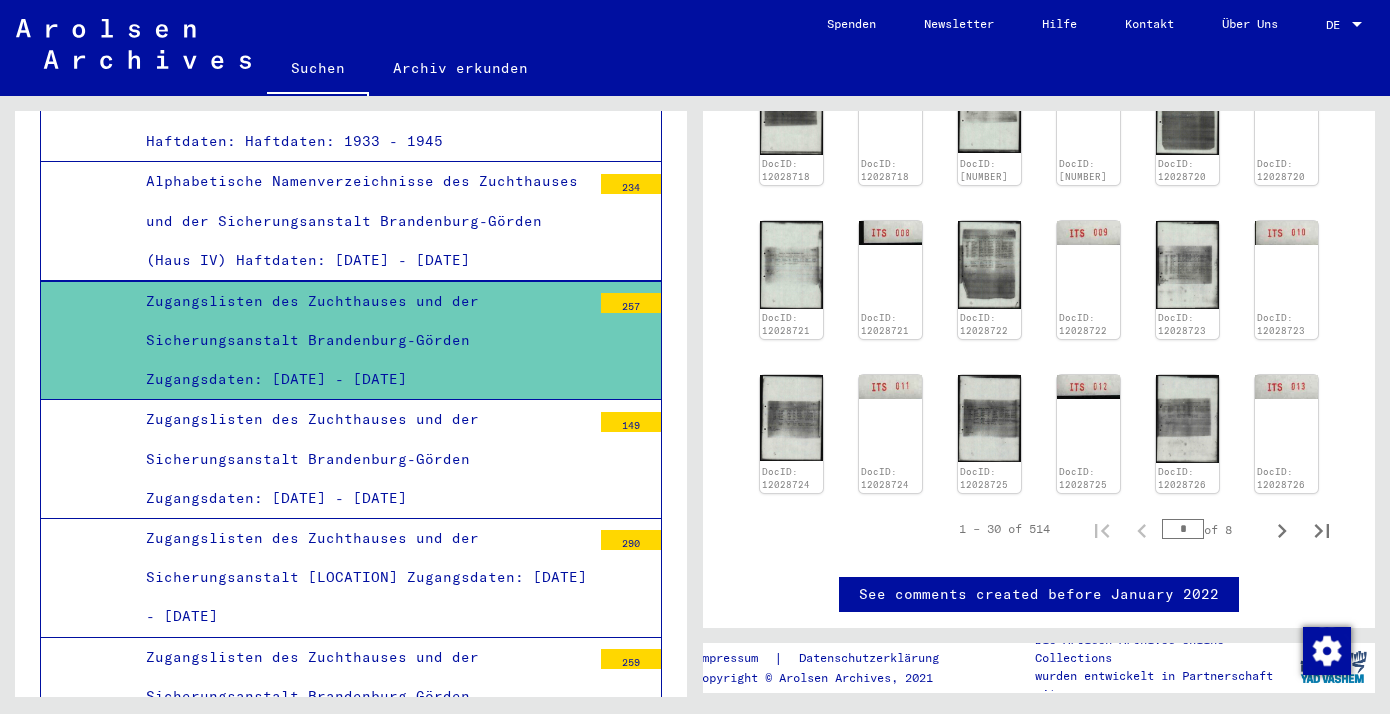 scroll, scrollTop: 5442, scrollLeft: 0, axis: vertical 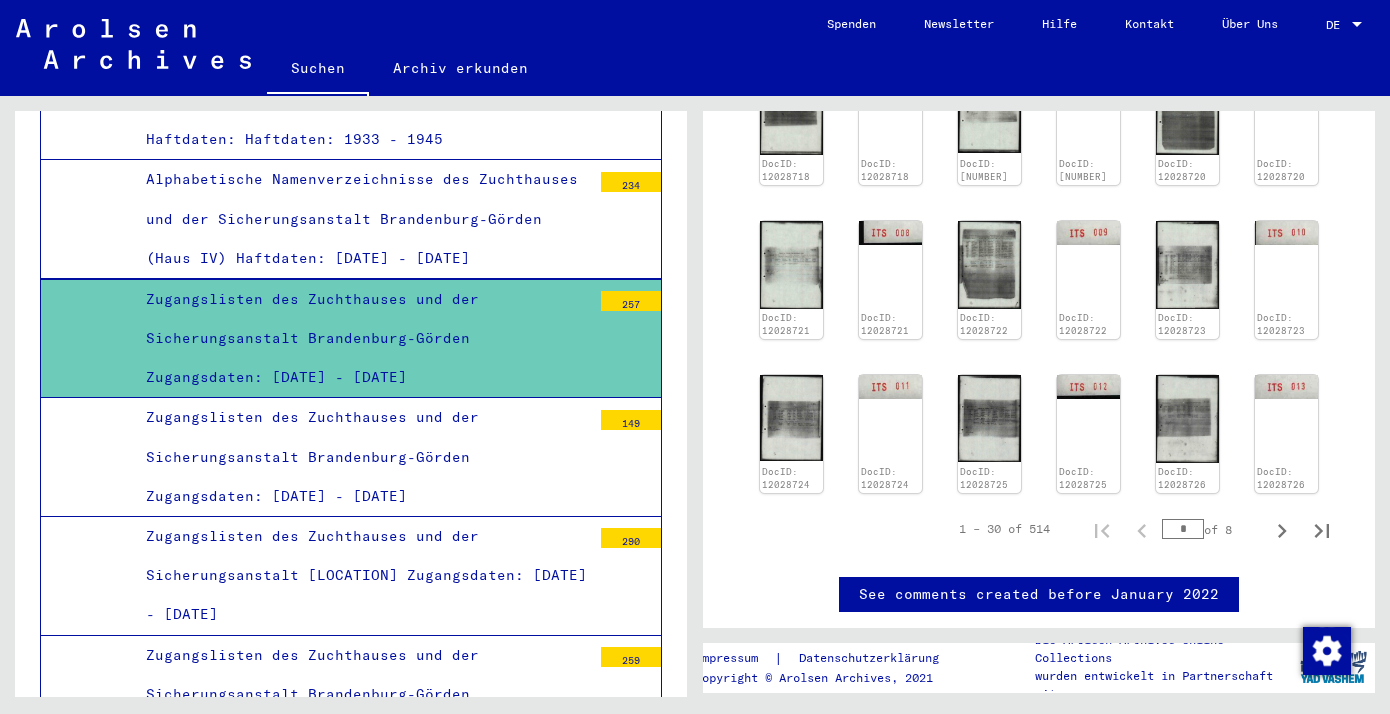 click on "Zugangslisten des Zuchthauses und der Sicherungsanstalt Brandenburg-Görden Zugangsdaten: [DATE] - [DATE]" at bounding box center [361, 457] 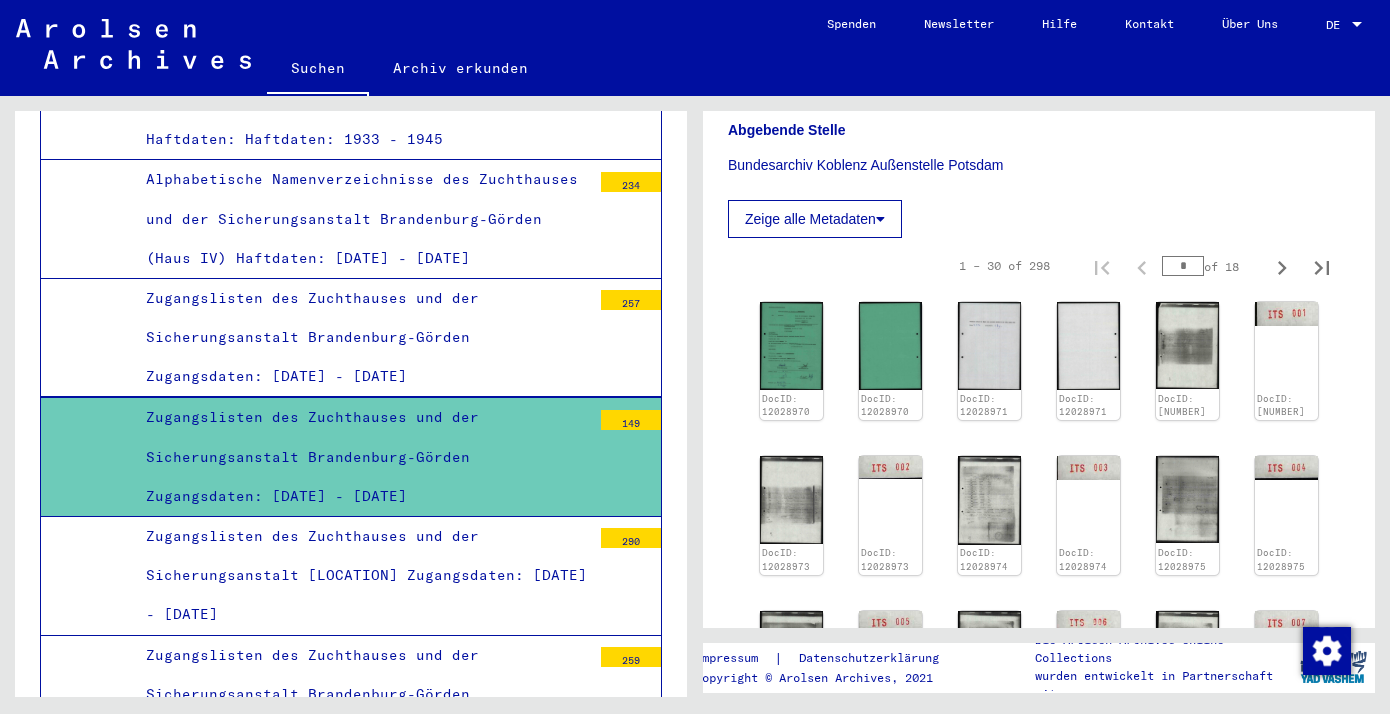 scroll, scrollTop: 502, scrollLeft: 0, axis: vertical 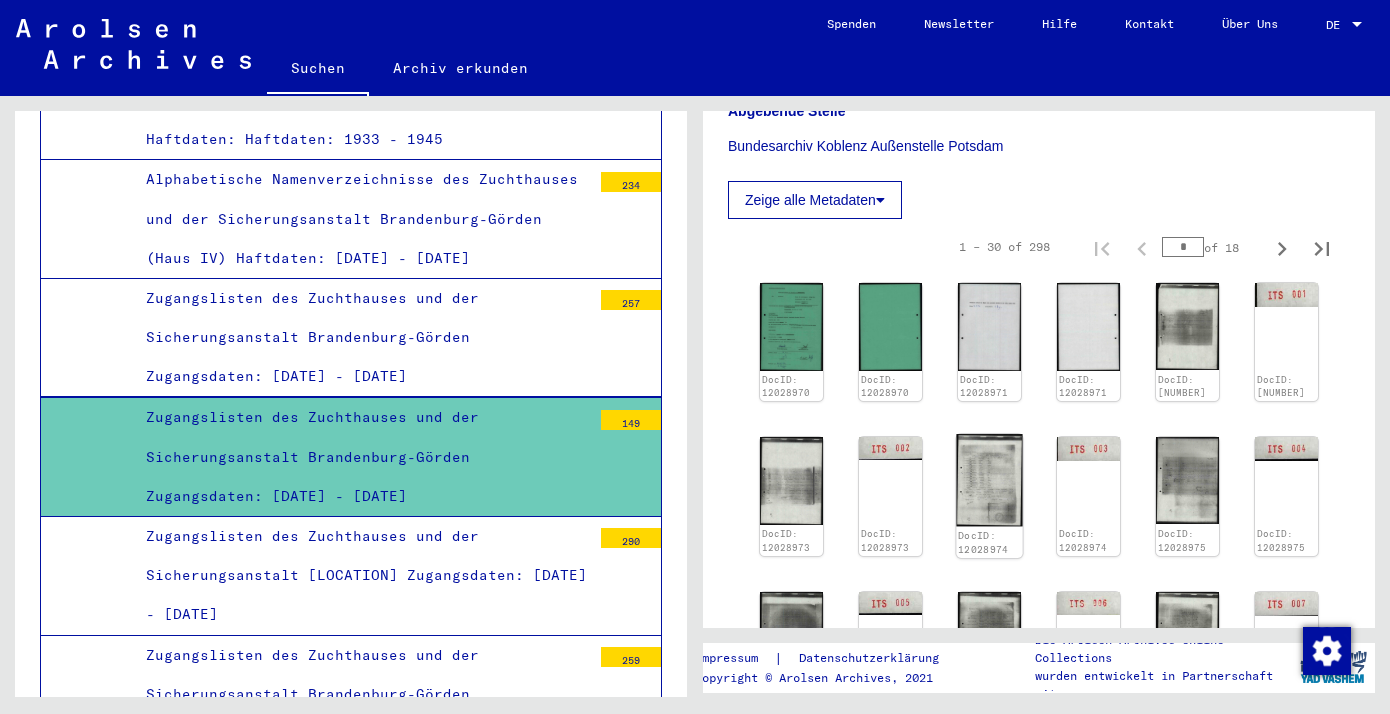 click 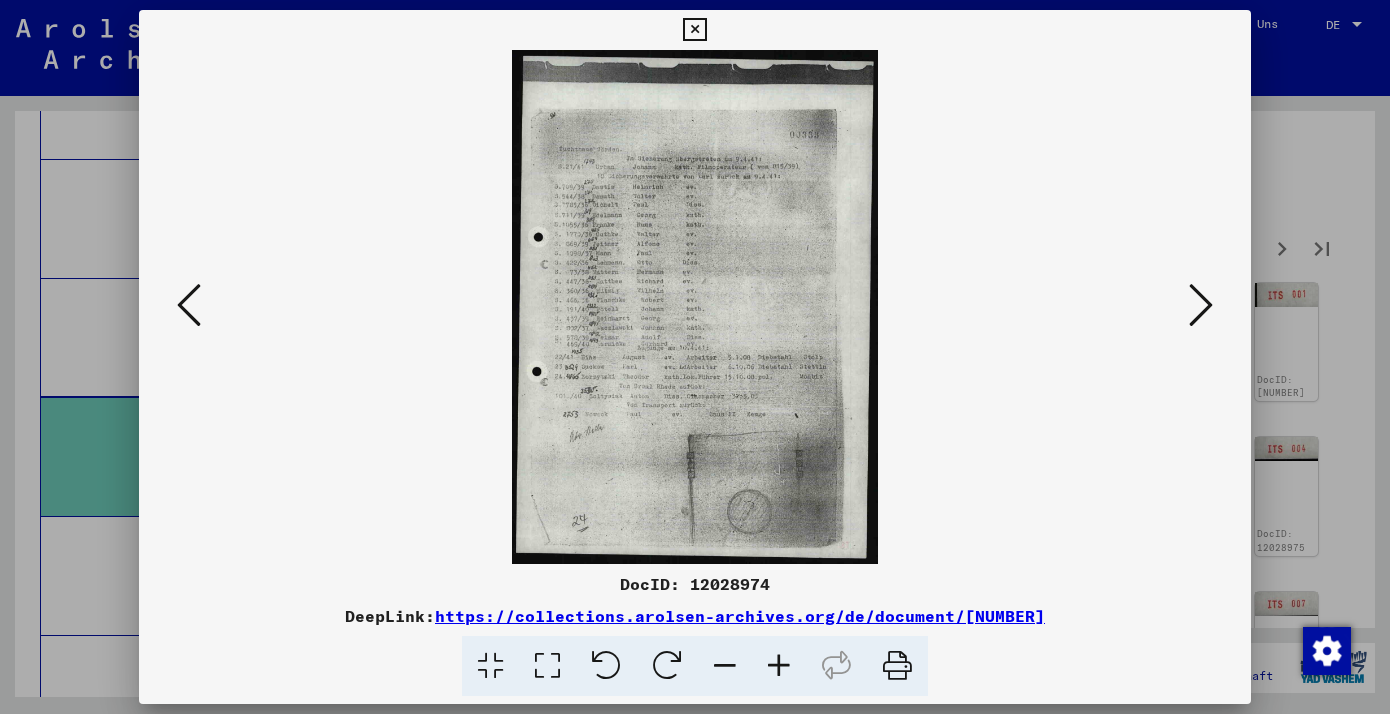 click at bounding box center [547, 666] 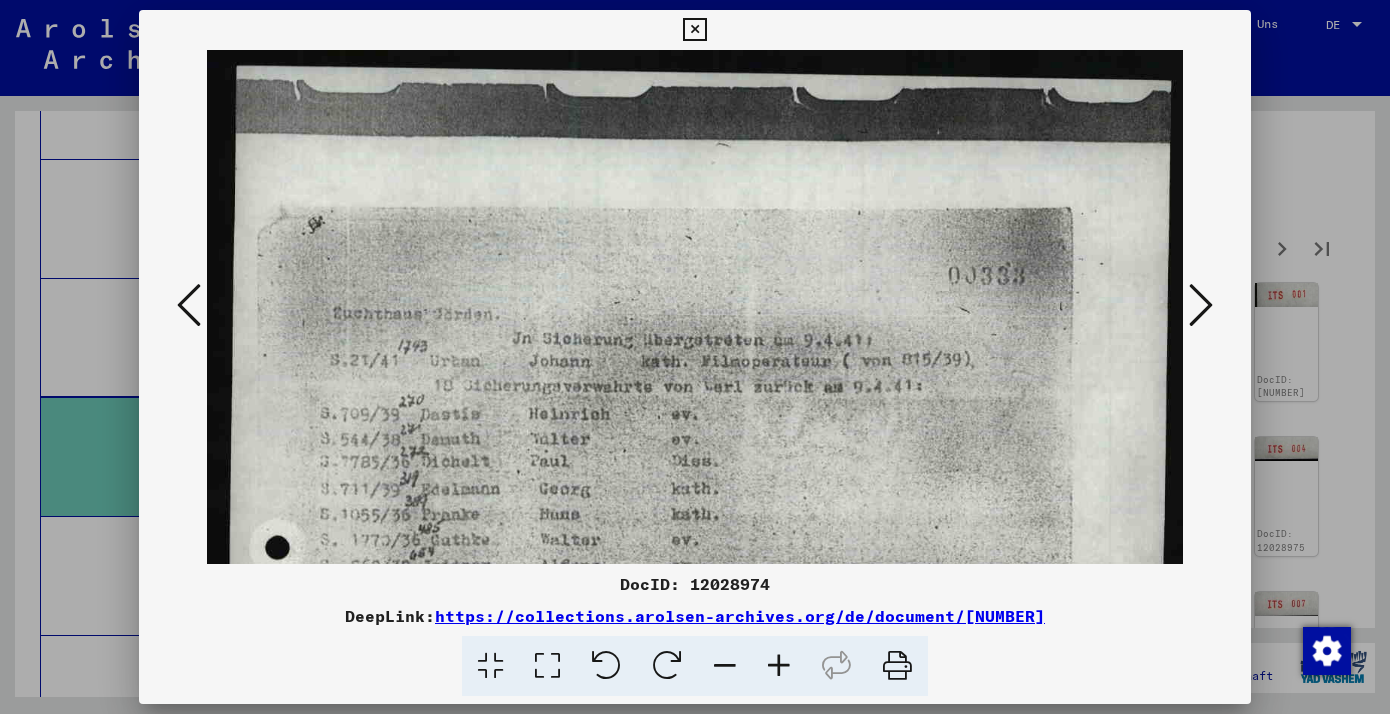 scroll, scrollTop: 0, scrollLeft: 0, axis: both 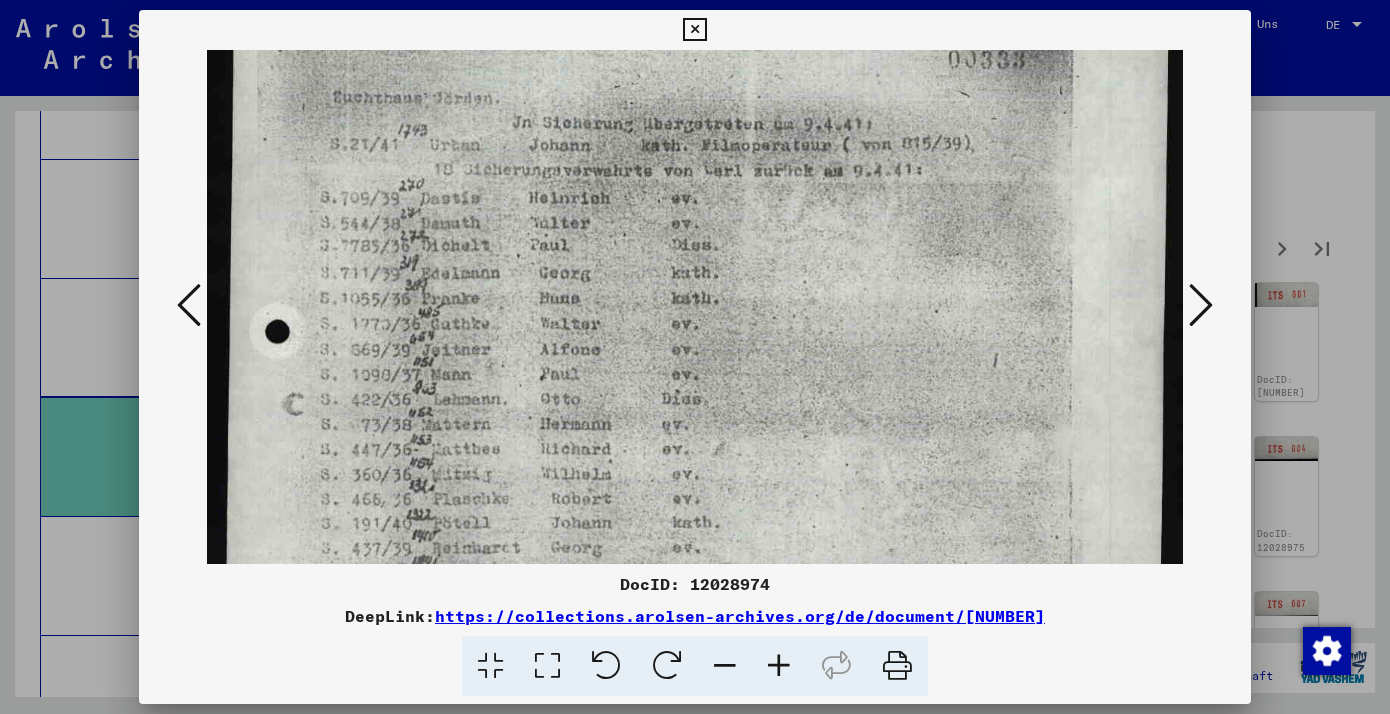drag, startPoint x: 942, startPoint y: 526, endPoint x: 959, endPoint y: 310, distance: 216.66795 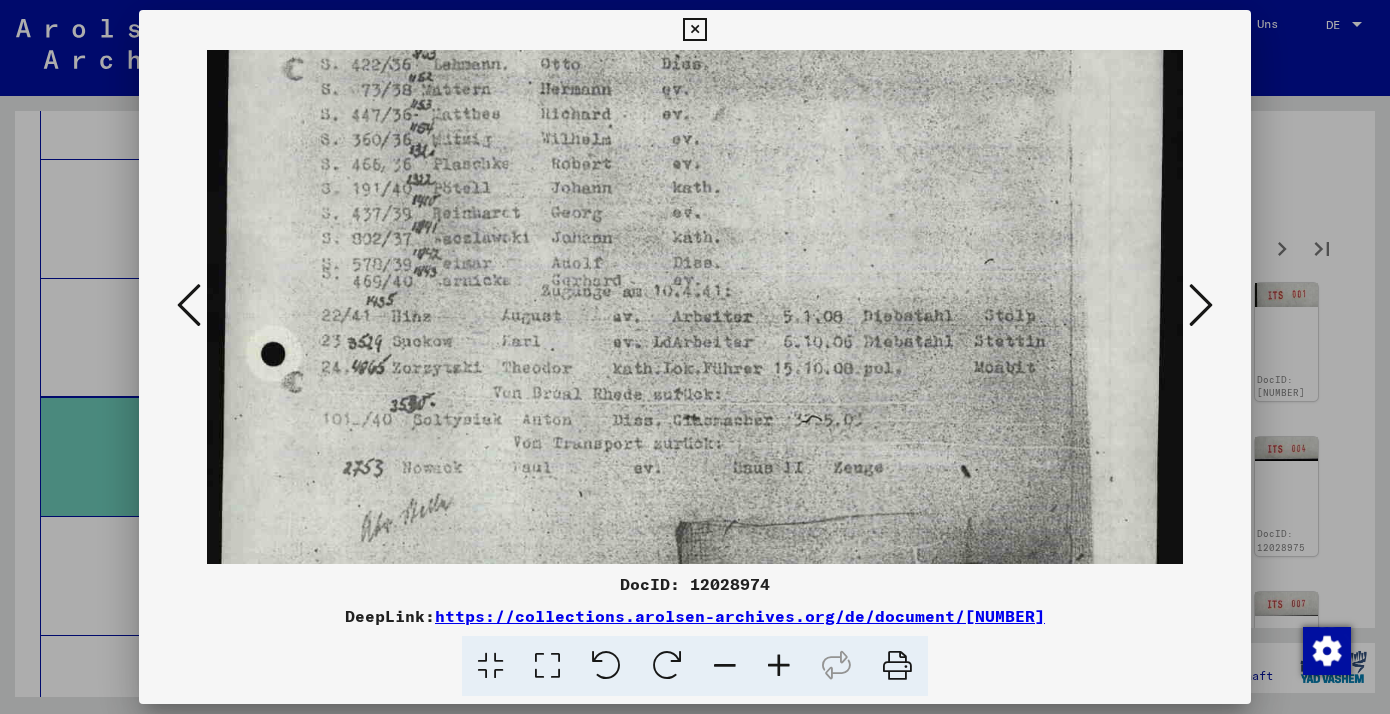 scroll, scrollTop: 559, scrollLeft: 0, axis: vertical 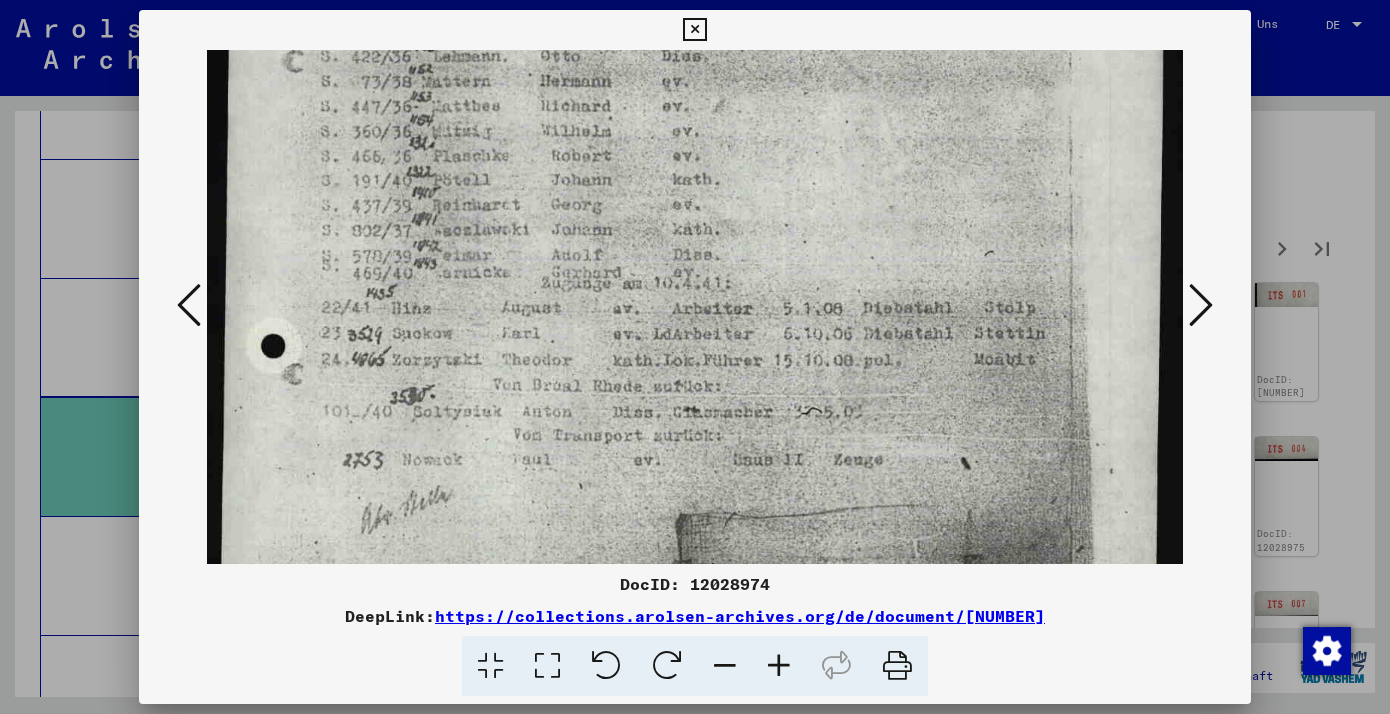 drag, startPoint x: 841, startPoint y: 507, endPoint x: 918, endPoint y: 163, distance: 352.51242 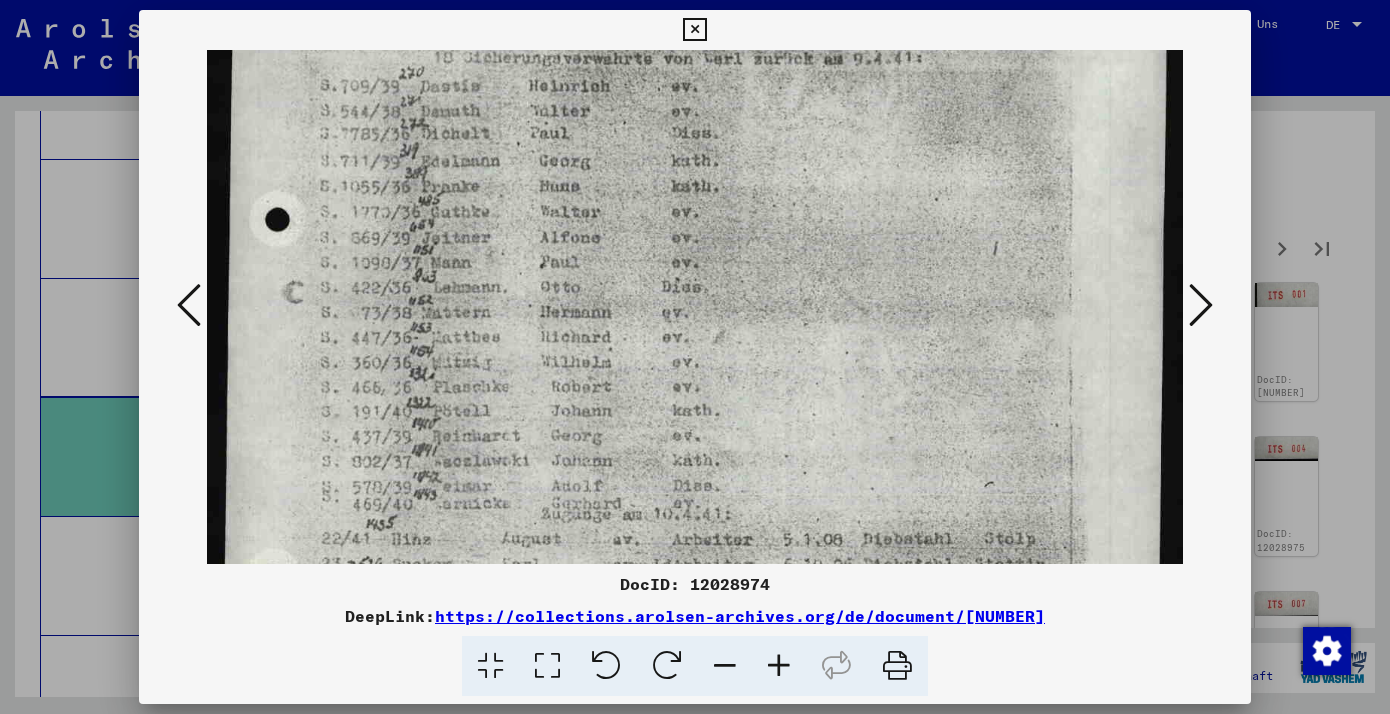 scroll, scrollTop: 322, scrollLeft: 0, axis: vertical 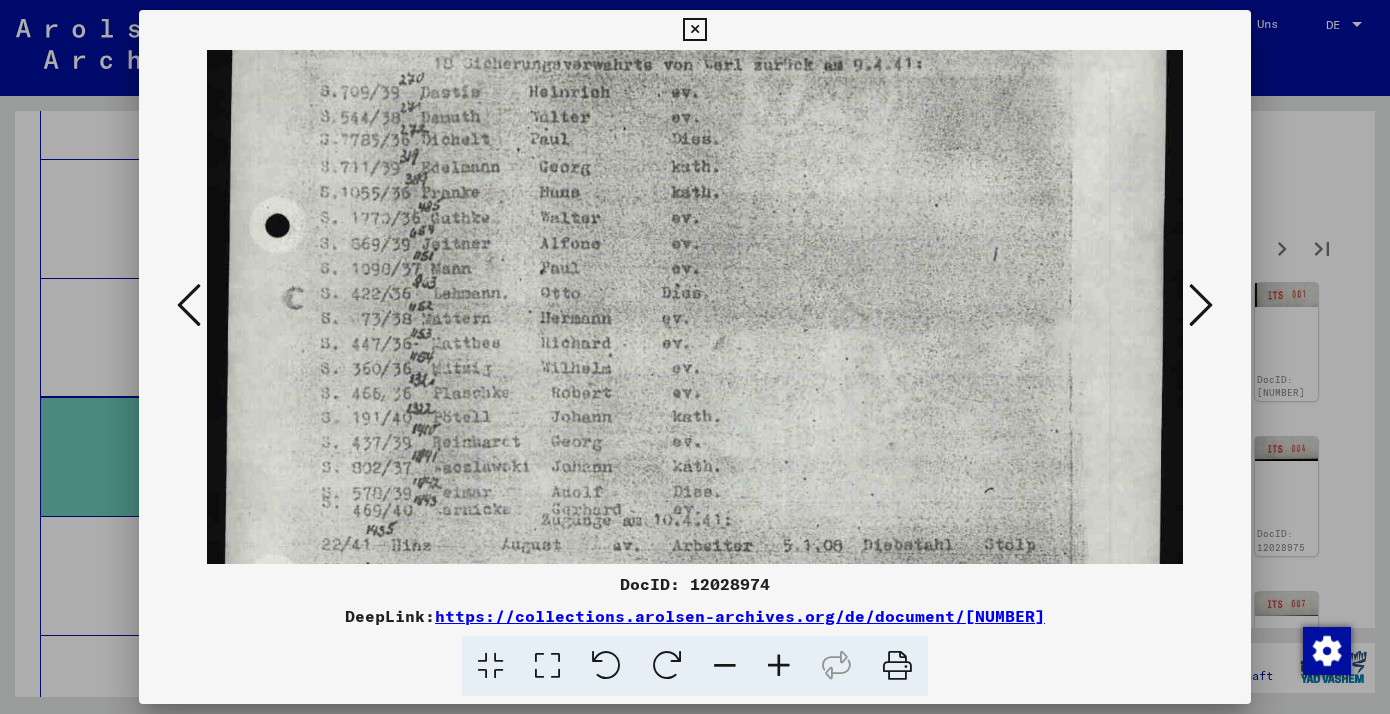 drag, startPoint x: 965, startPoint y: 431, endPoint x: 935, endPoint y: 651, distance: 222.03603 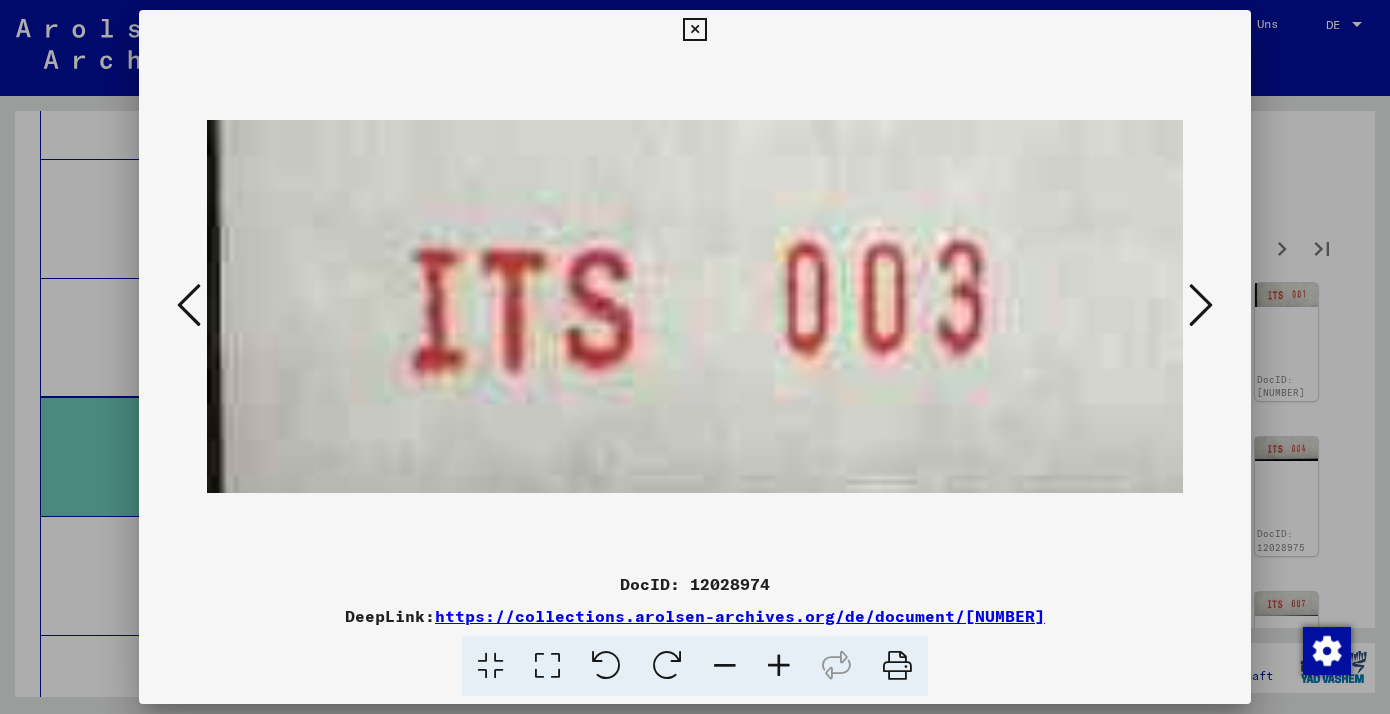 click at bounding box center (1201, 305) 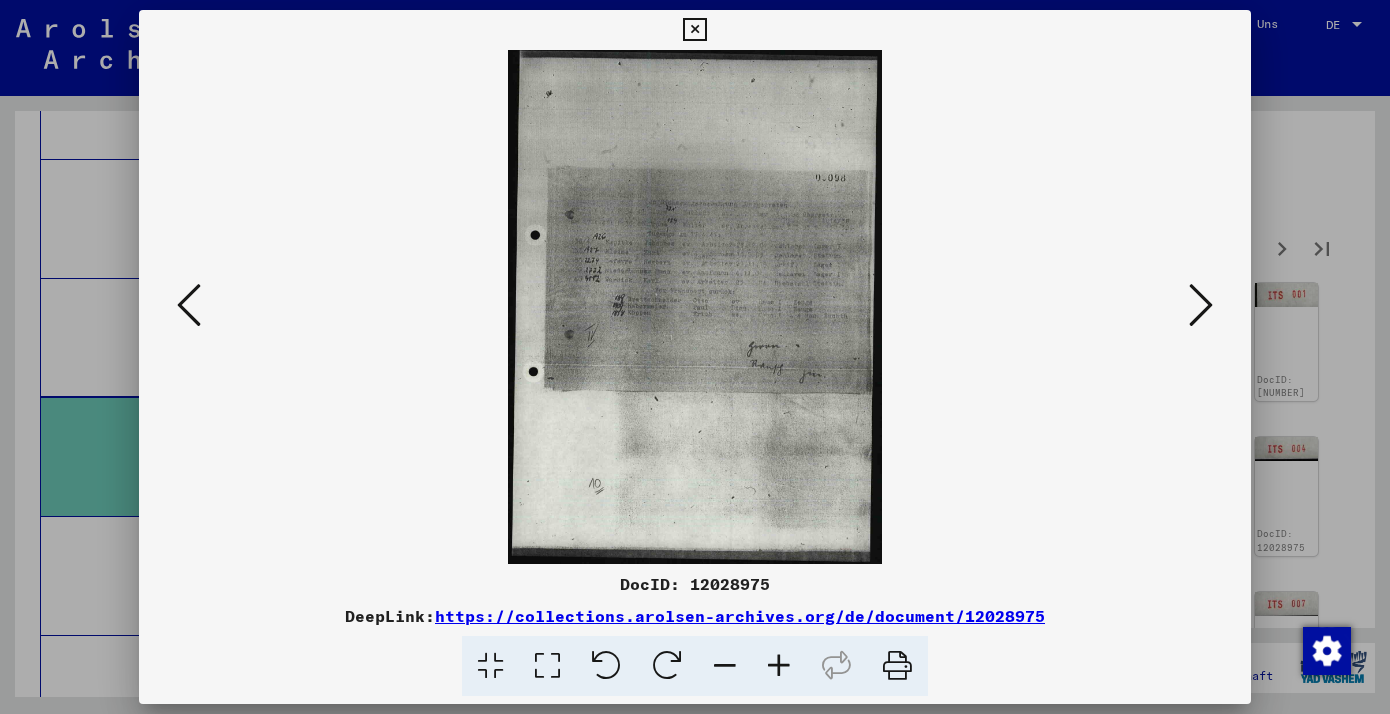 click at bounding box center (695, 307) 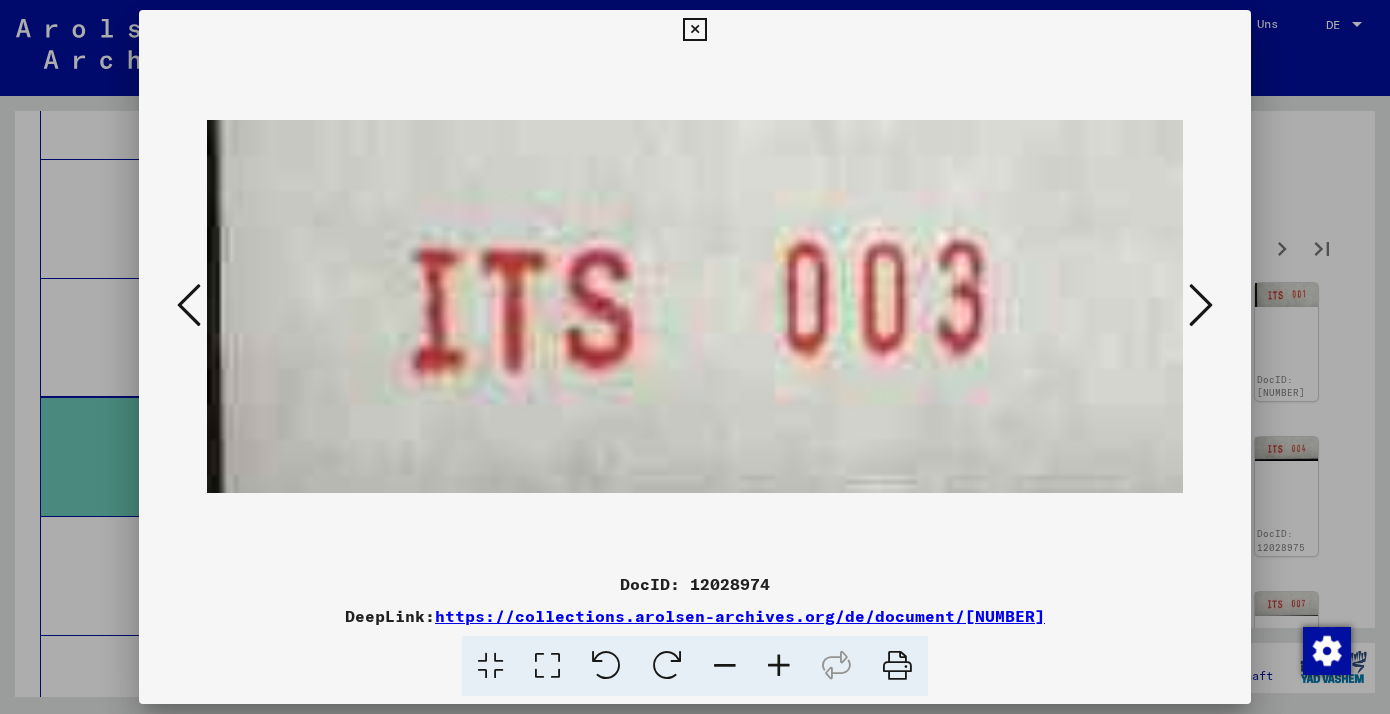 click at bounding box center [694, 30] 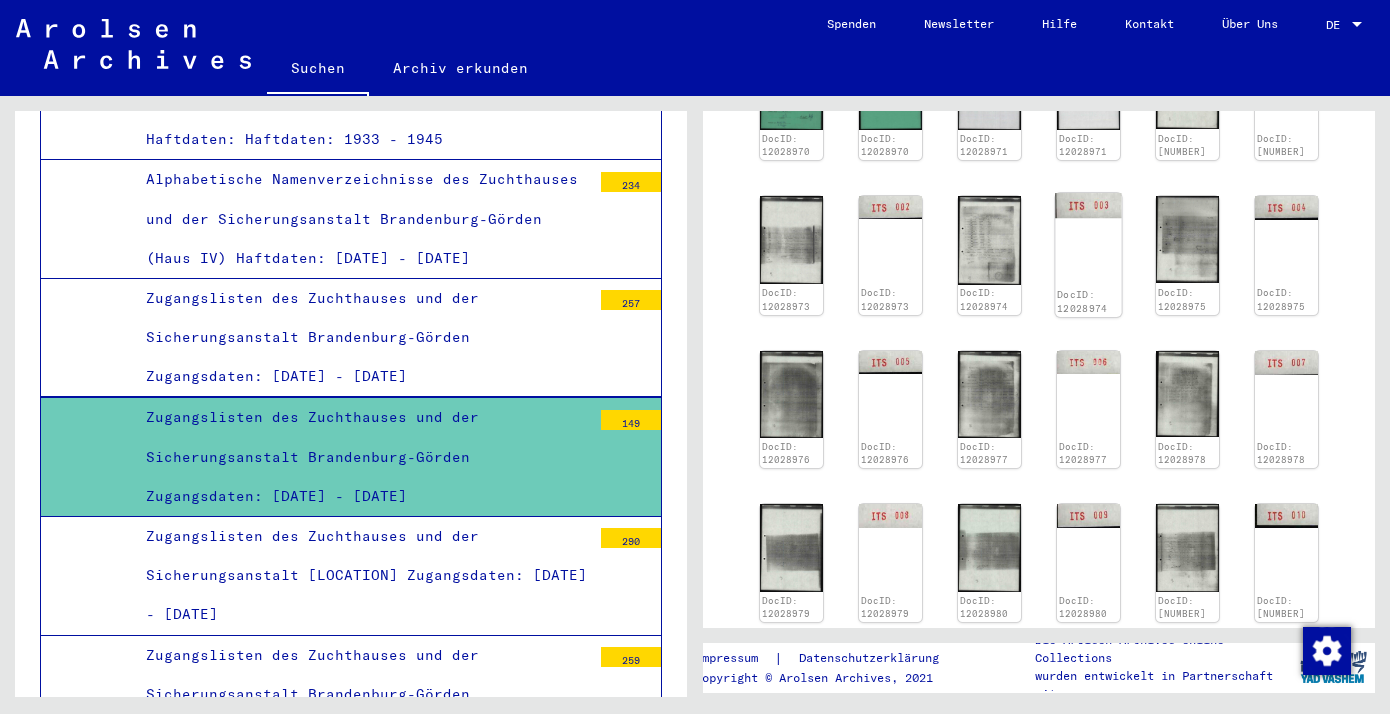 scroll, scrollTop: 780, scrollLeft: 0, axis: vertical 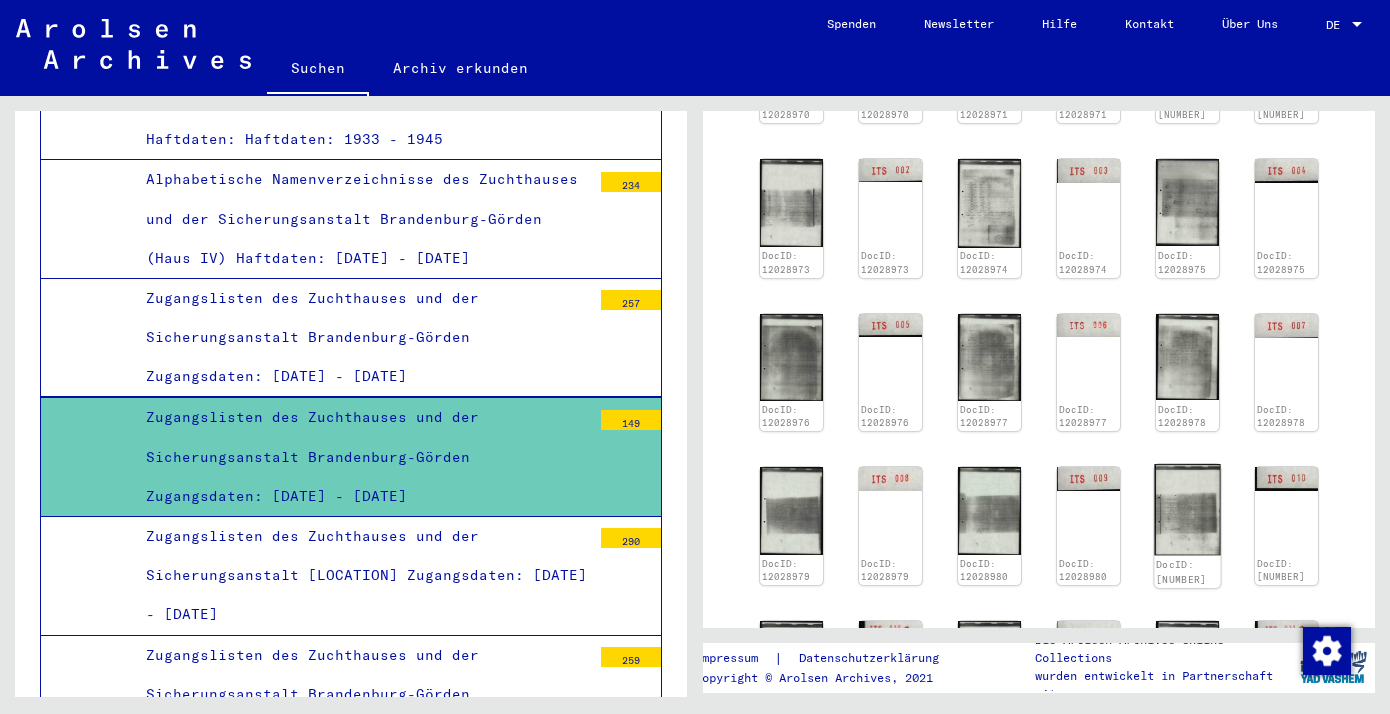 click 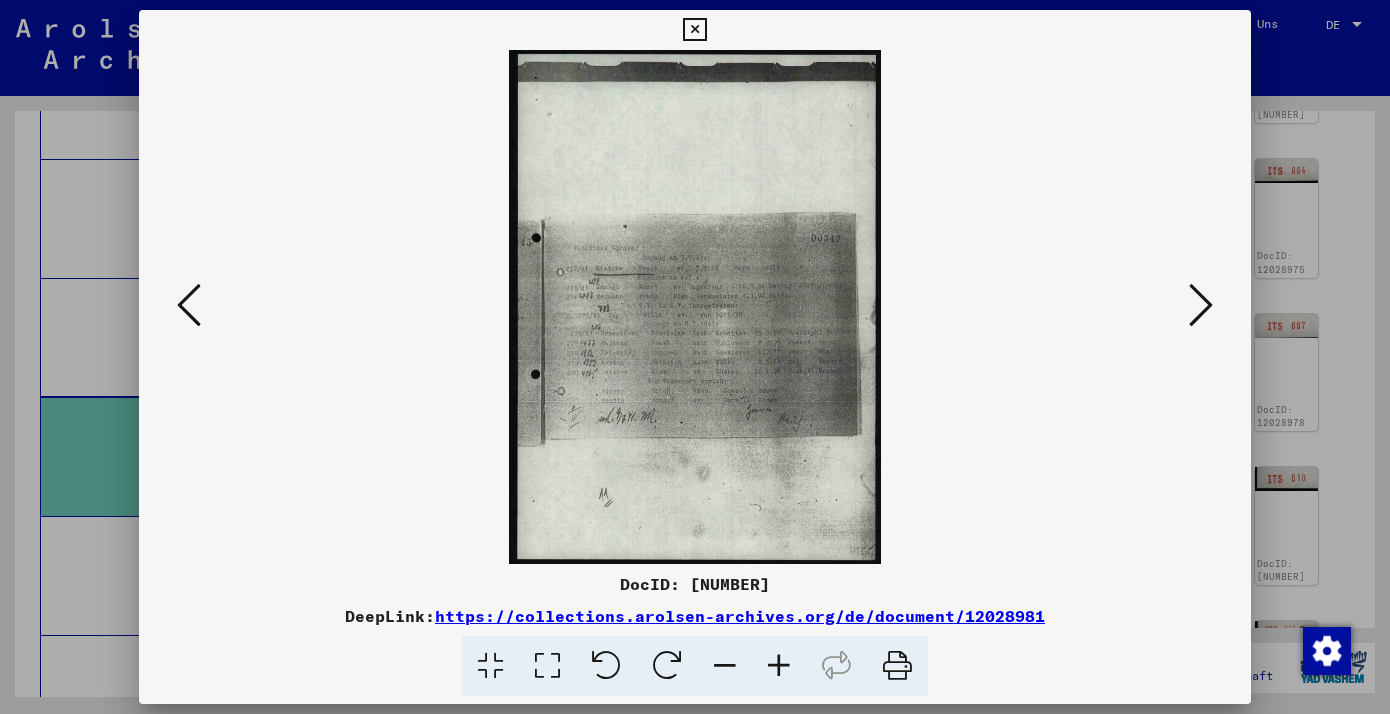 click at bounding box center [547, 666] 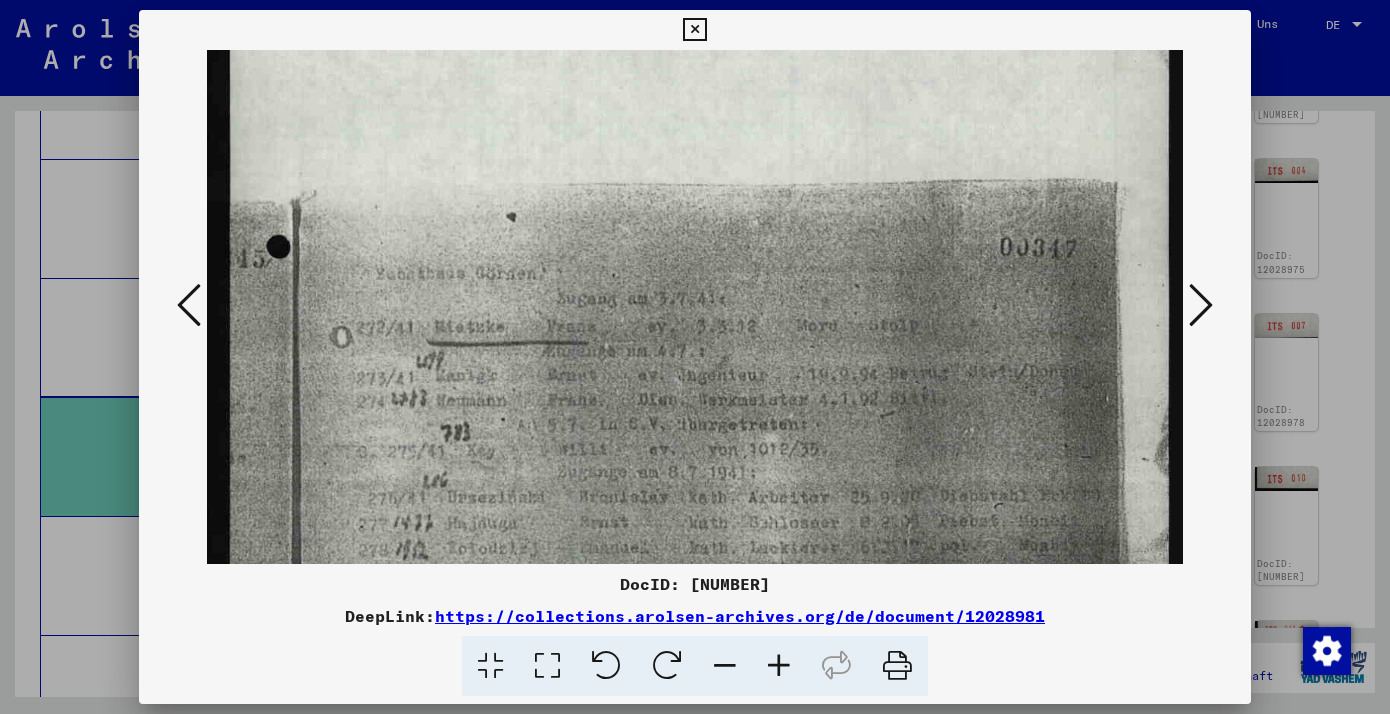 scroll, scrollTop: 305, scrollLeft: 0, axis: vertical 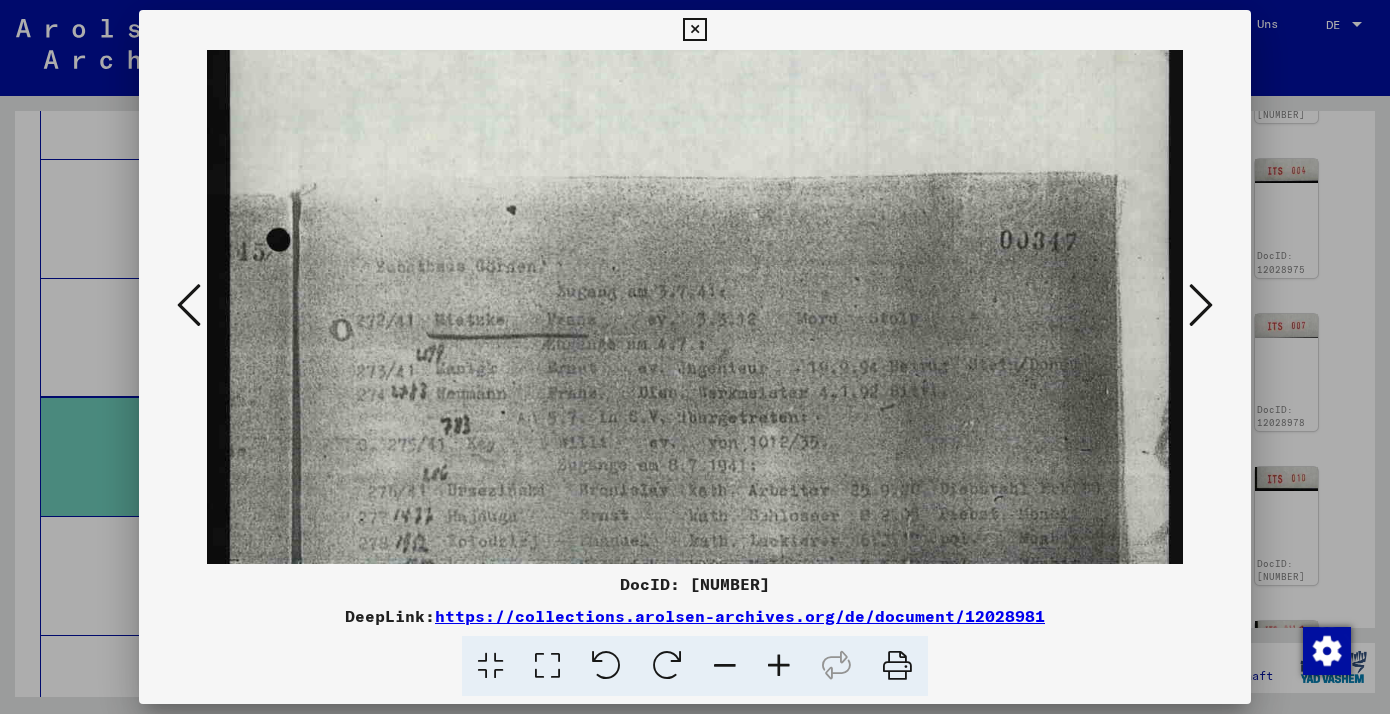 drag, startPoint x: 1090, startPoint y: 472, endPoint x: 1113, endPoint y: 167, distance: 305.866 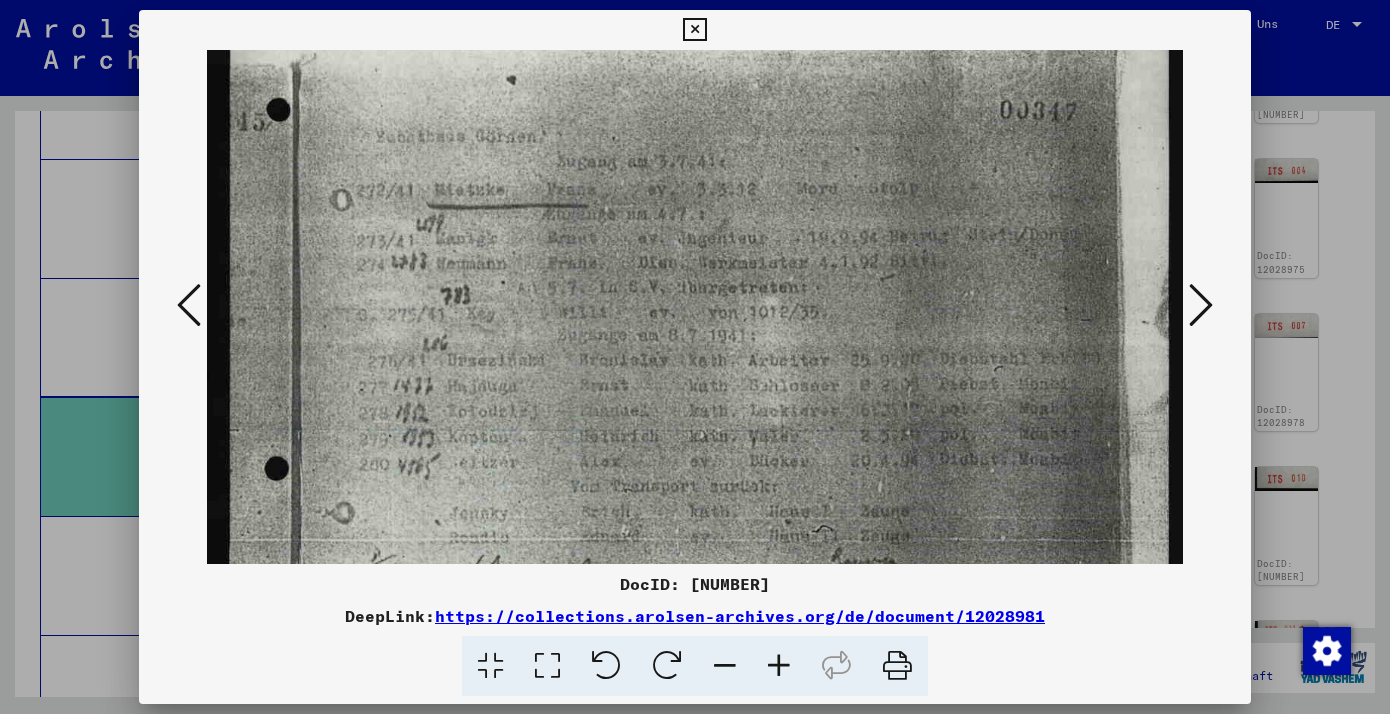 scroll, scrollTop: 429, scrollLeft: 0, axis: vertical 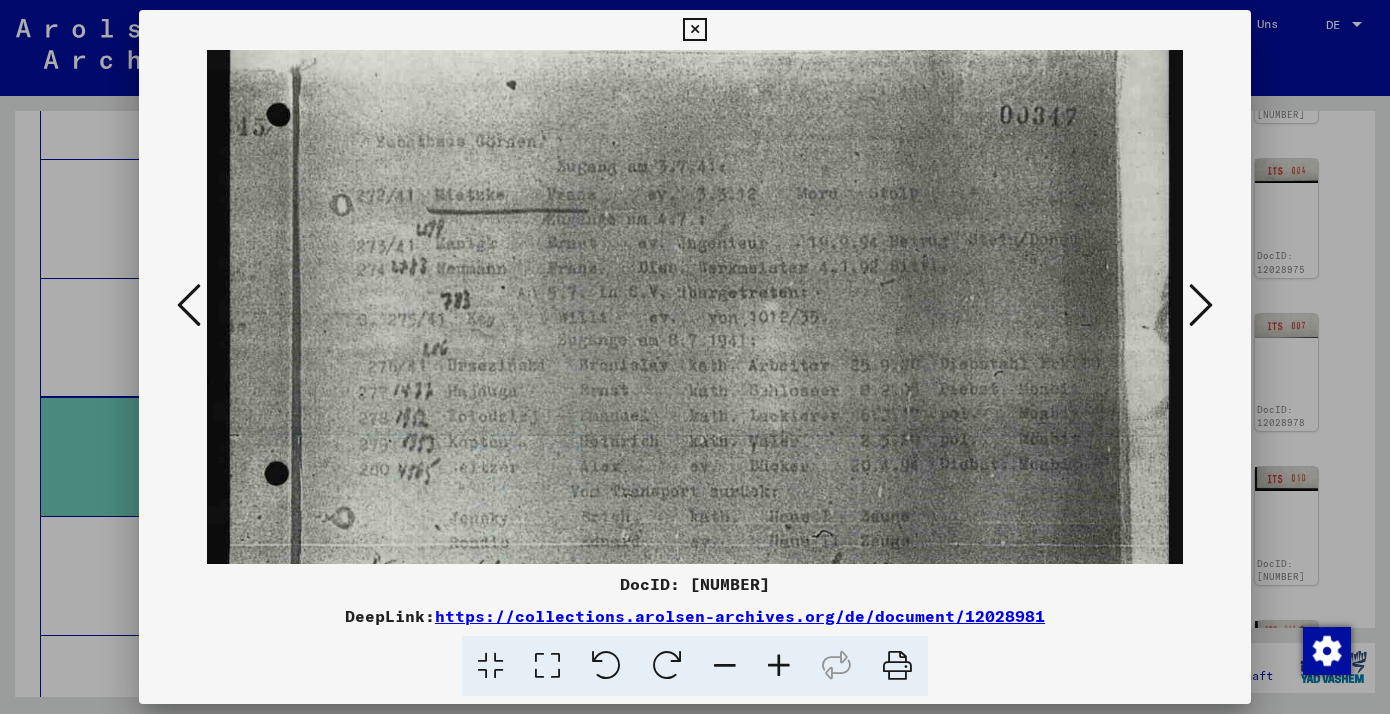 drag, startPoint x: 1013, startPoint y: 475, endPoint x: 1030, endPoint y: 351, distance: 125.1599 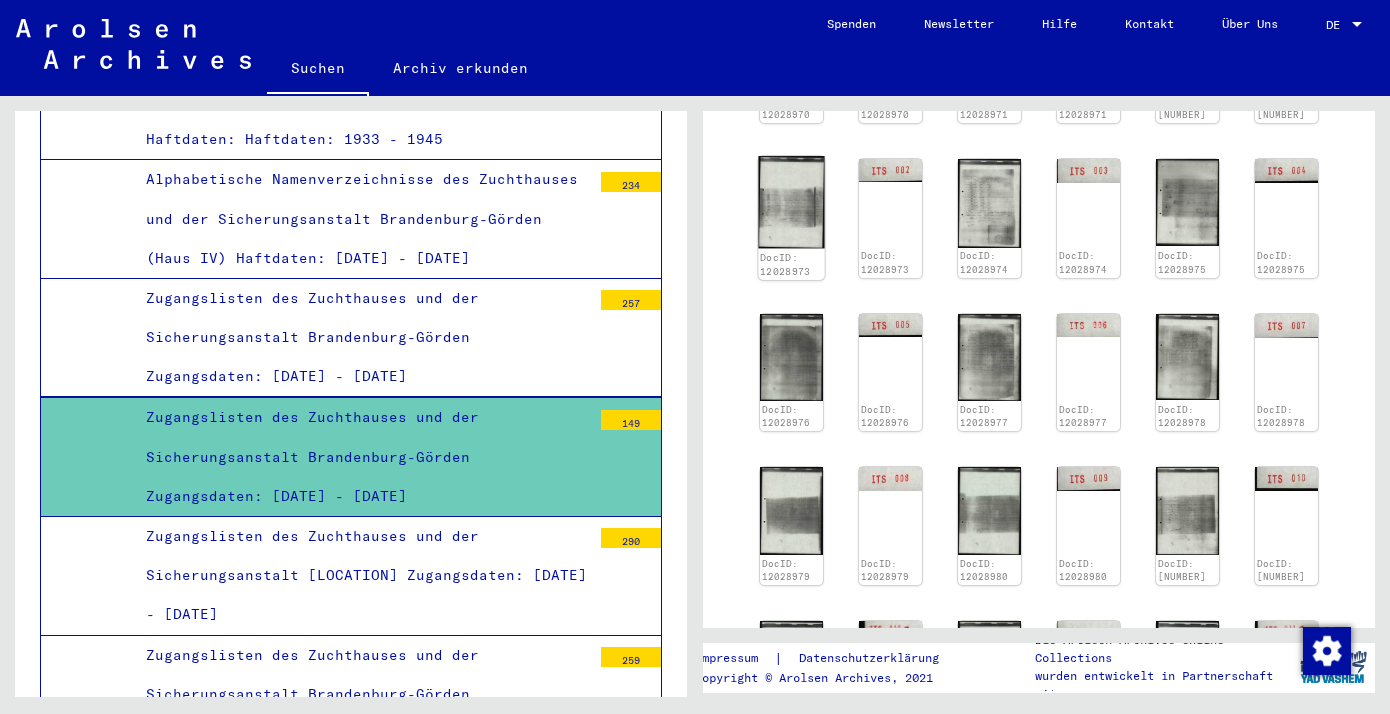 click 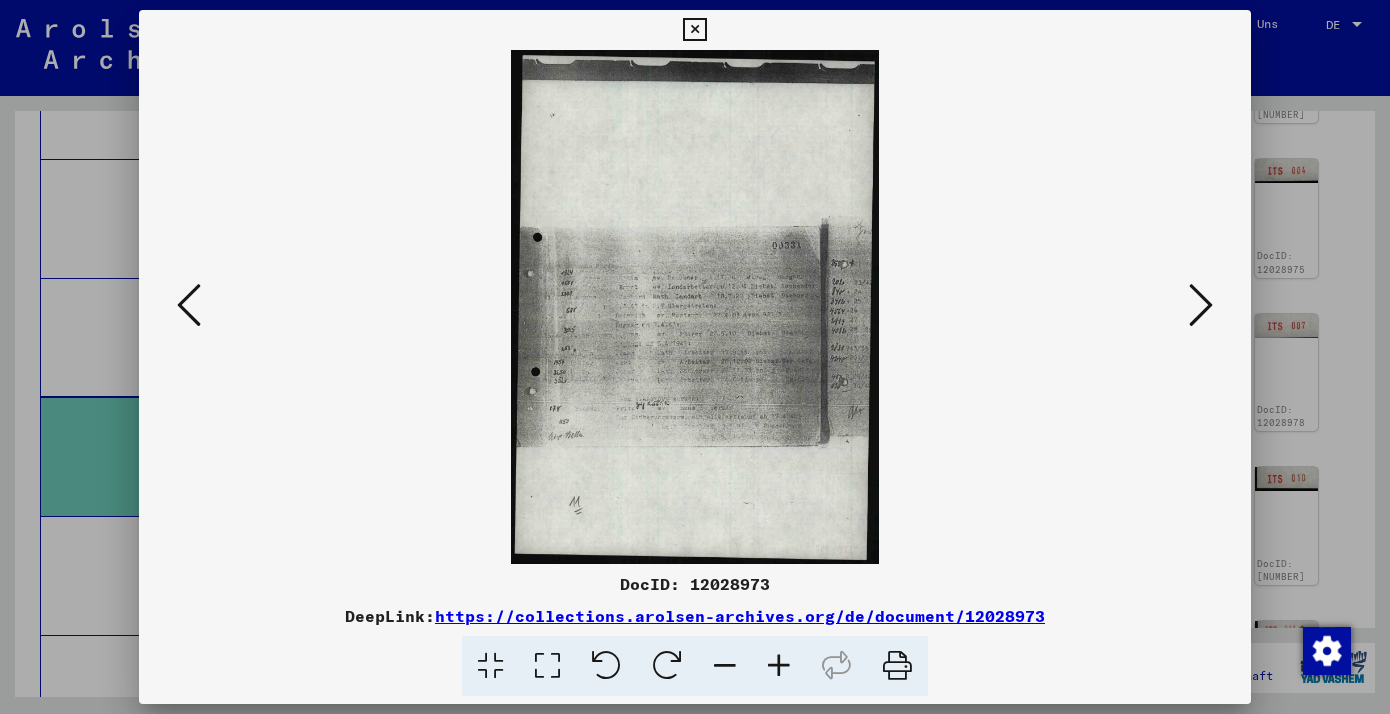 click at bounding box center [547, 666] 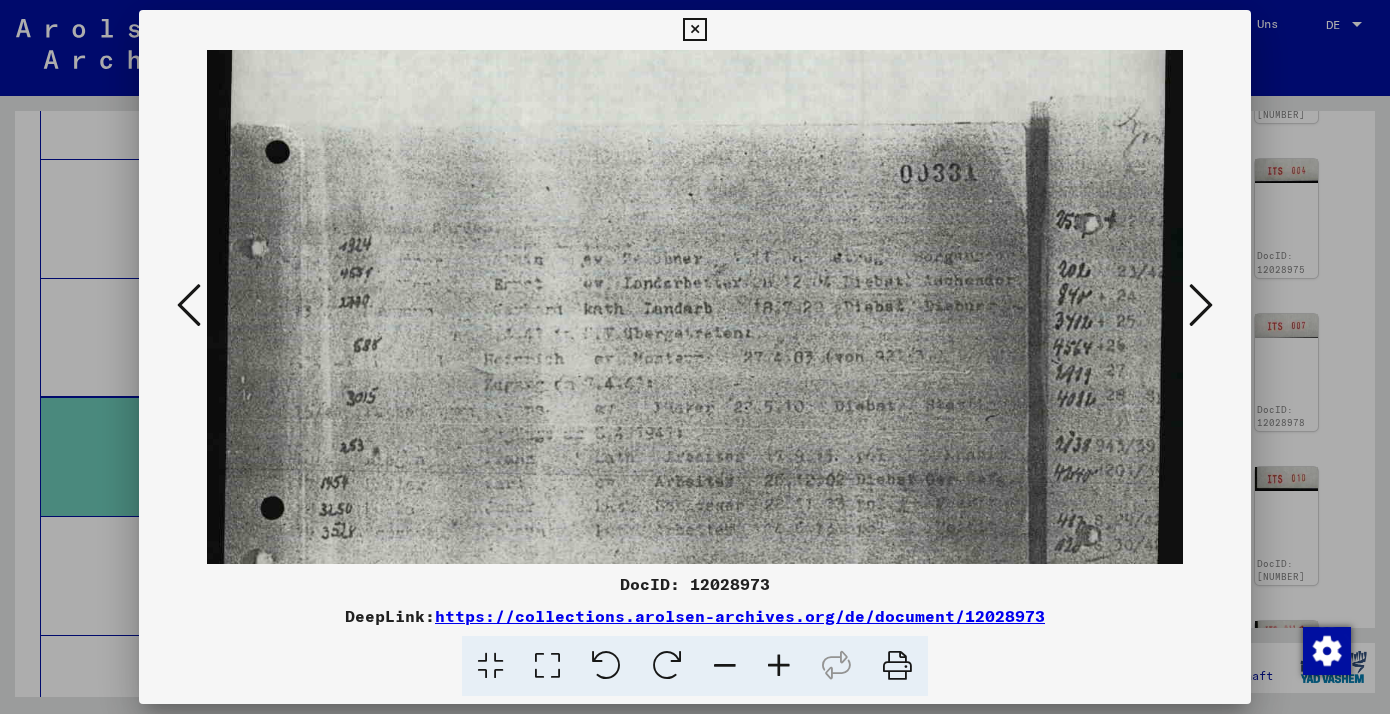 drag, startPoint x: 1087, startPoint y: 506, endPoint x: 1126, endPoint y: 111, distance: 396.92065 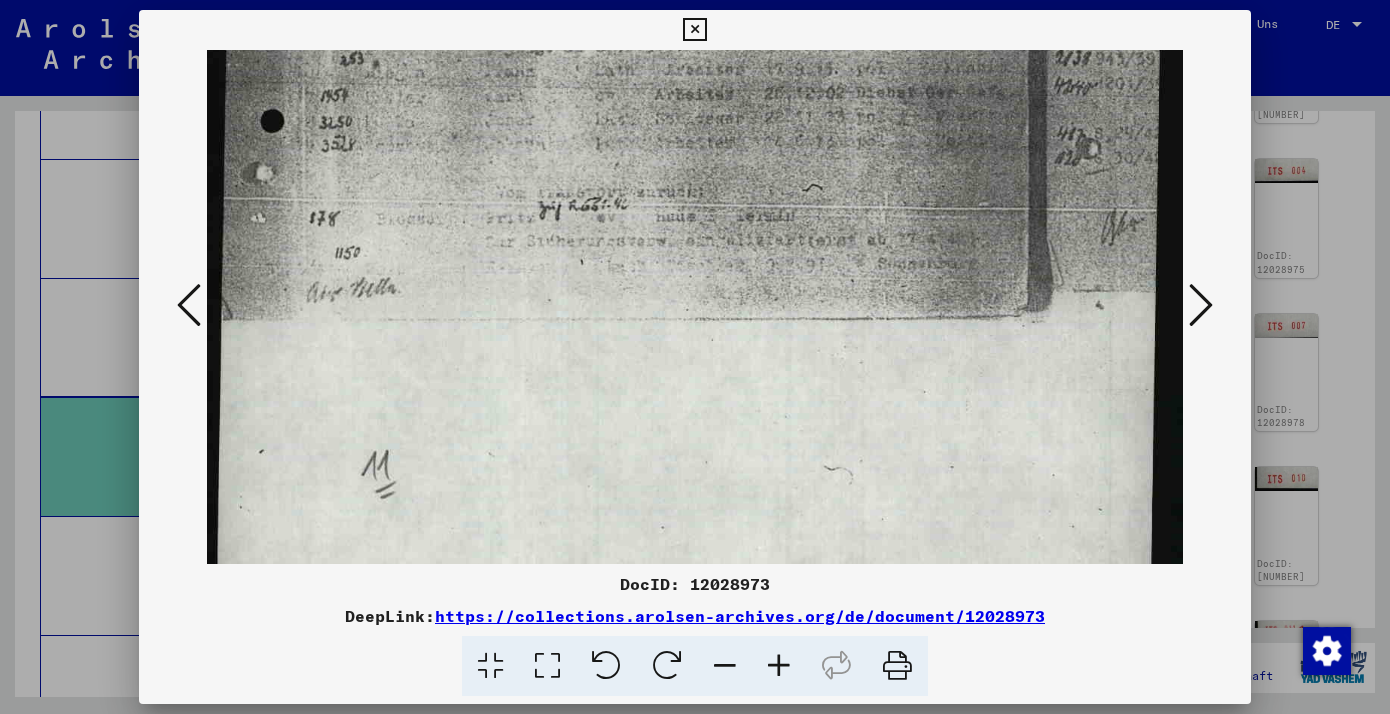 scroll, scrollTop: 710, scrollLeft: 0, axis: vertical 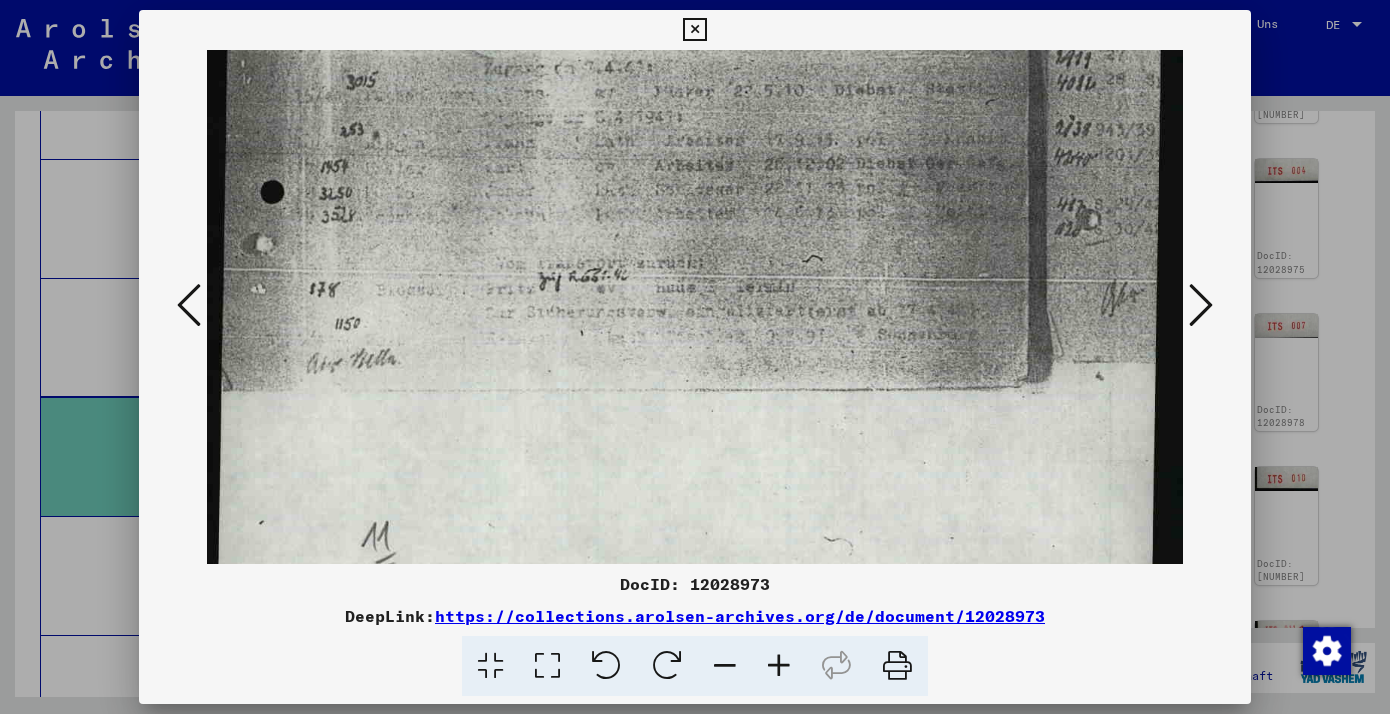 drag, startPoint x: 925, startPoint y: 479, endPoint x: 964, endPoint y: 163, distance: 318.39755 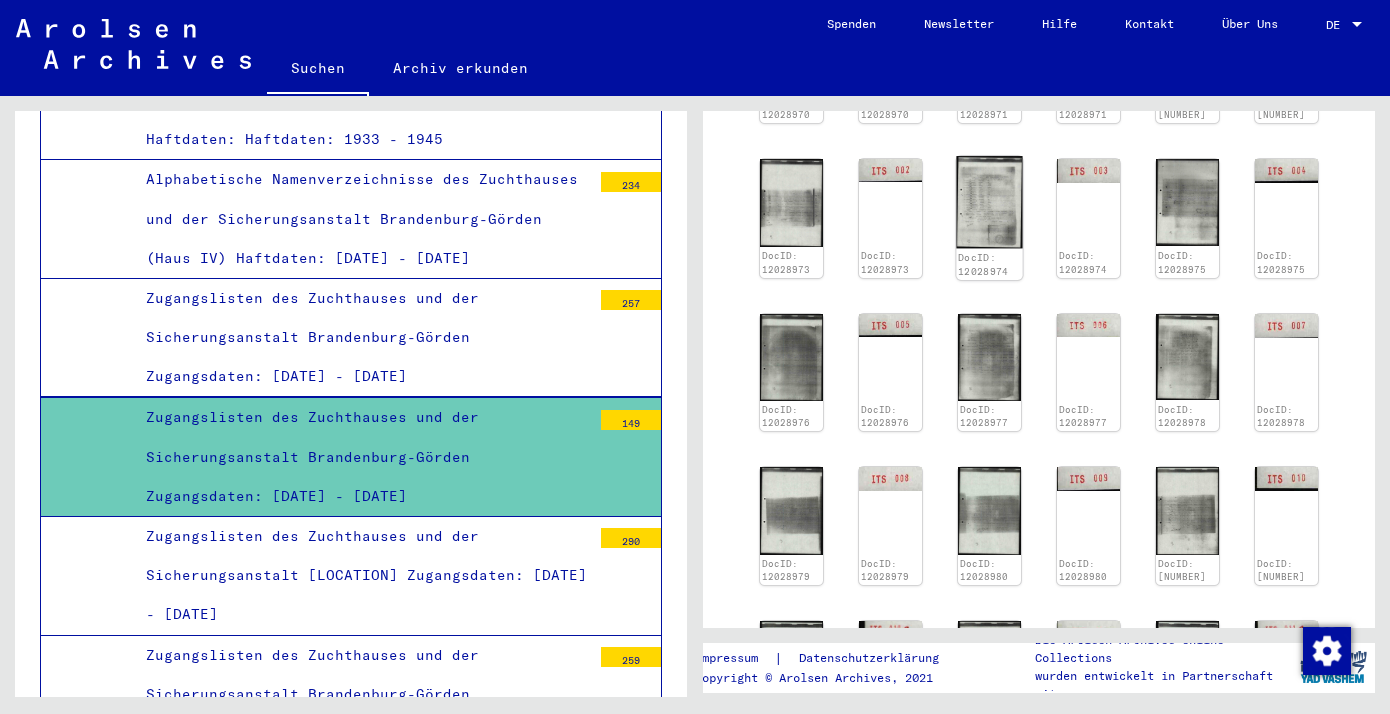 click 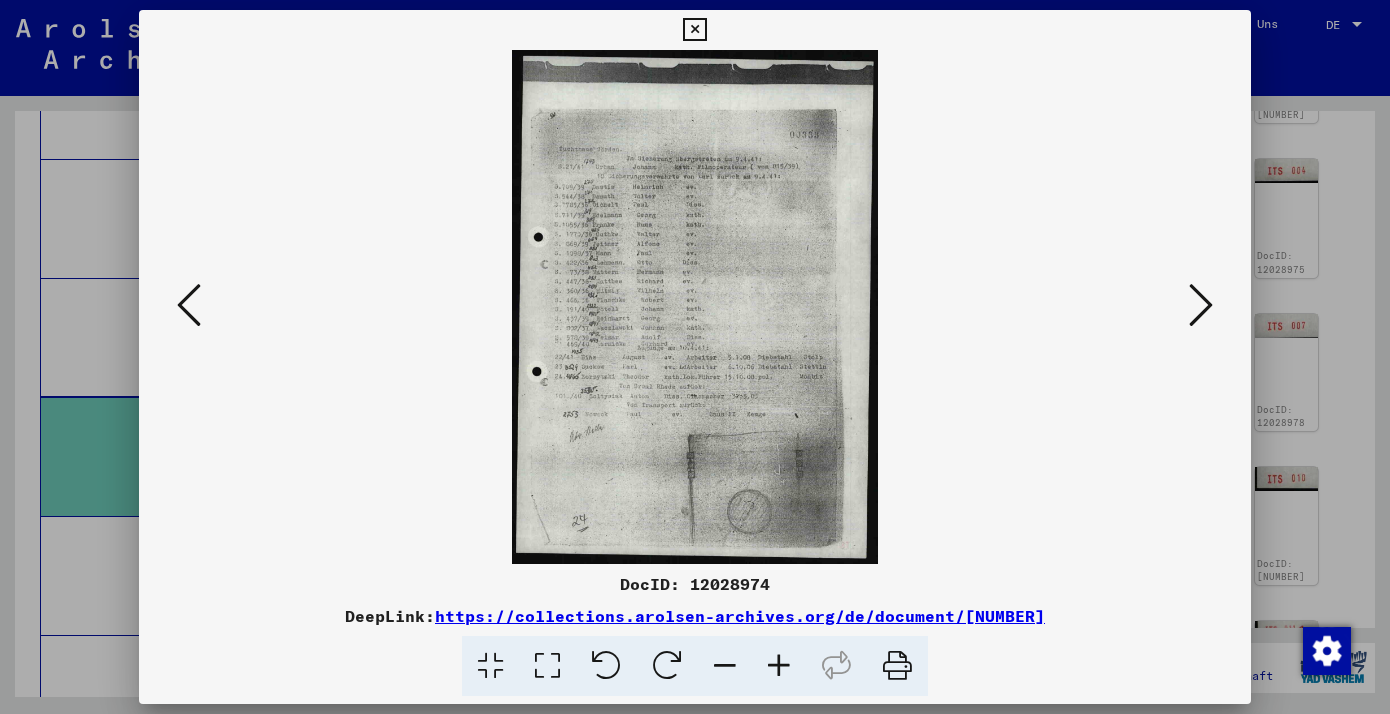 click at bounding box center [547, 666] 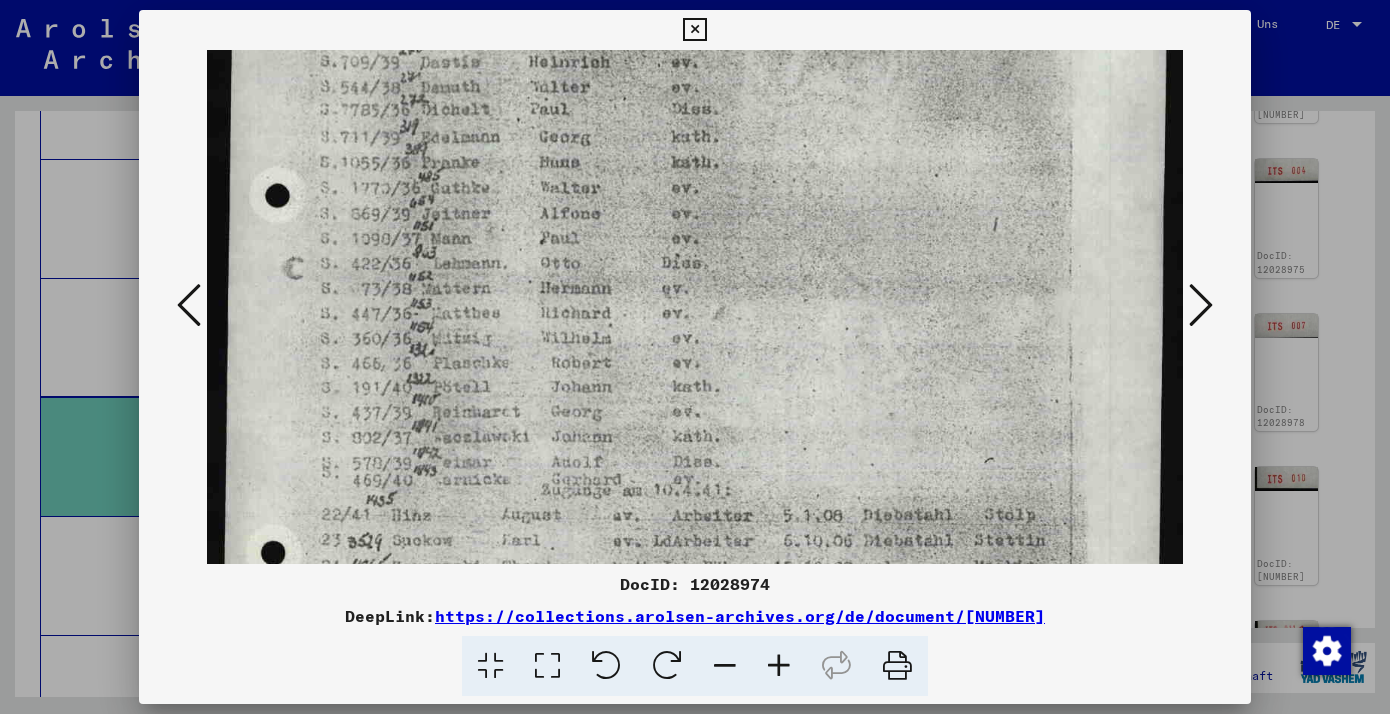 scroll, scrollTop: 361, scrollLeft: 0, axis: vertical 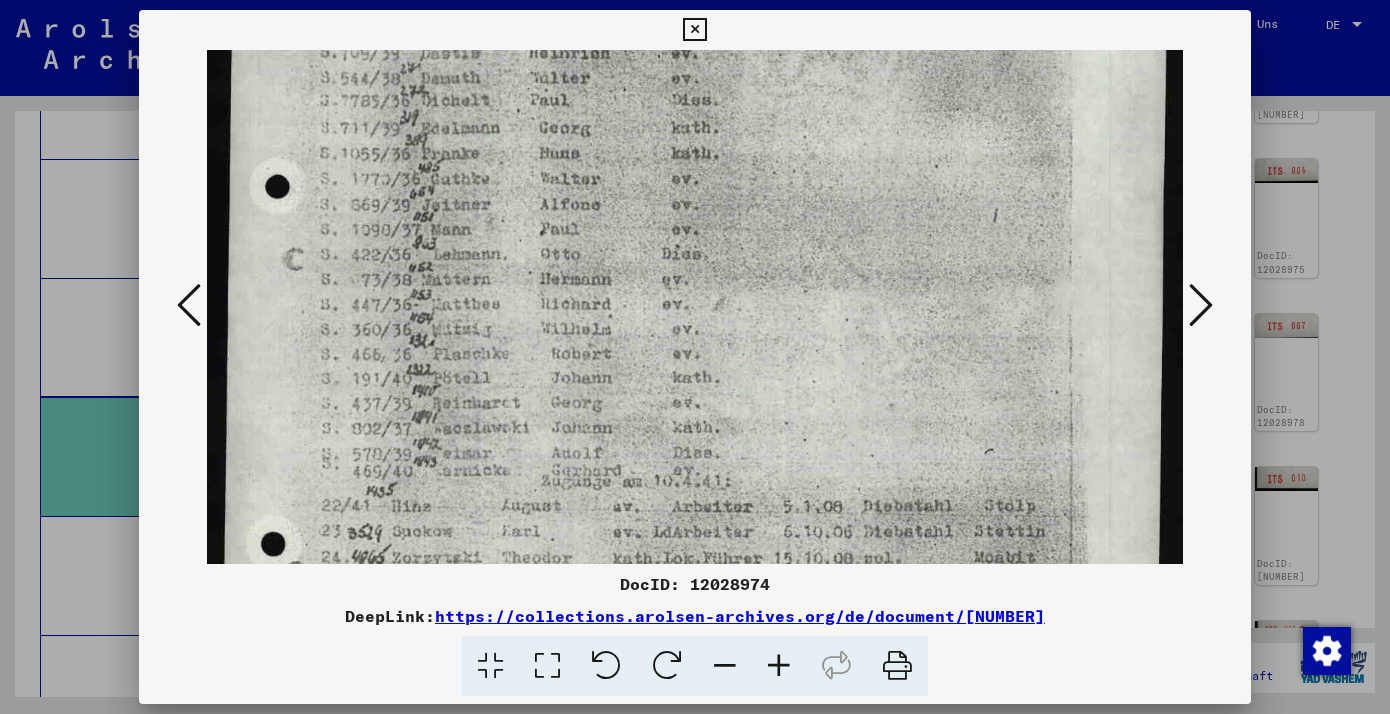 drag, startPoint x: 893, startPoint y: 509, endPoint x: 979, endPoint y: 148, distance: 371.10242 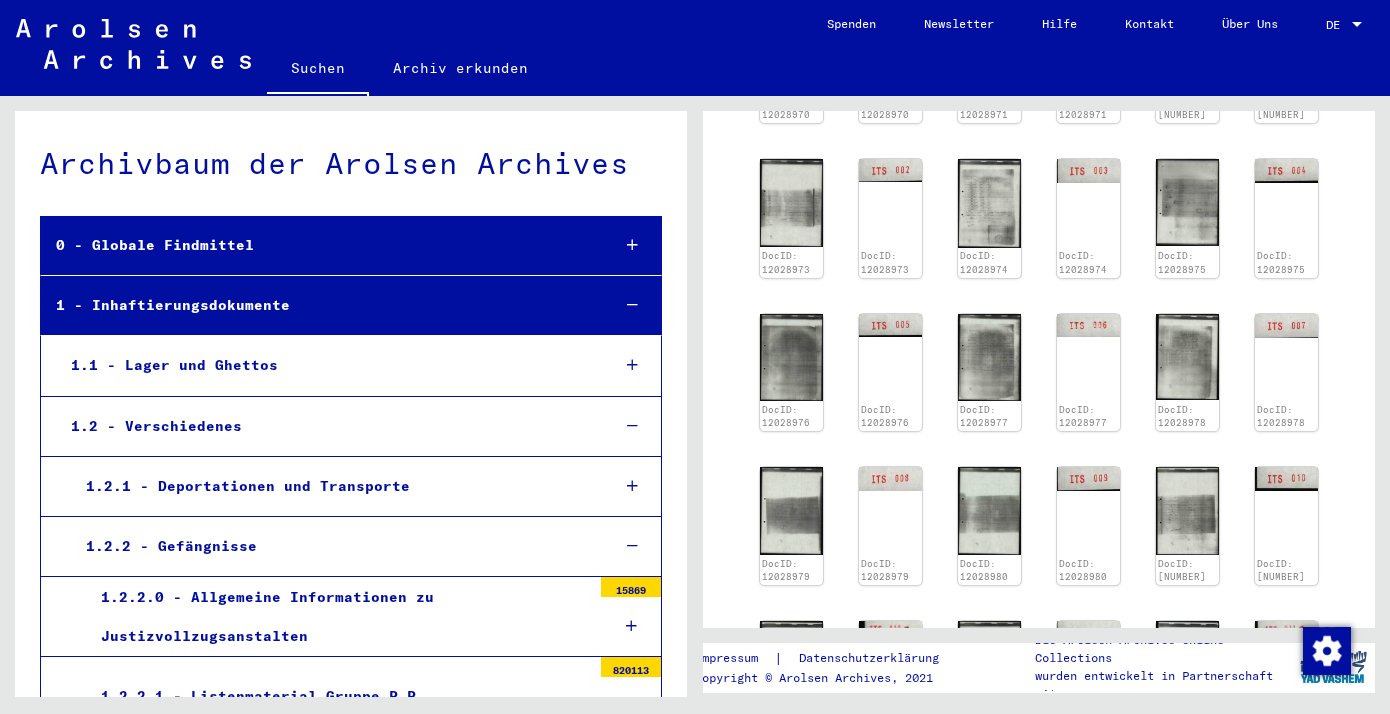 scroll, scrollTop: 0, scrollLeft: 0, axis: both 